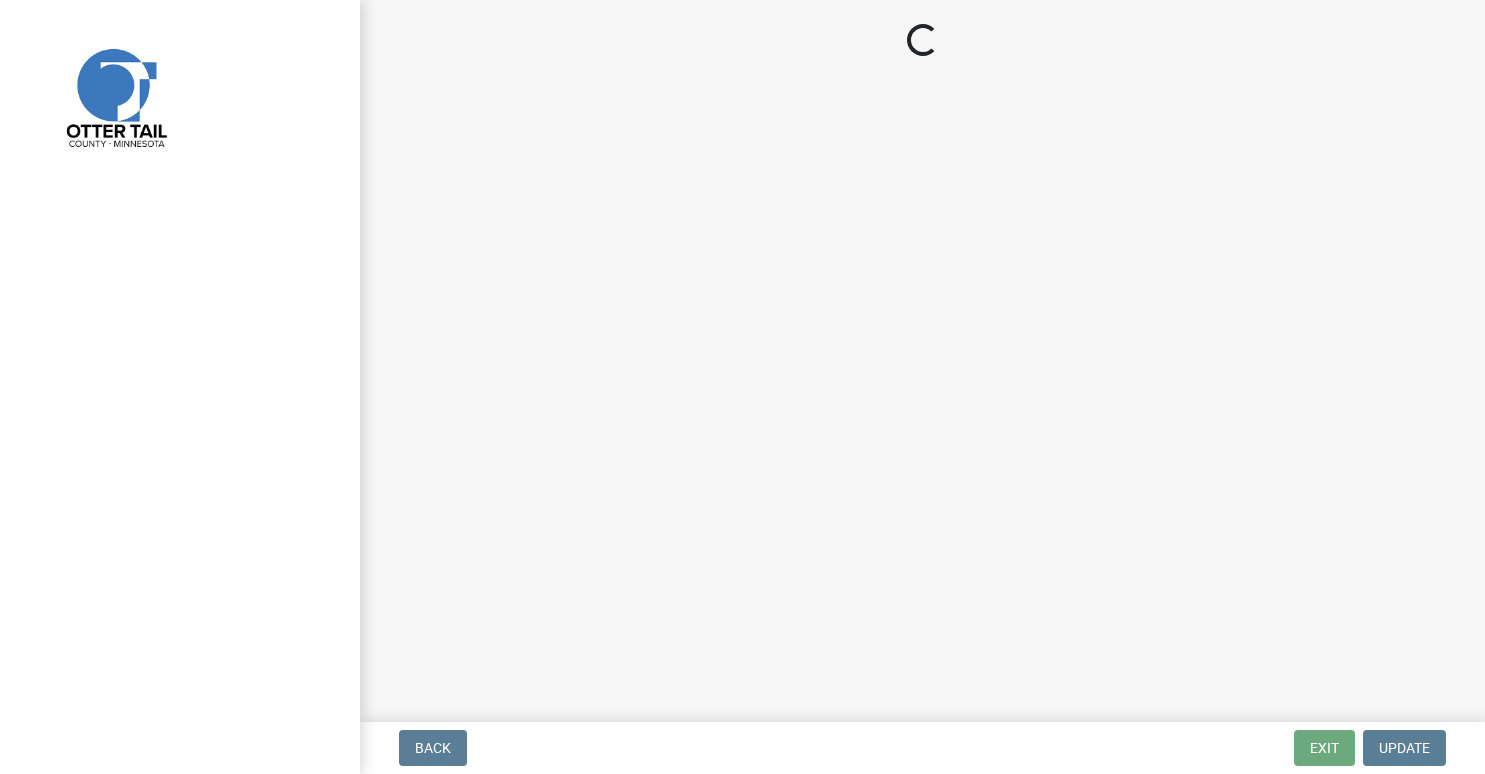 scroll, scrollTop: 0, scrollLeft: 0, axis: both 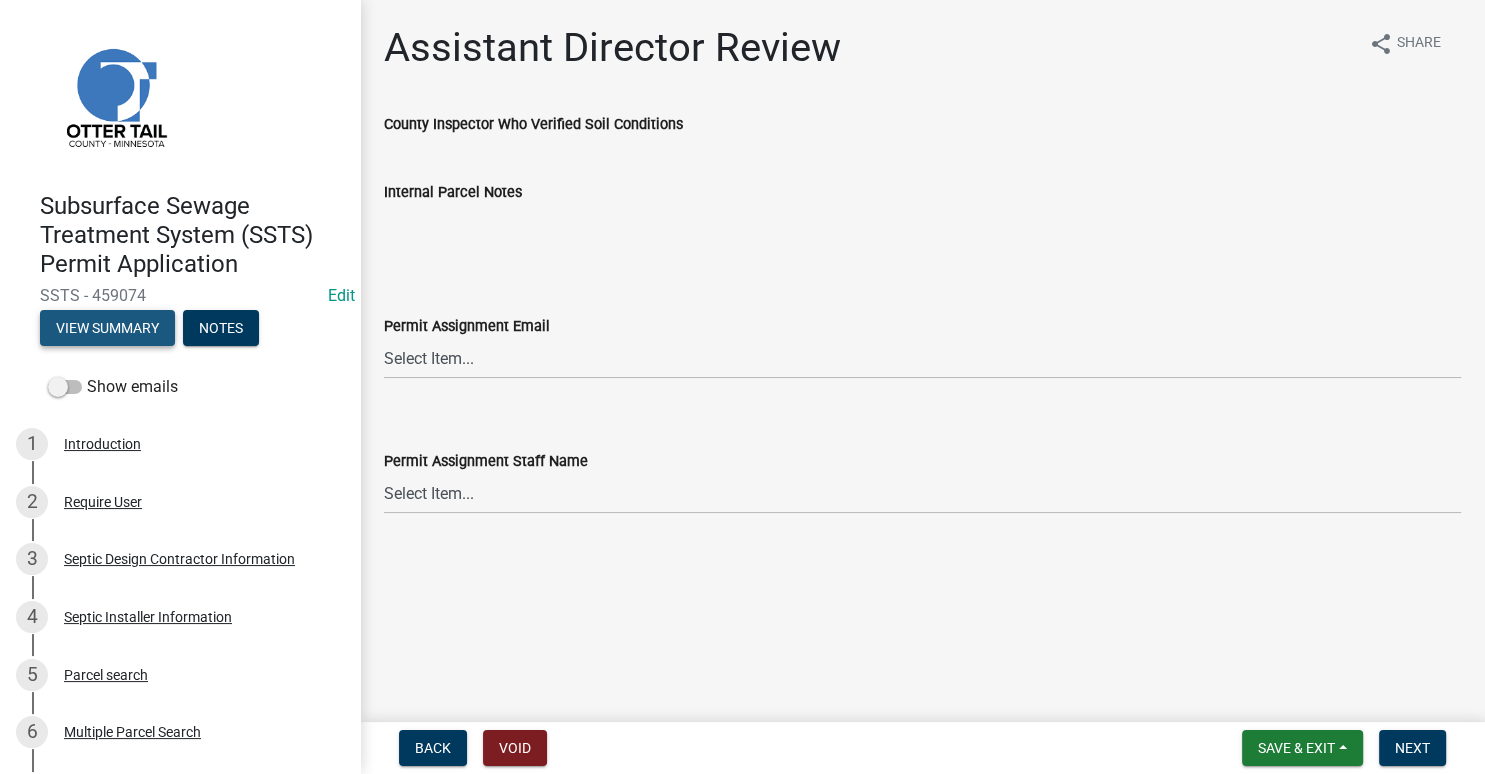 click on "View Summary" at bounding box center [107, 328] 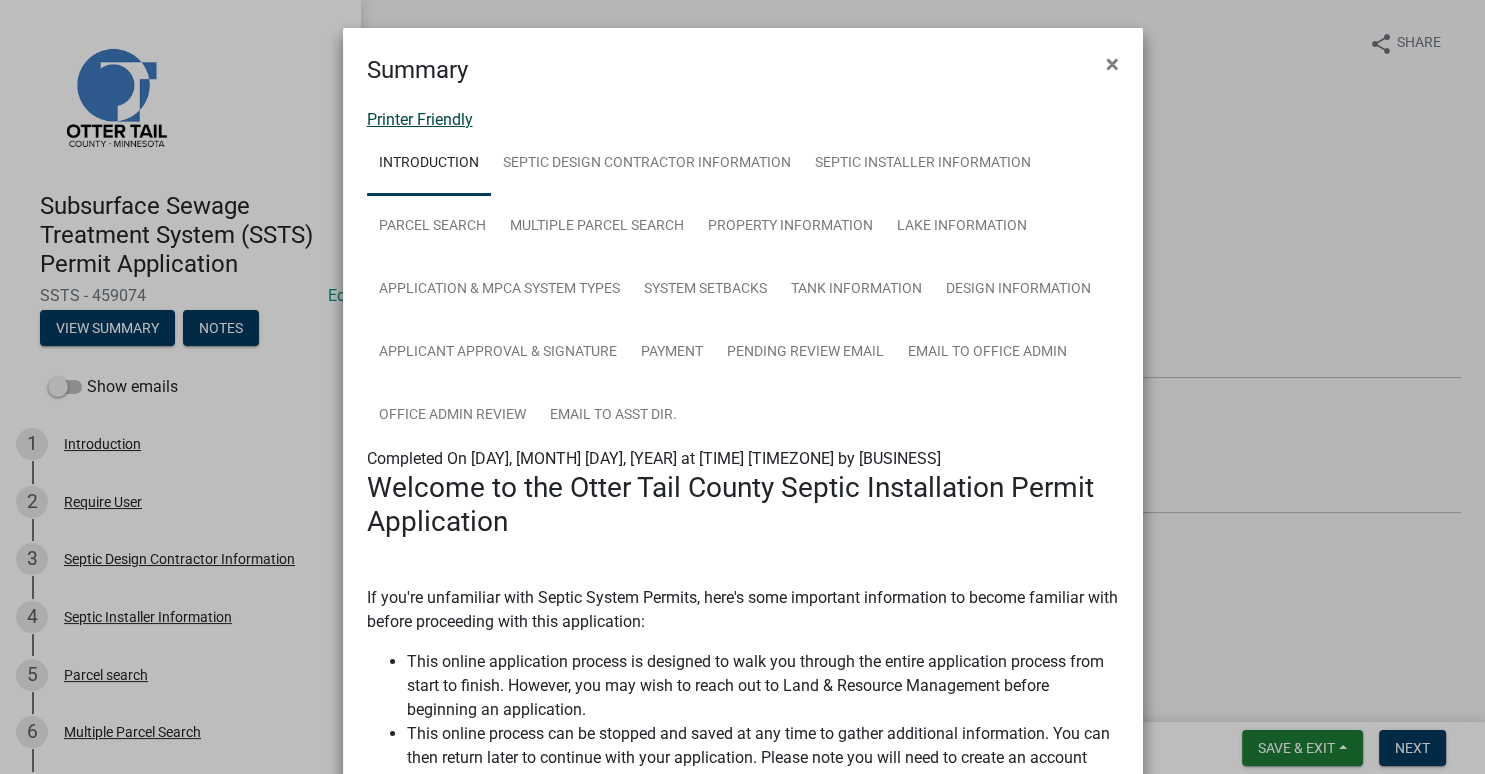 click on "Printer Friendly" 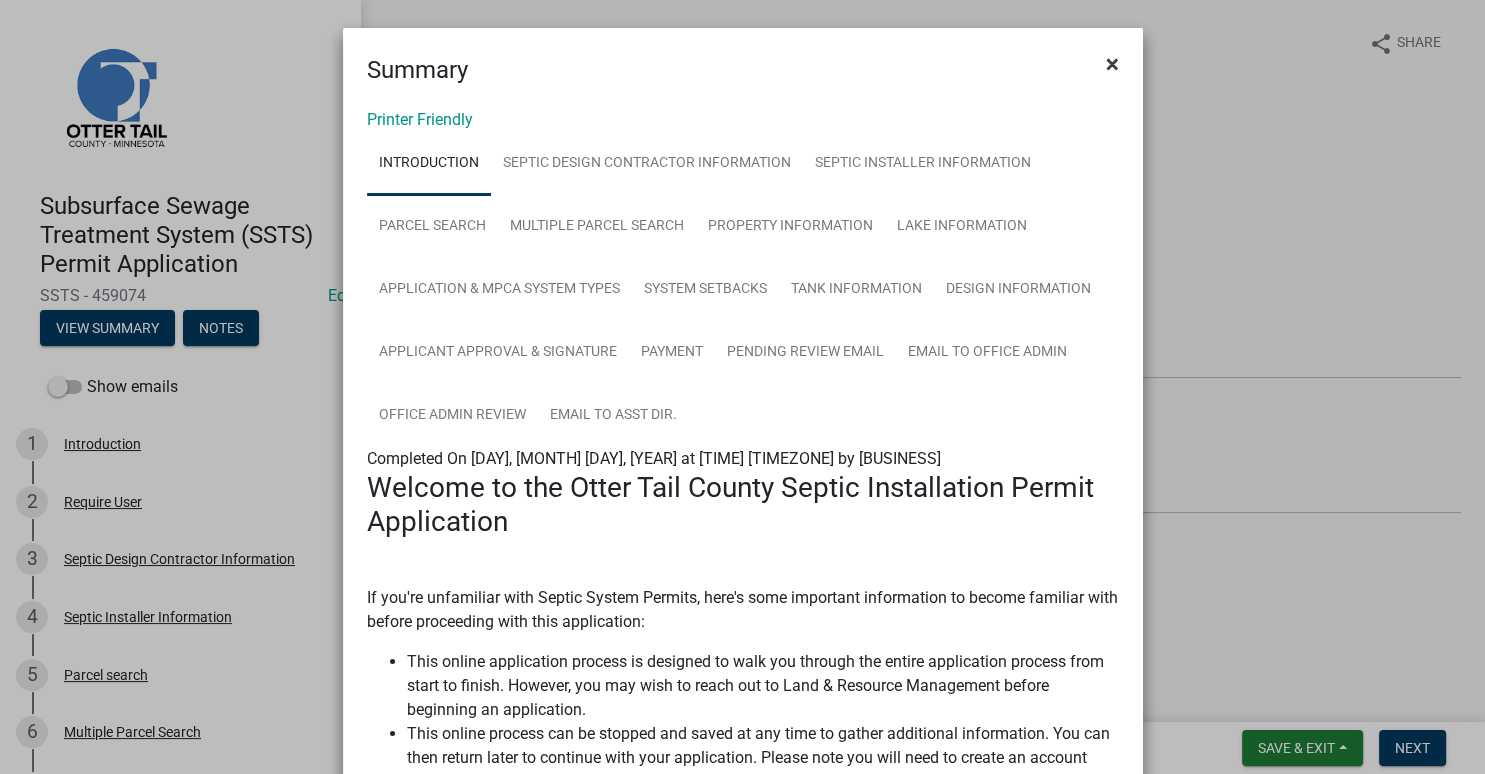 click on "×" 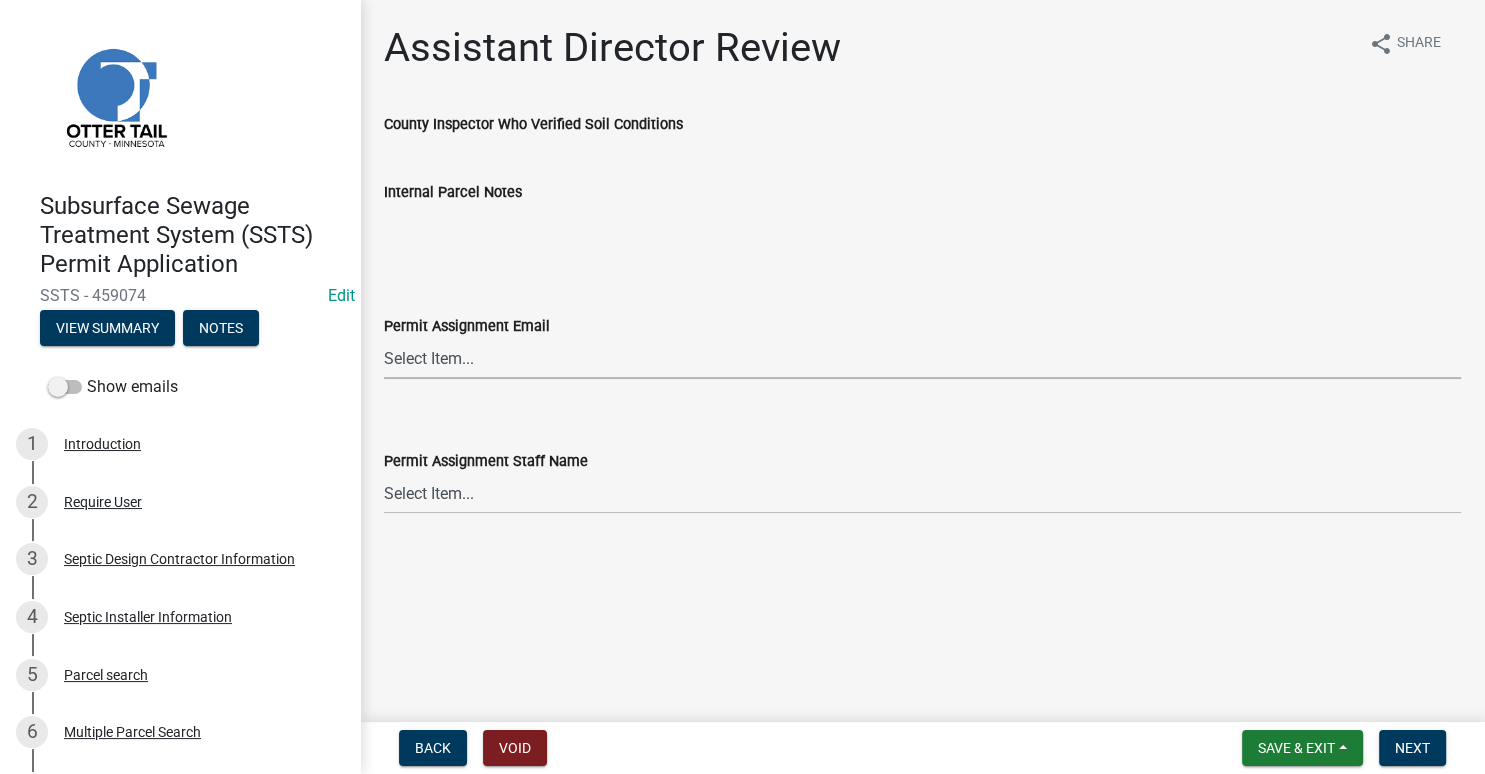 click on "Select Item...   Alexis Newark (anewark@ottertailcounty.gov)   Amy Busko (abusko@ottertailcounty.gov)   Andrea Perales (aperales@ottertailcounty.gov)   Brittany Tollefson (btollefson@ottertailcounty.gov)   Chris LeClair (cleclair@ottertailcounty.gov)   Courtney Roth (croth@ottertailcounty.gov)   Elizabeth Plaster (eplaster@ottertailcounty.gov)   Emma Swenson (eswenson@ottertailcounty.gov)   Eric Babolian (ebabolian@ottertailcounty.gov)   Kyle Westergard (kwestergard@ottertailcounty.gov)   Lindsey Hanson (lhanson@ottertailcounty.gov)   Michelle Jevne (mjevne@ottertailcounty.gov)   Noah Brenden (brenden@ottertailcounty.gov)   Sheila Dahl (sdahl@ottertailcounty.gov)" at bounding box center [922, 358] 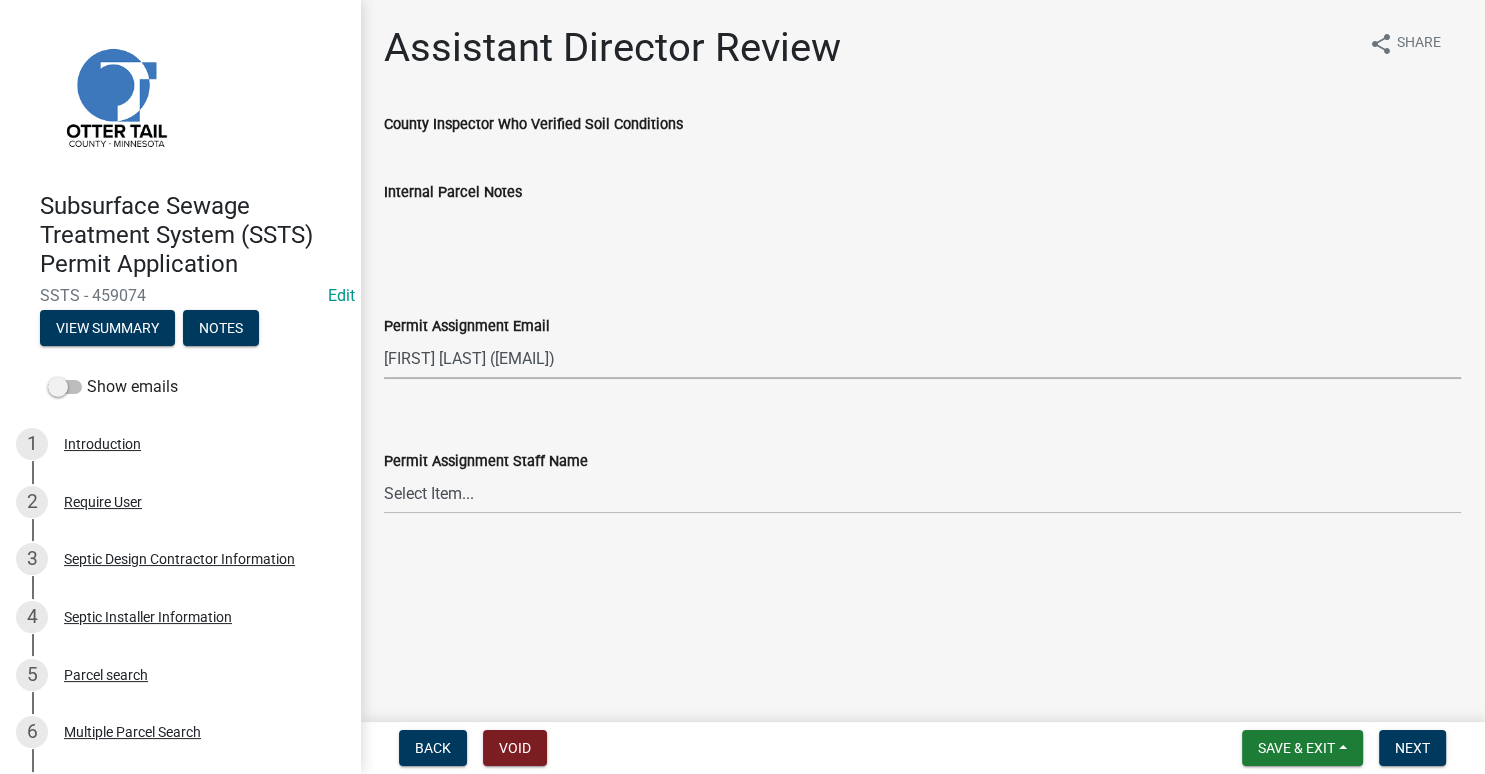 click on "[FIRST] [LAST] ([EMAIL])" at bounding box center (0, 0) 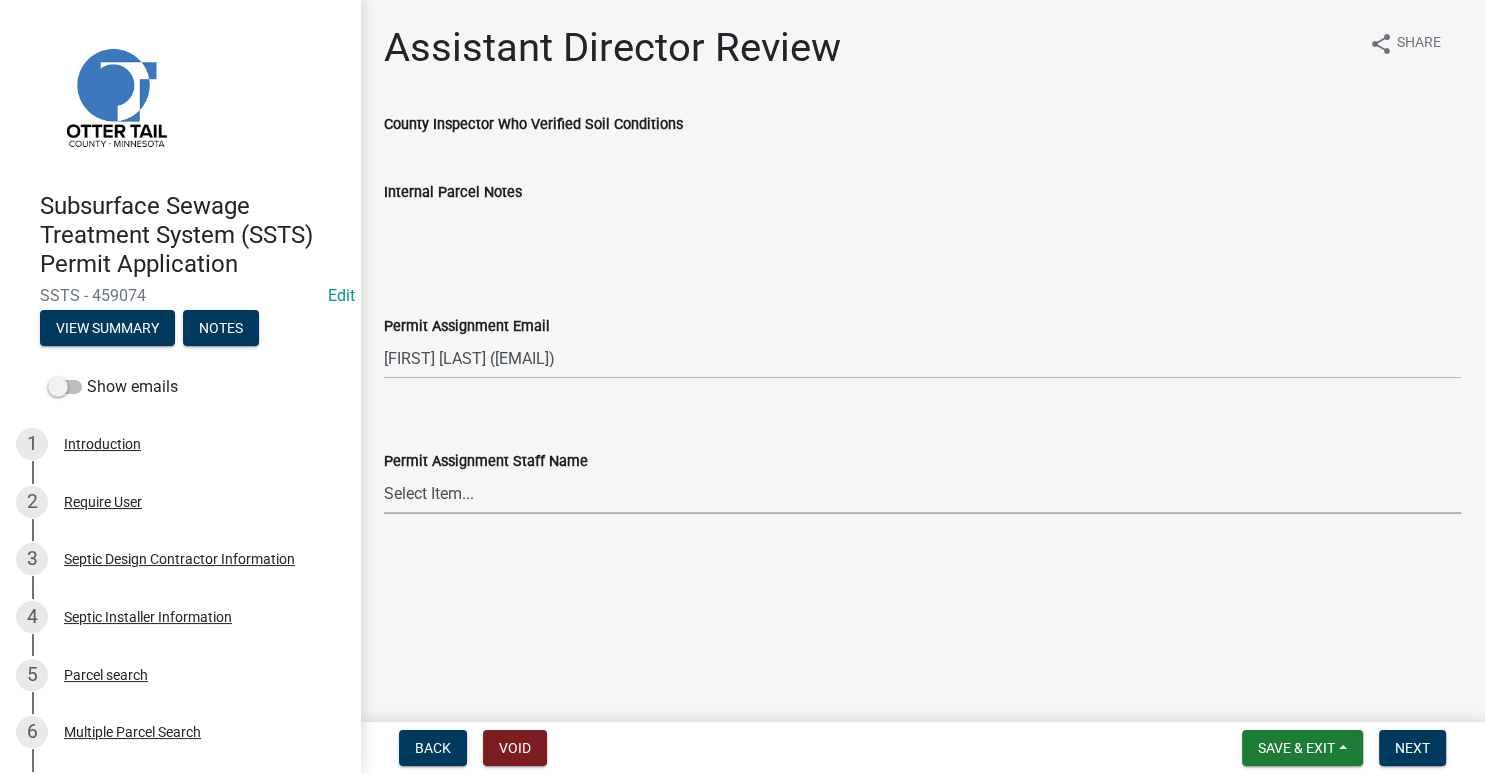 click on "Select Item...   [FIRST] [LAST]   [FIRST] [LAST]   [FIRST] [LAST]   [FIRST] [LAST]   [FIRST] [LAST]   [FIRST] [LAST]   [FIRST] [LAST]   [FIRST] [LAST]   [FIRST] [LAST]   [FIRST] [LAST]   [FIRST] [LAST]   [FIRST] [LAST]   [FIRST] [LAST]   [FIRST] [LAST]" at bounding box center [922, 493] 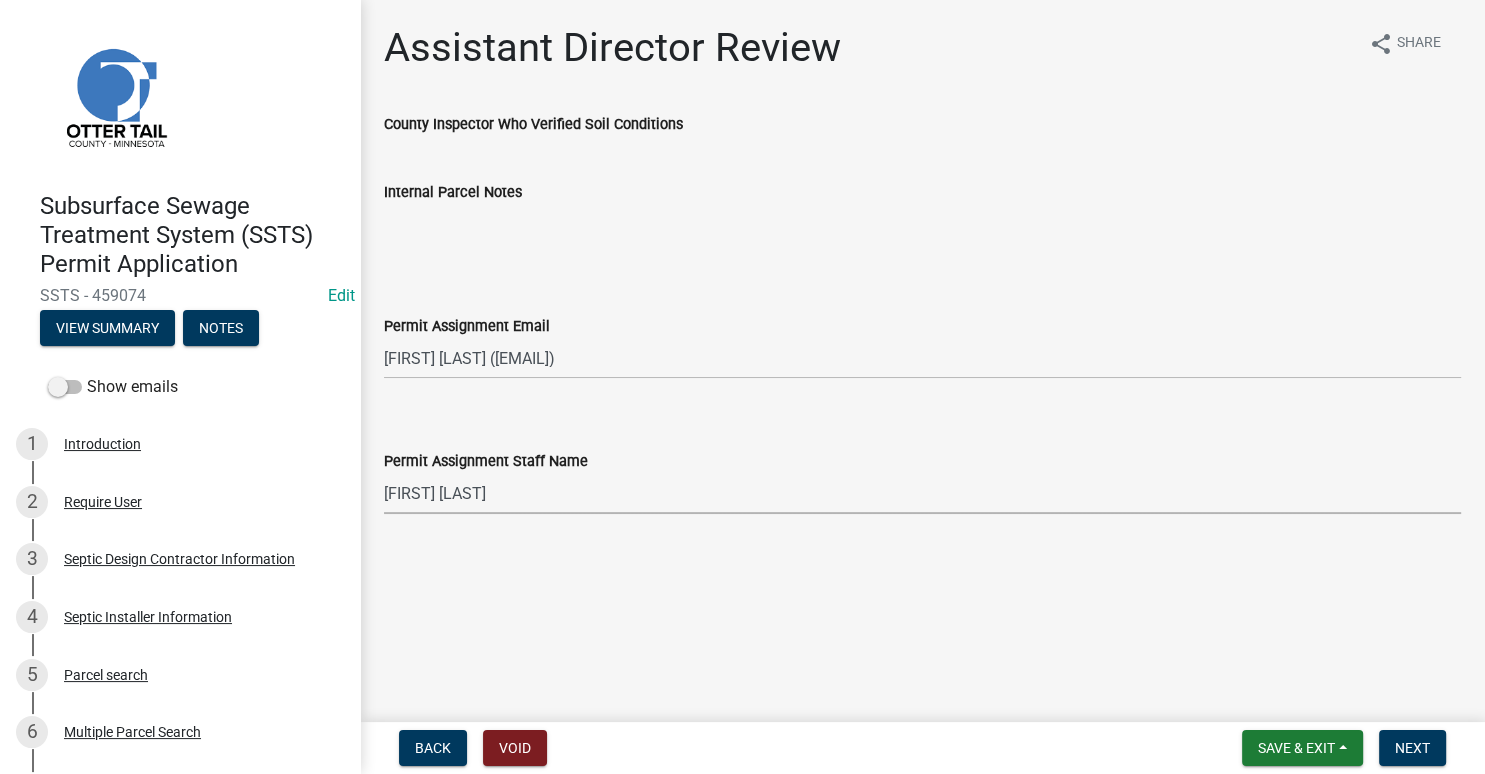 click on "[FIRST] [LAST]" at bounding box center [0, 0] 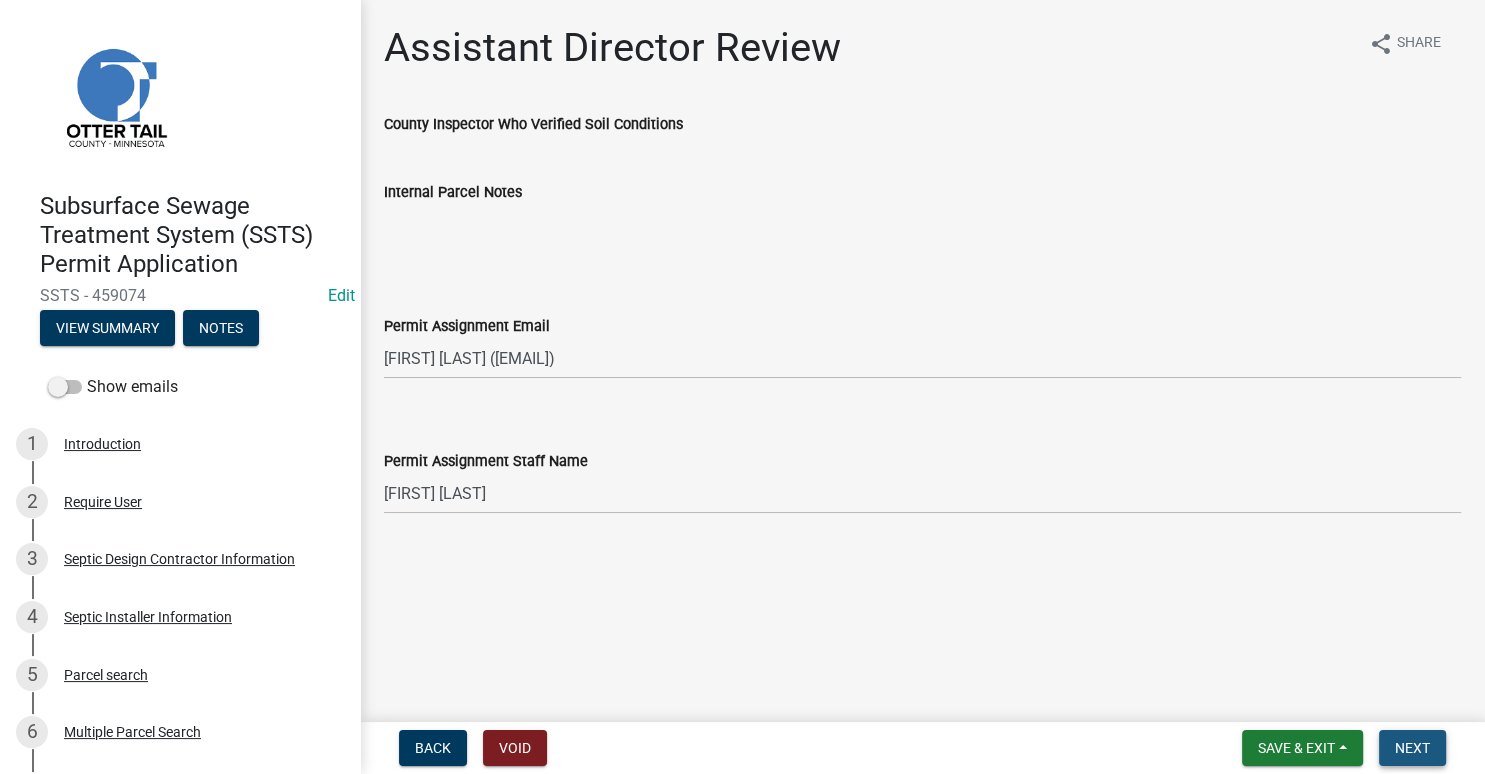 click on "Next" at bounding box center [1412, 748] 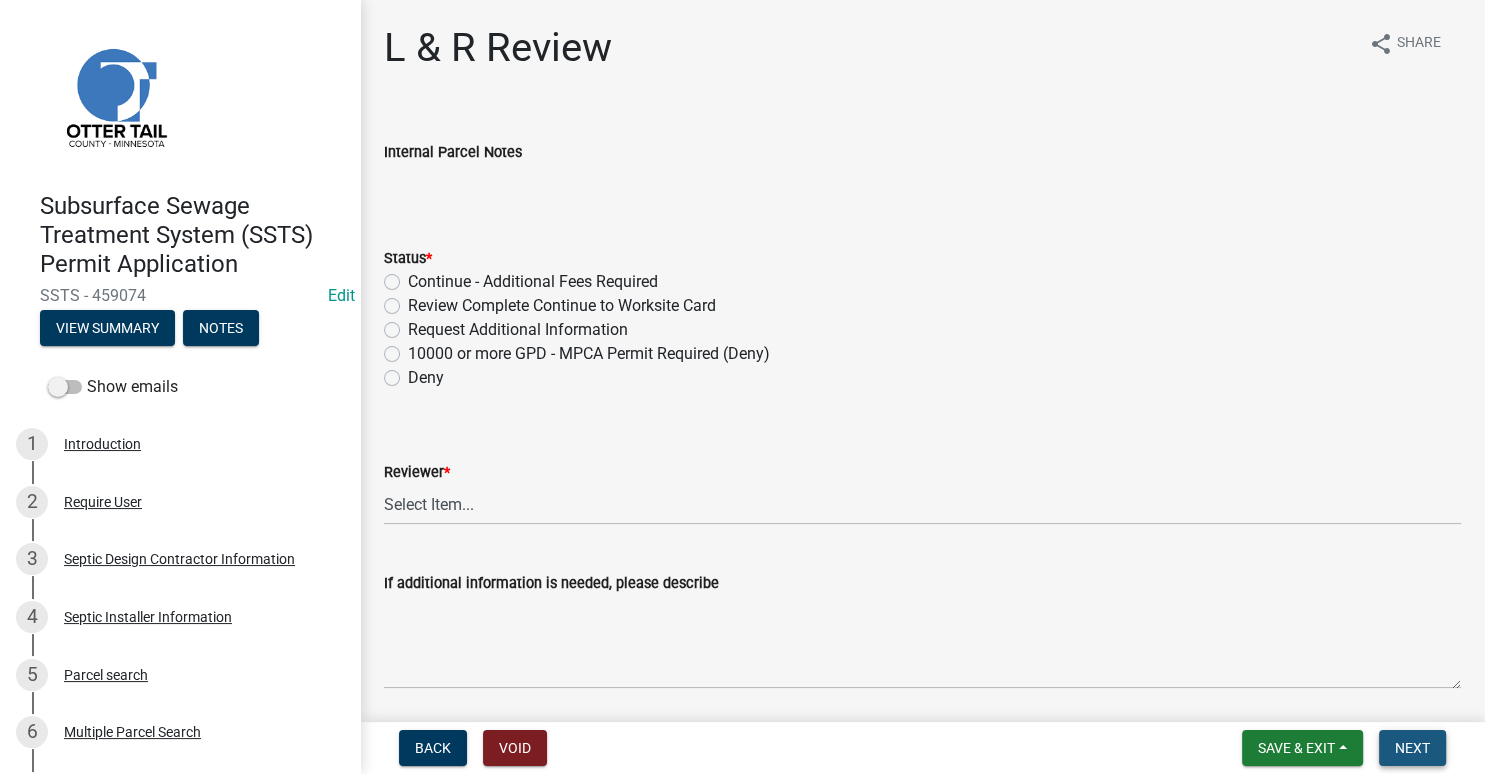 click on "Next" at bounding box center (1412, 748) 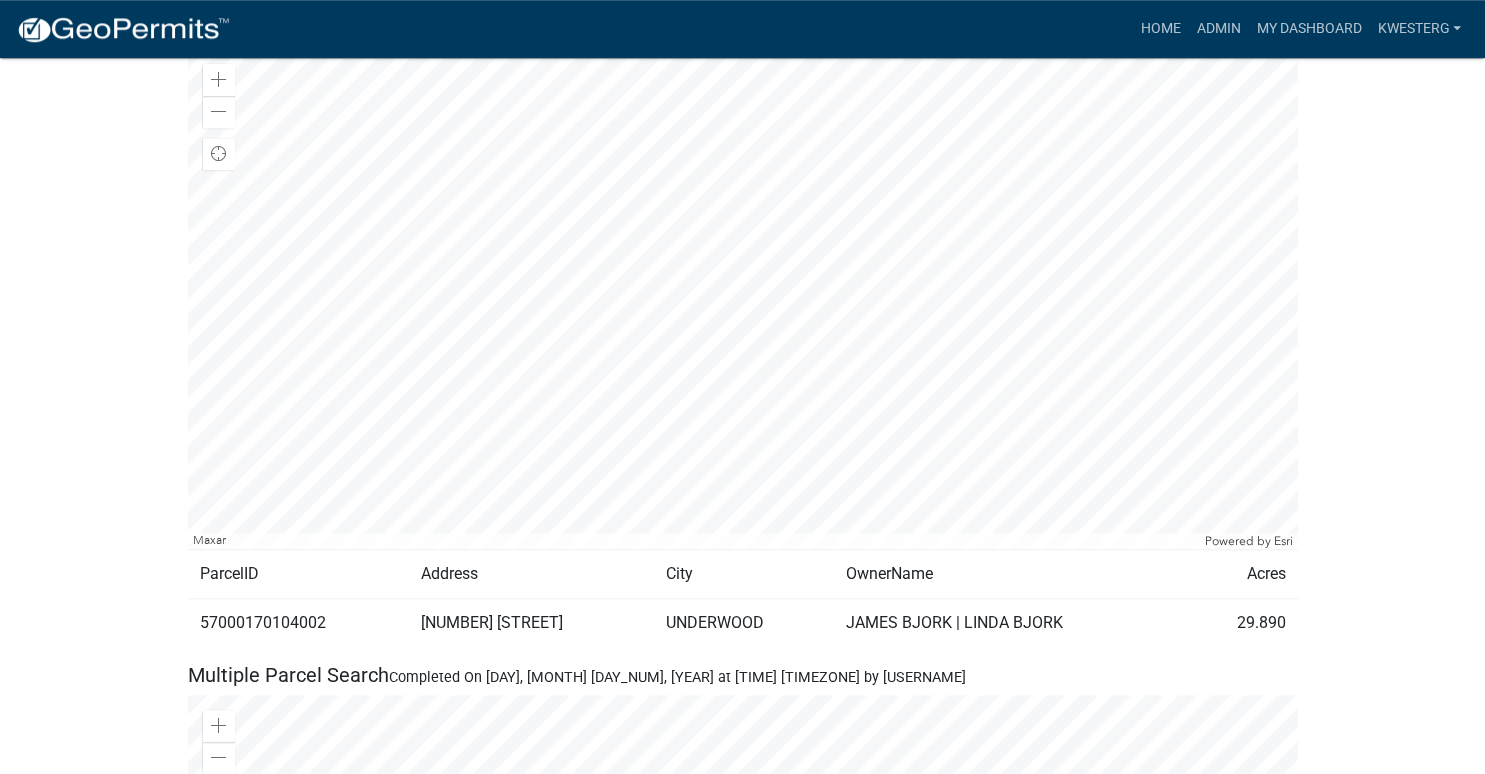 scroll, scrollTop: 2006, scrollLeft: 0, axis: vertical 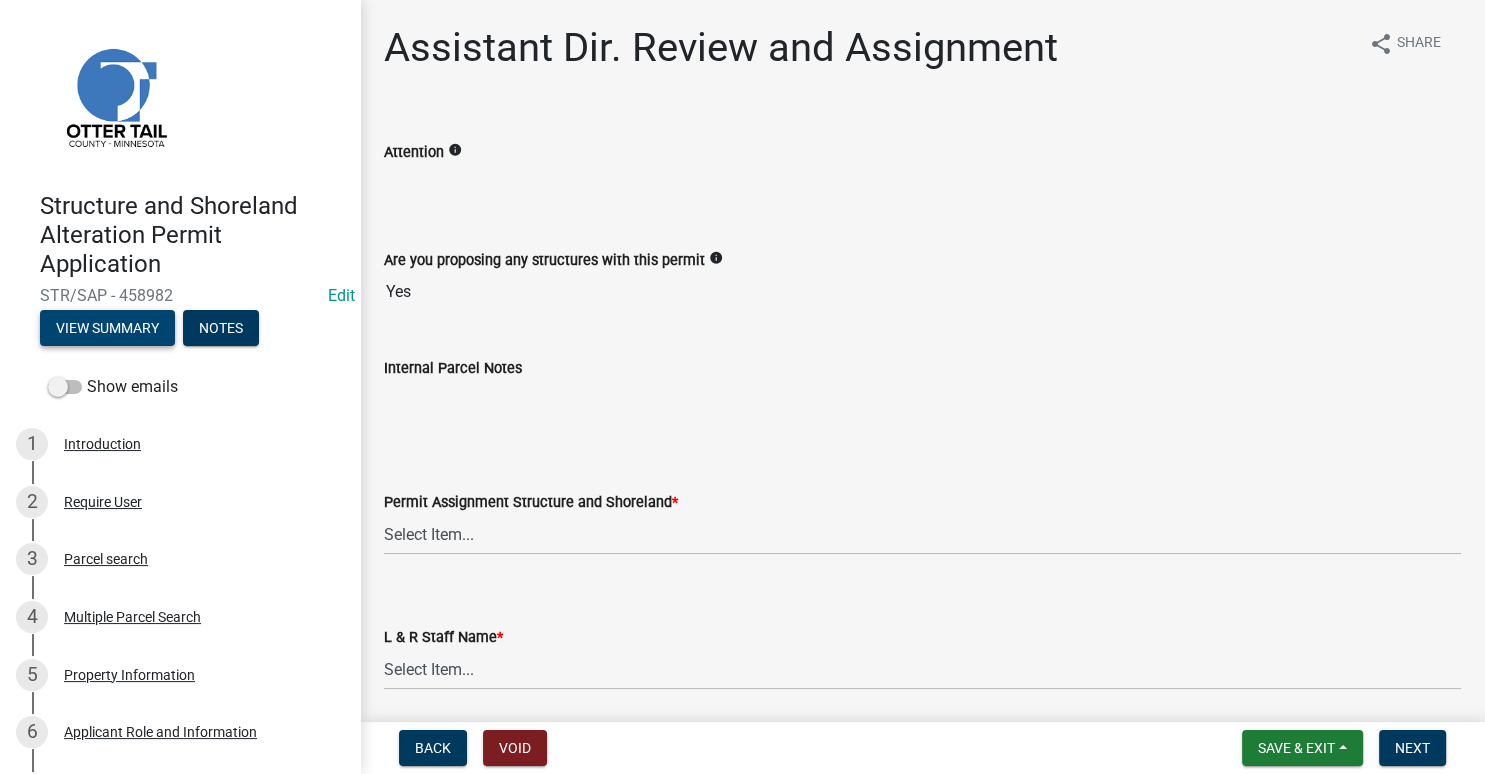 click on "View Summary" at bounding box center [107, 328] 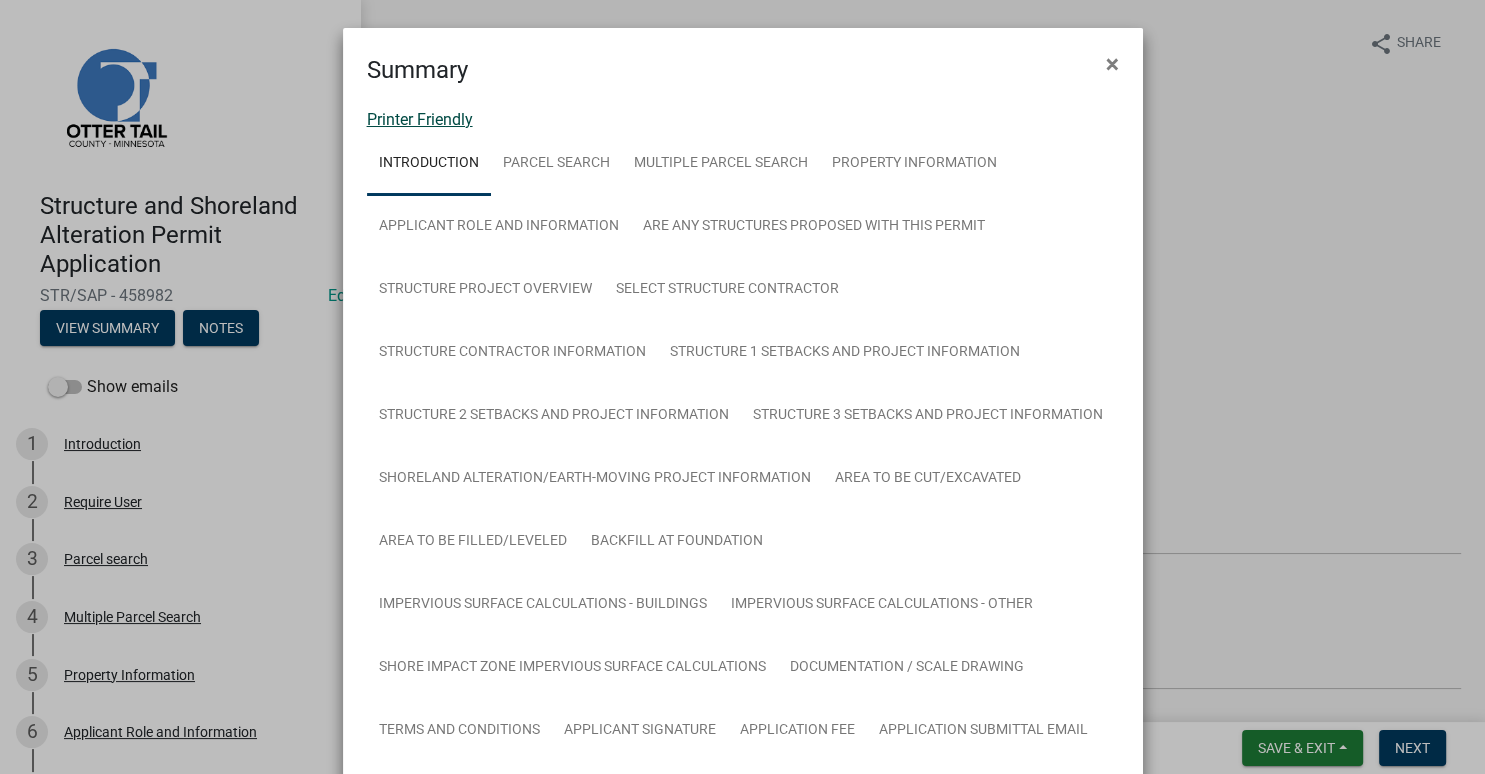 click on "Printer Friendly" 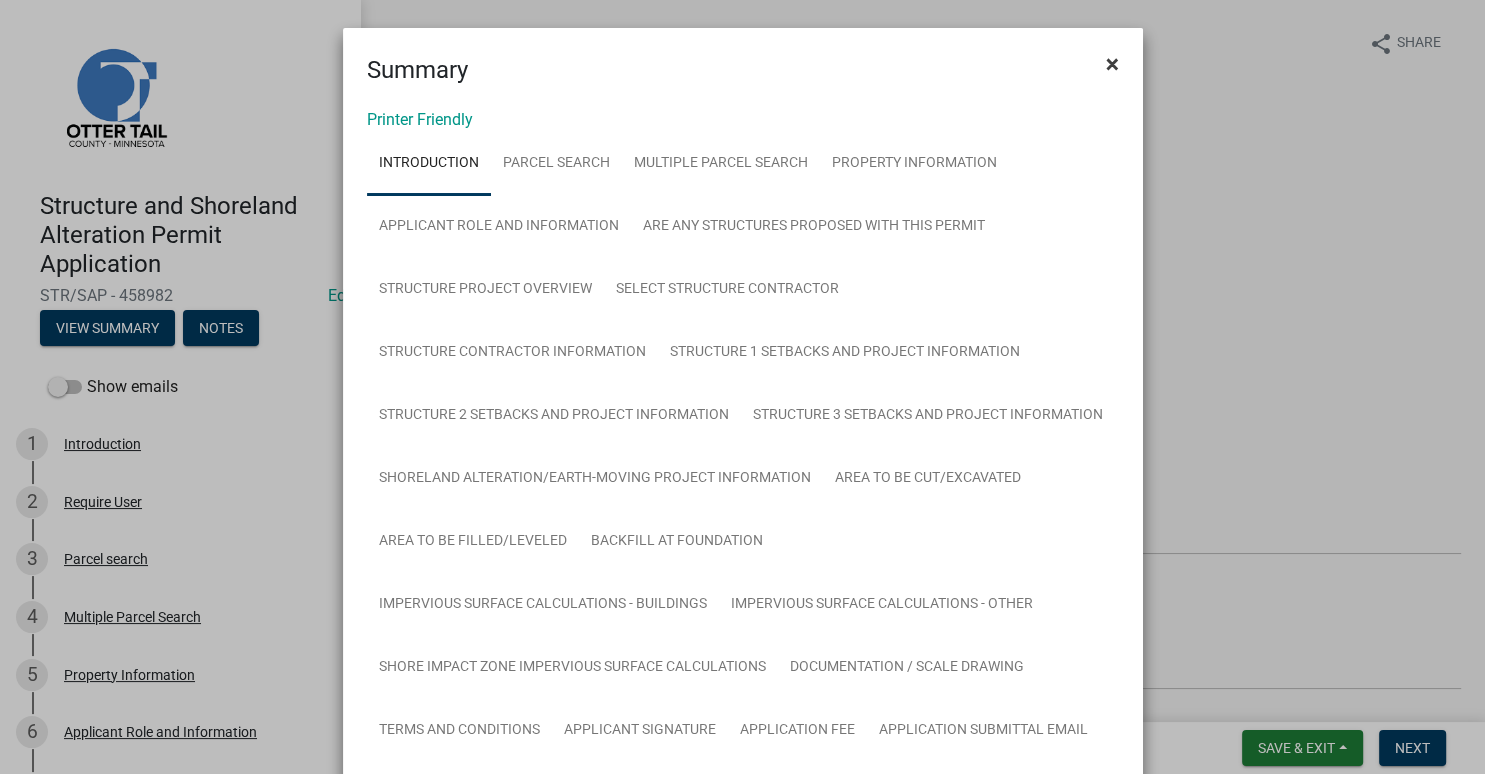 click on "×" 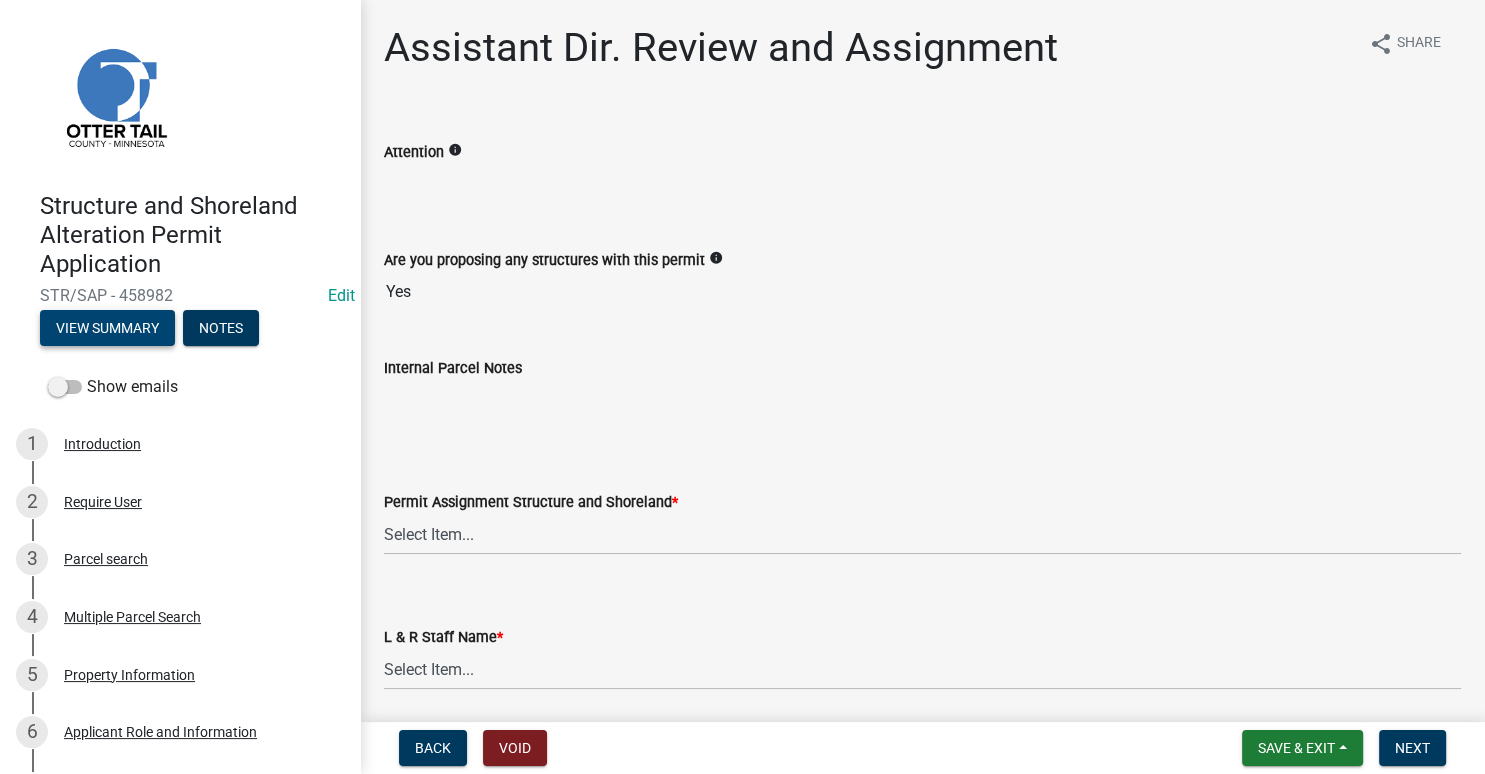 scroll, scrollTop: 71, scrollLeft: 0, axis: vertical 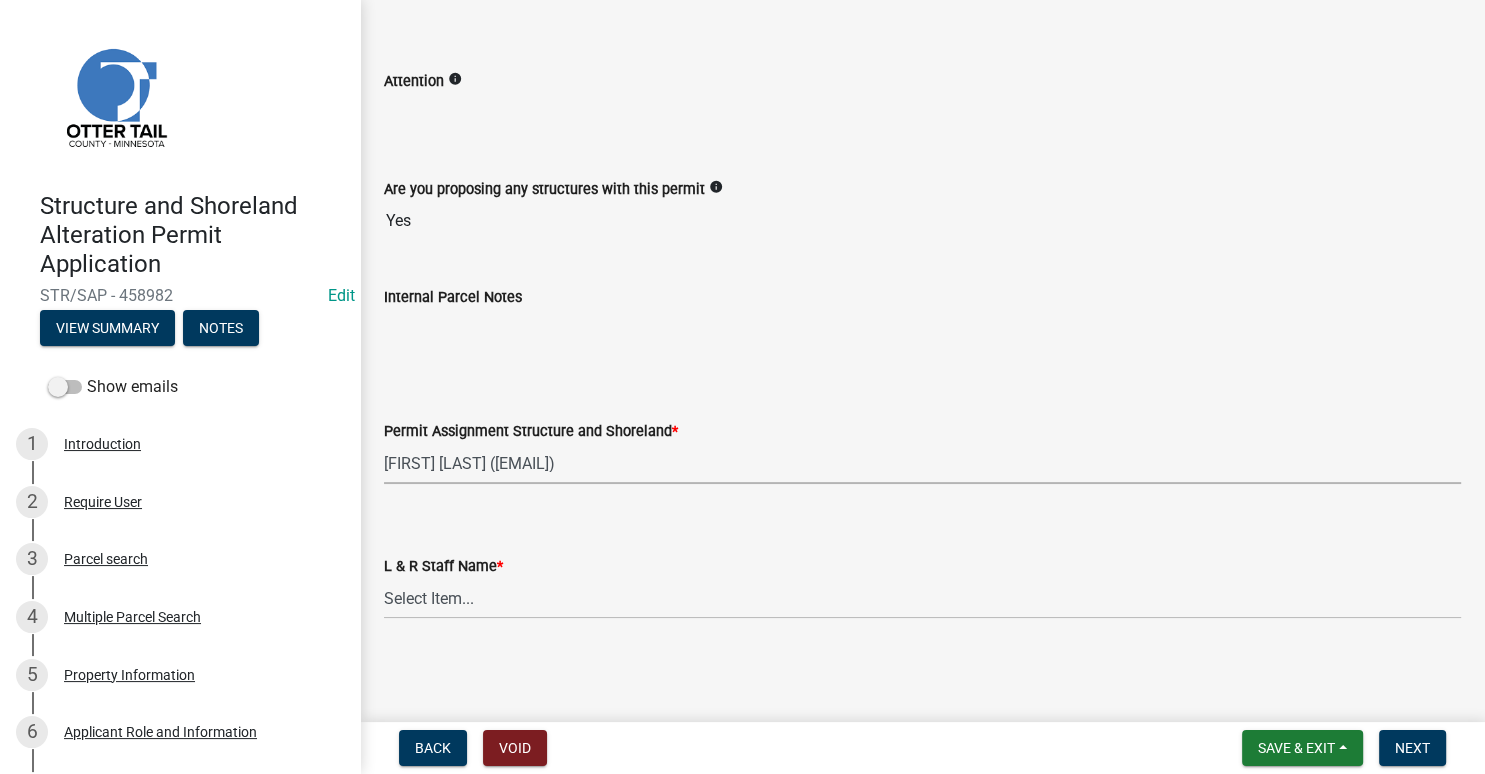 click on "[FIRST] [LAST] ([EMAIL])" at bounding box center (0, 0) 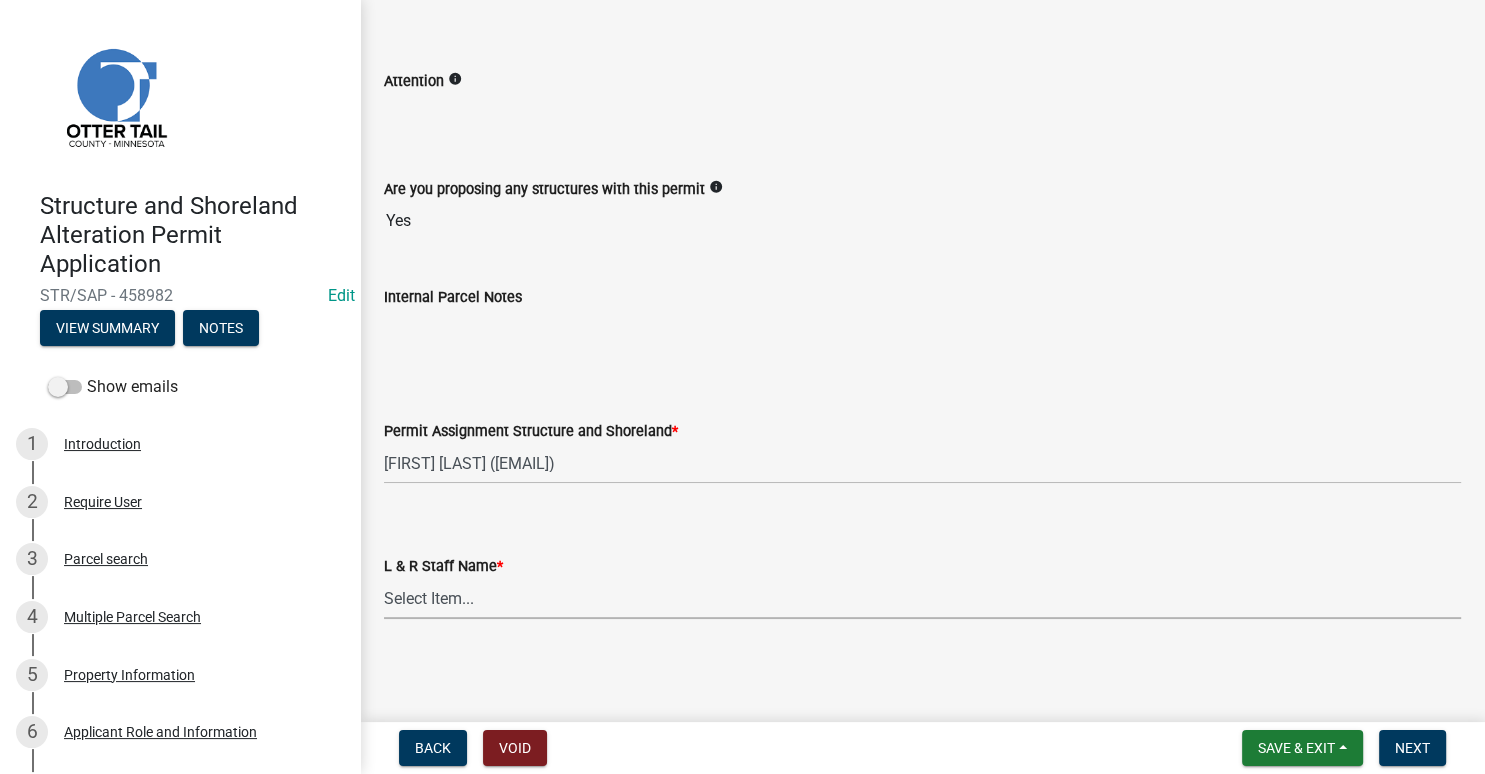 click on "Select Item...   [FIRST] [LAST]   [FIRST] [LAST]   [FIRST] [LAST]   [FIRST] [LAST]   [FIRST] [LAST]   [FIRST] [LAST]   [FIRST] [LAST]   [FIRST] [LAST]   [FIRST] [LAST]   [FIRST] [LAST]   [FIRST] [LAST]   [FIRST] [LAST]   [FIRST] [LAST]   [FIRST] [LAST]" at bounding box center [922, 598] 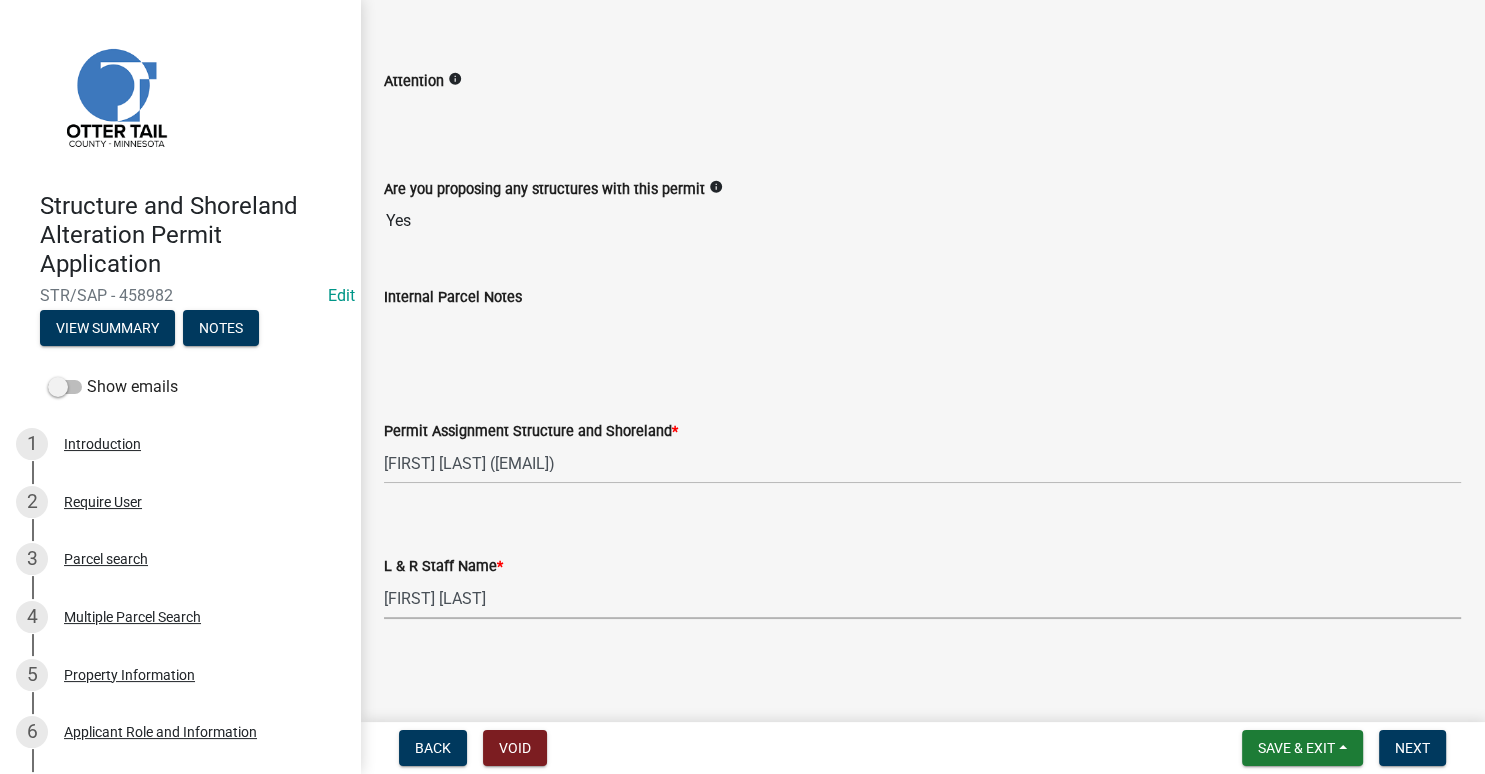 click on "[FIRST] [LAST]" at bounding box center (0, 0) 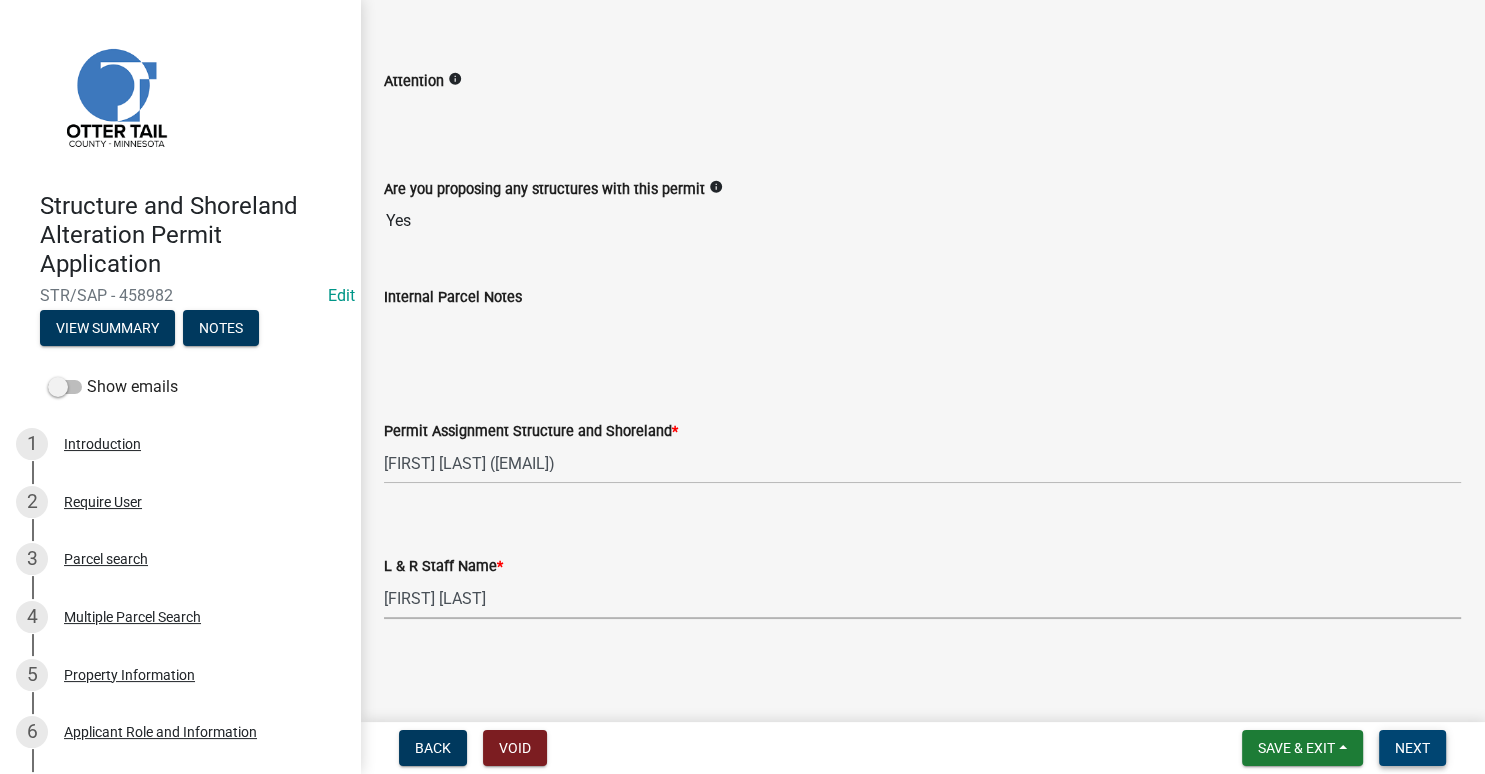 click on "Next" at bounding box center [1412, 748] 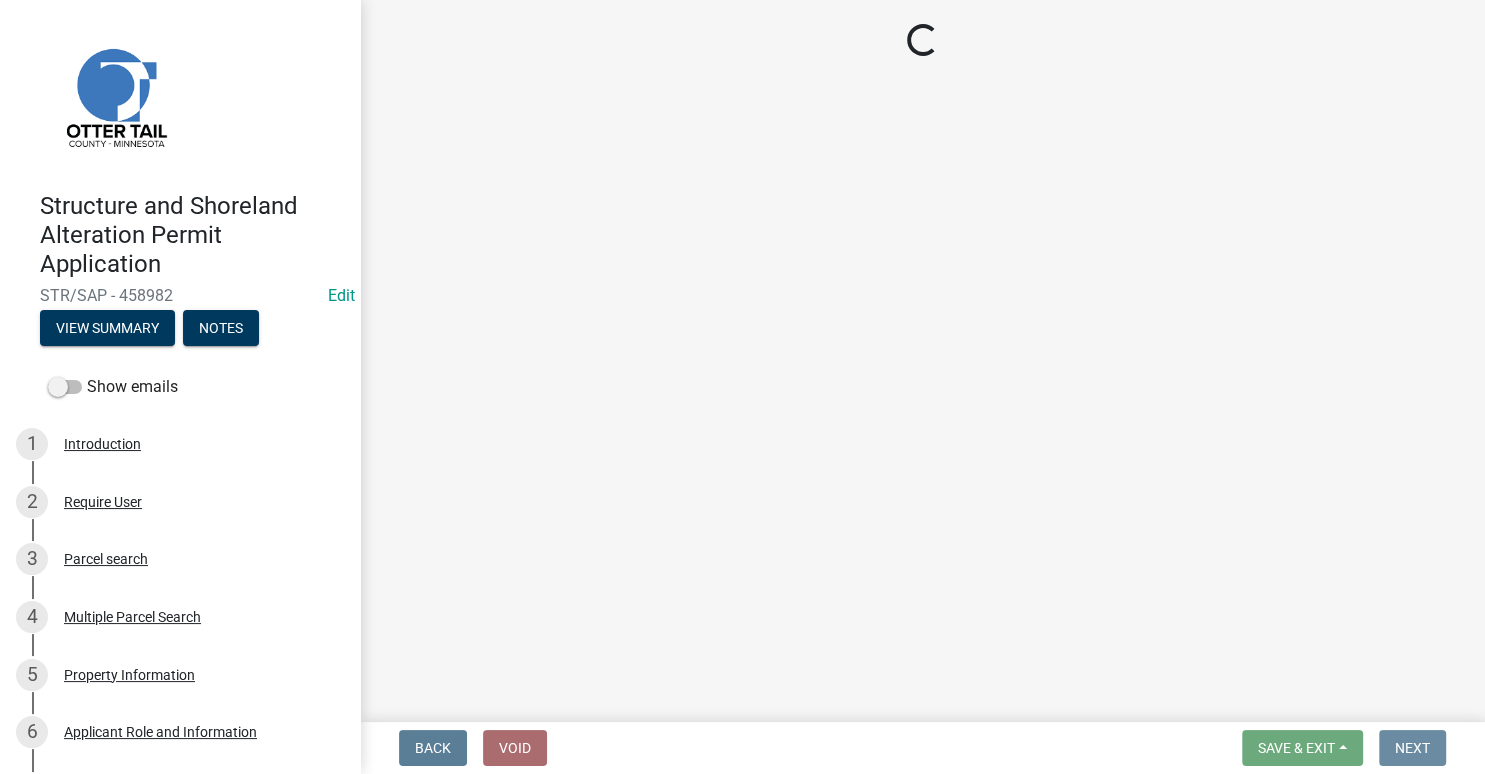 scroll, scrollTop: 0, scrollLeft: 0, axis: both 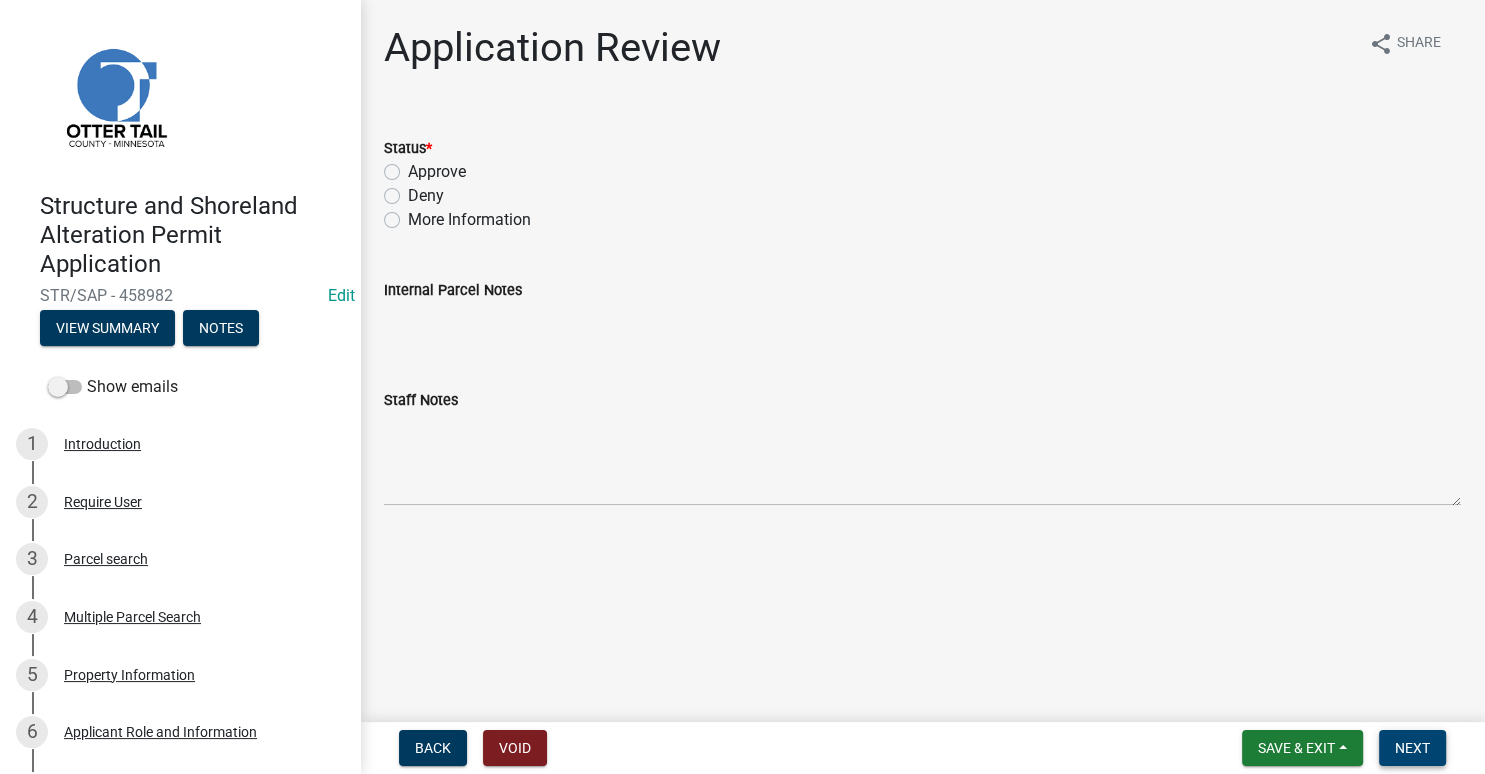 click on "Next" at bounding box center (1412, 748) 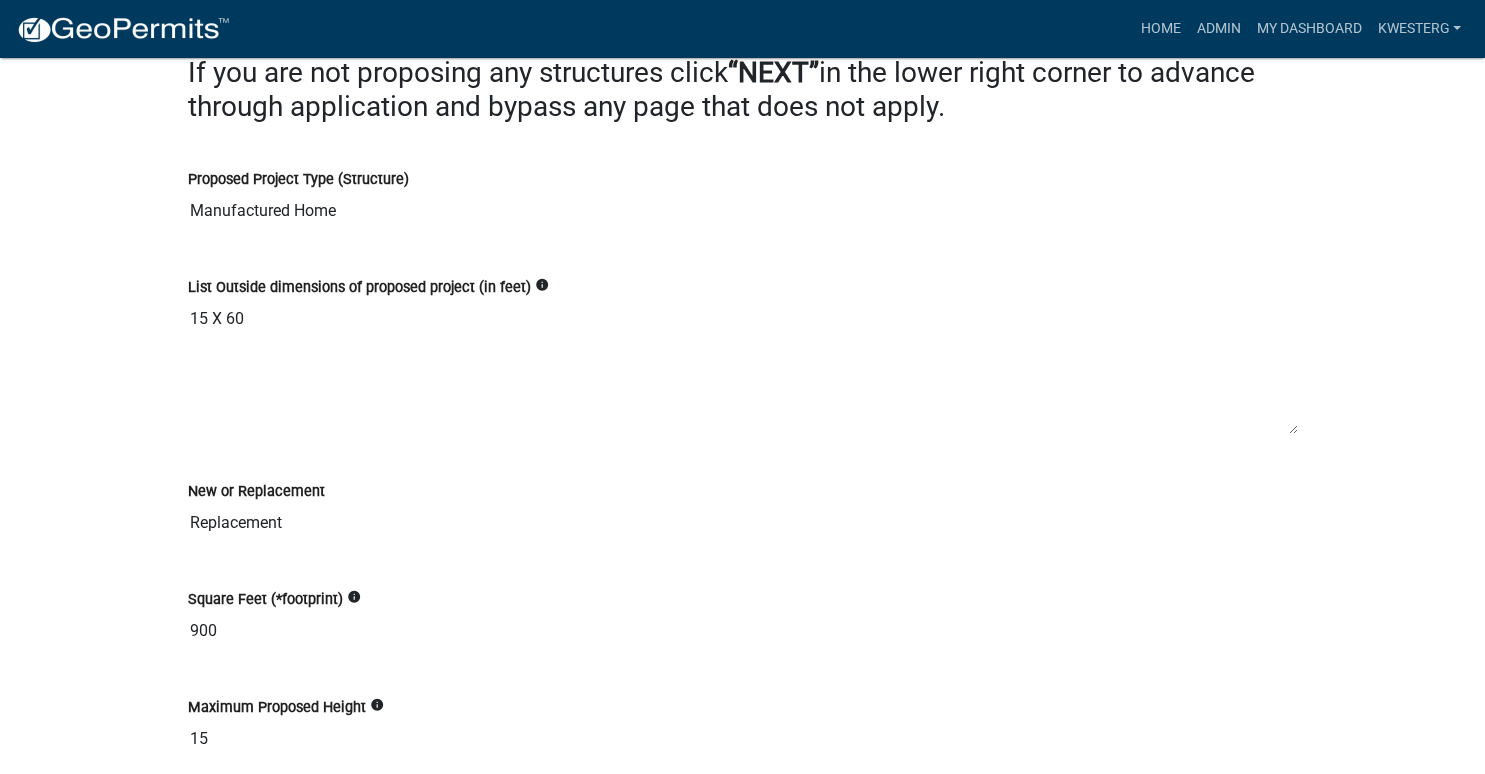 scroll, scrollTop: 6758, scrollLeft: 0, axis: vertical 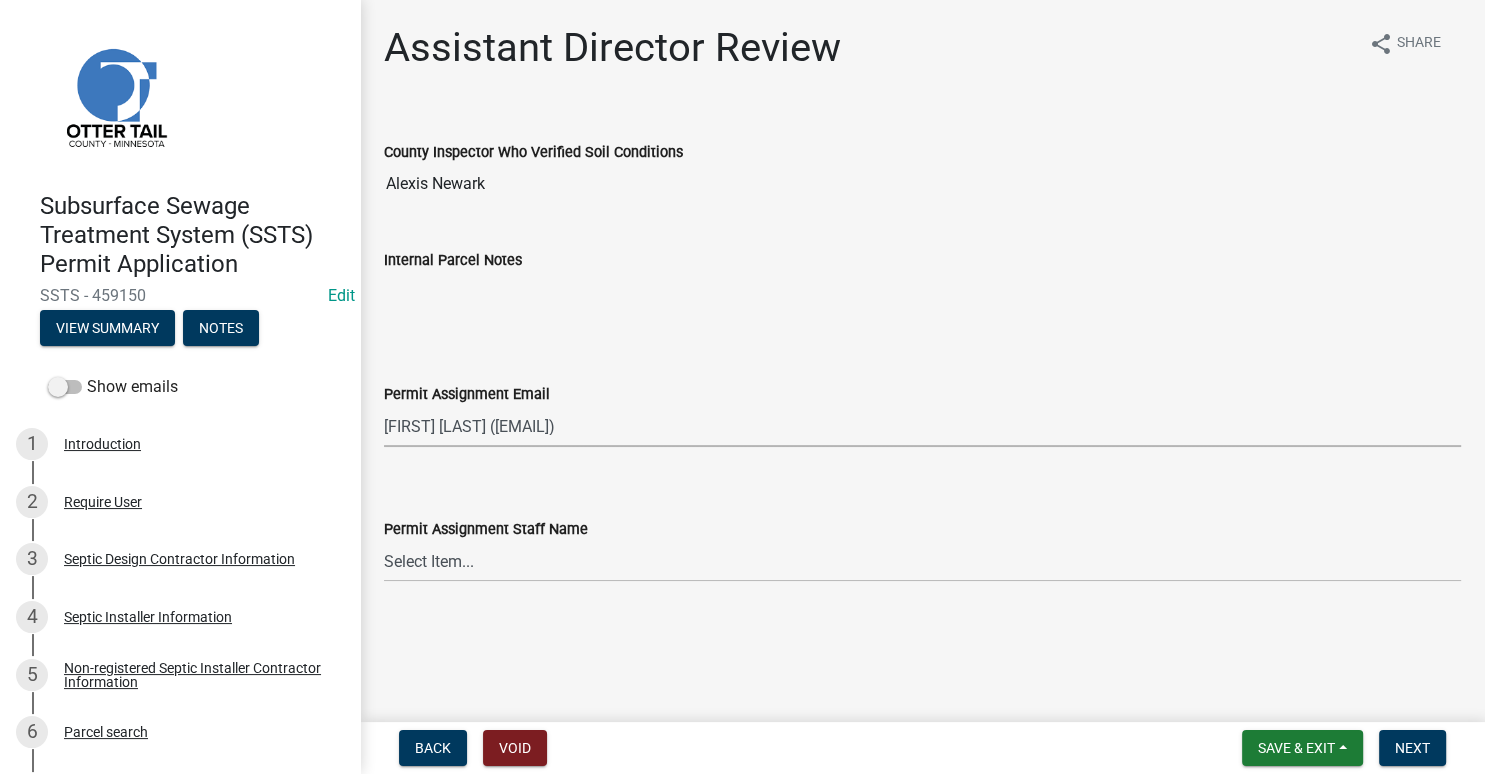 click on "[FIRST] [LAST] ([EMAIL])" at bounding box center [0, 0] 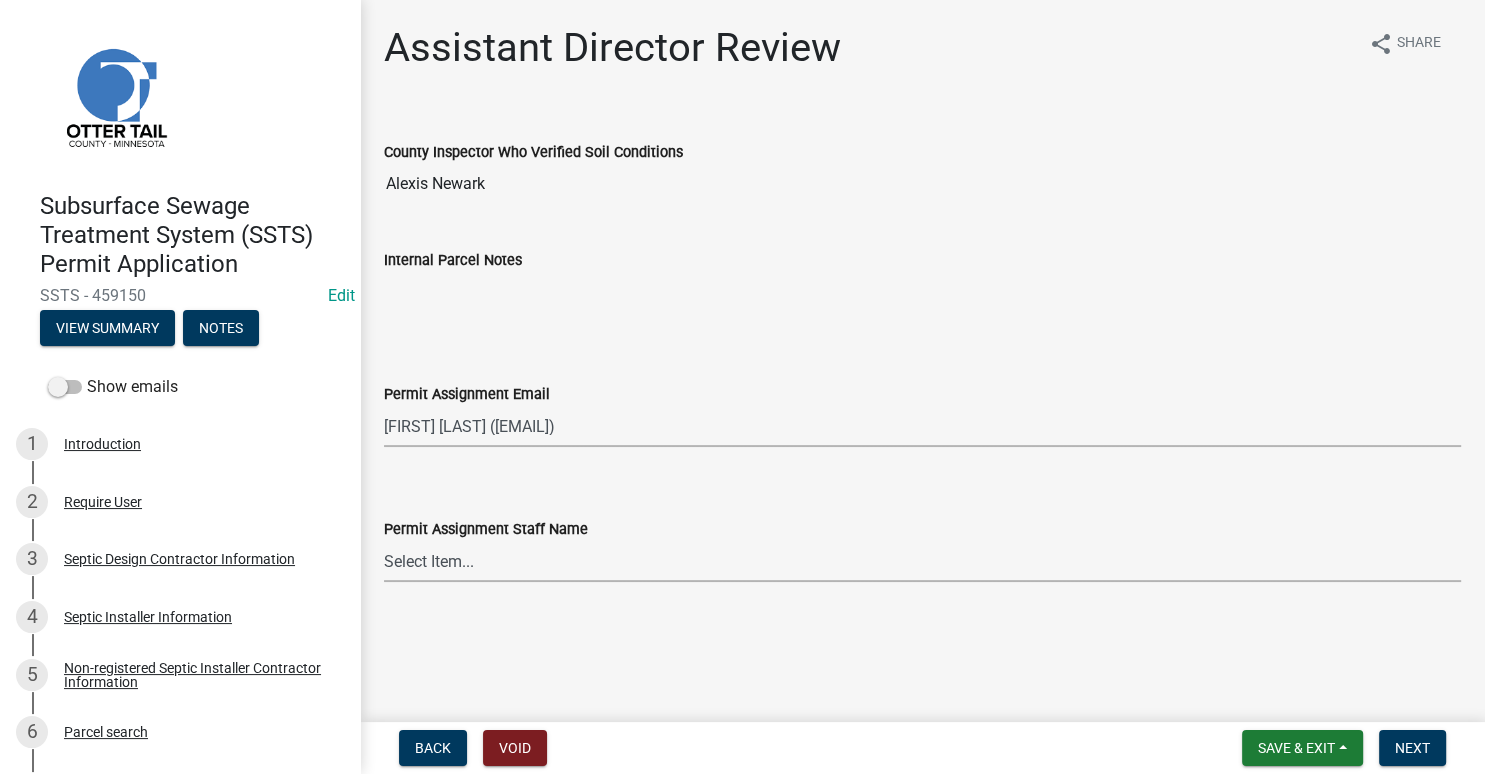 click on "Select Item...   [FIRST] [LAST]   [FIRST] [LAST]   [FIRST] [LAST]   [FIRST] [LAST]   [FIRST] [LAST]   [FIRST] [LAST]   [FIRST] [LAST]   [FIRST] [LAST]   [FIRST] [LAST]   [FIRST] [LAST]   [FIRST] [LAST]   [FIRST] [LAST]   [FIRST] [LAST]   [FIRST] [LAST]" at bounding box center (922, 561) 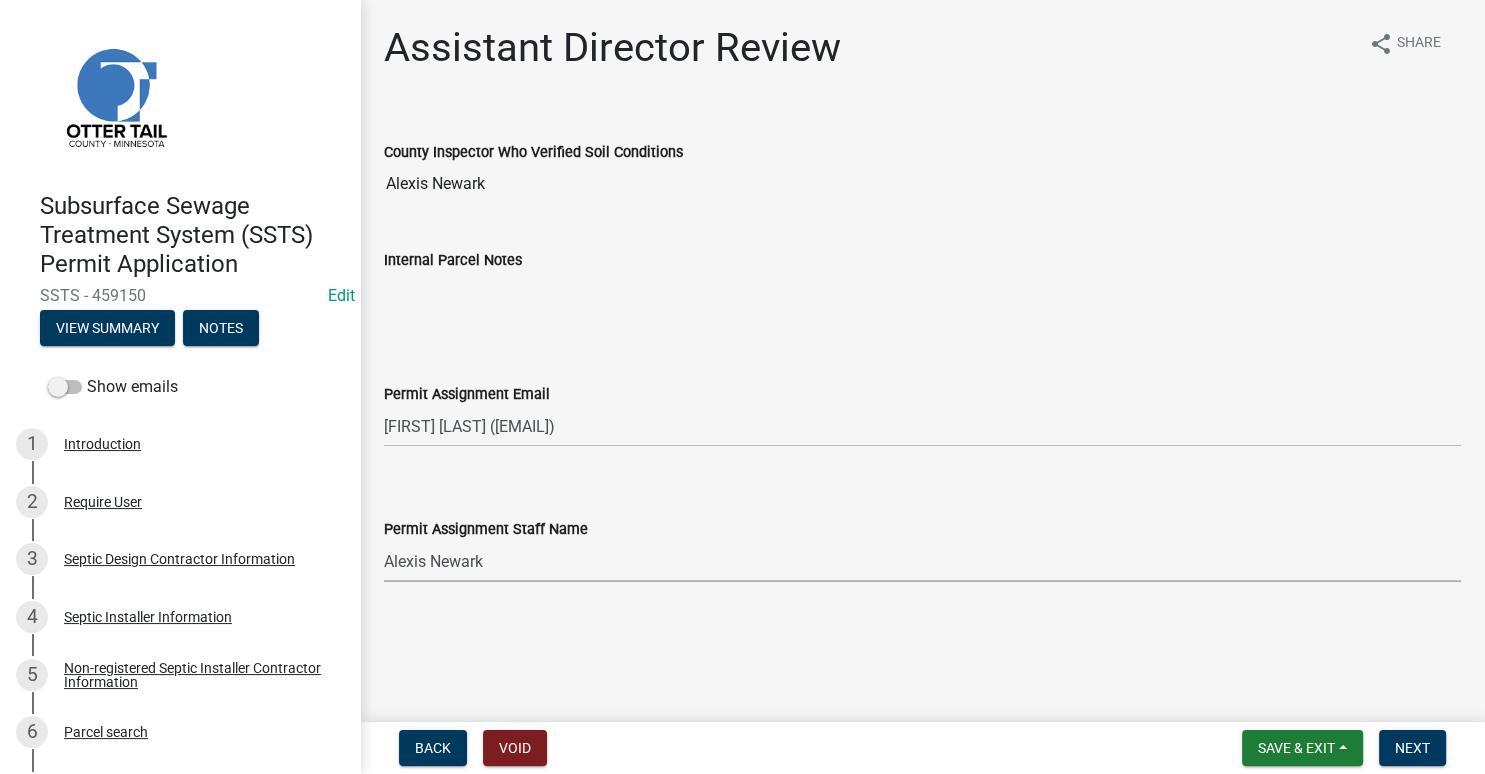 click on "Alexis Newark" at bounding box center [0, 0] 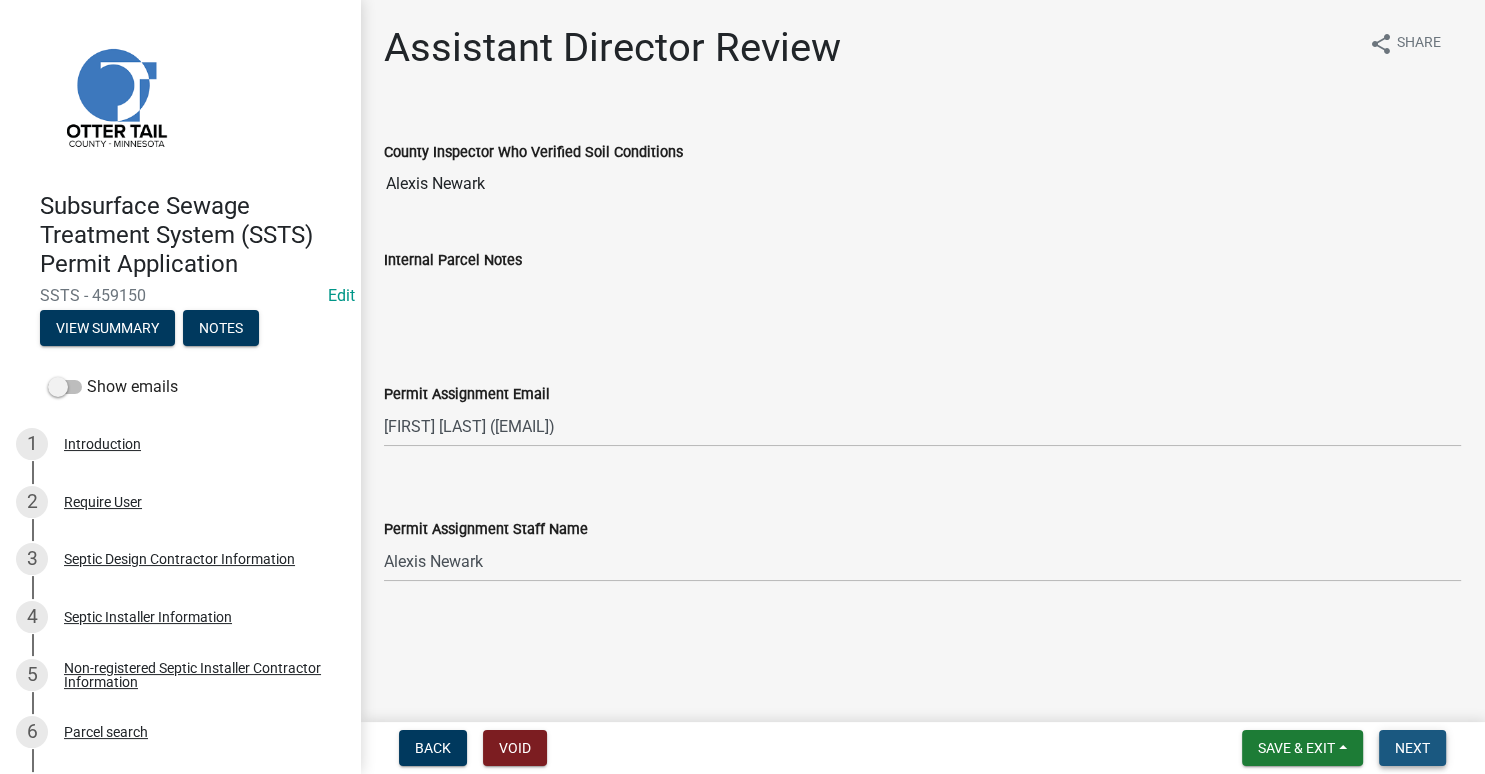 click on "Next" at bounding box center [1412, 748] 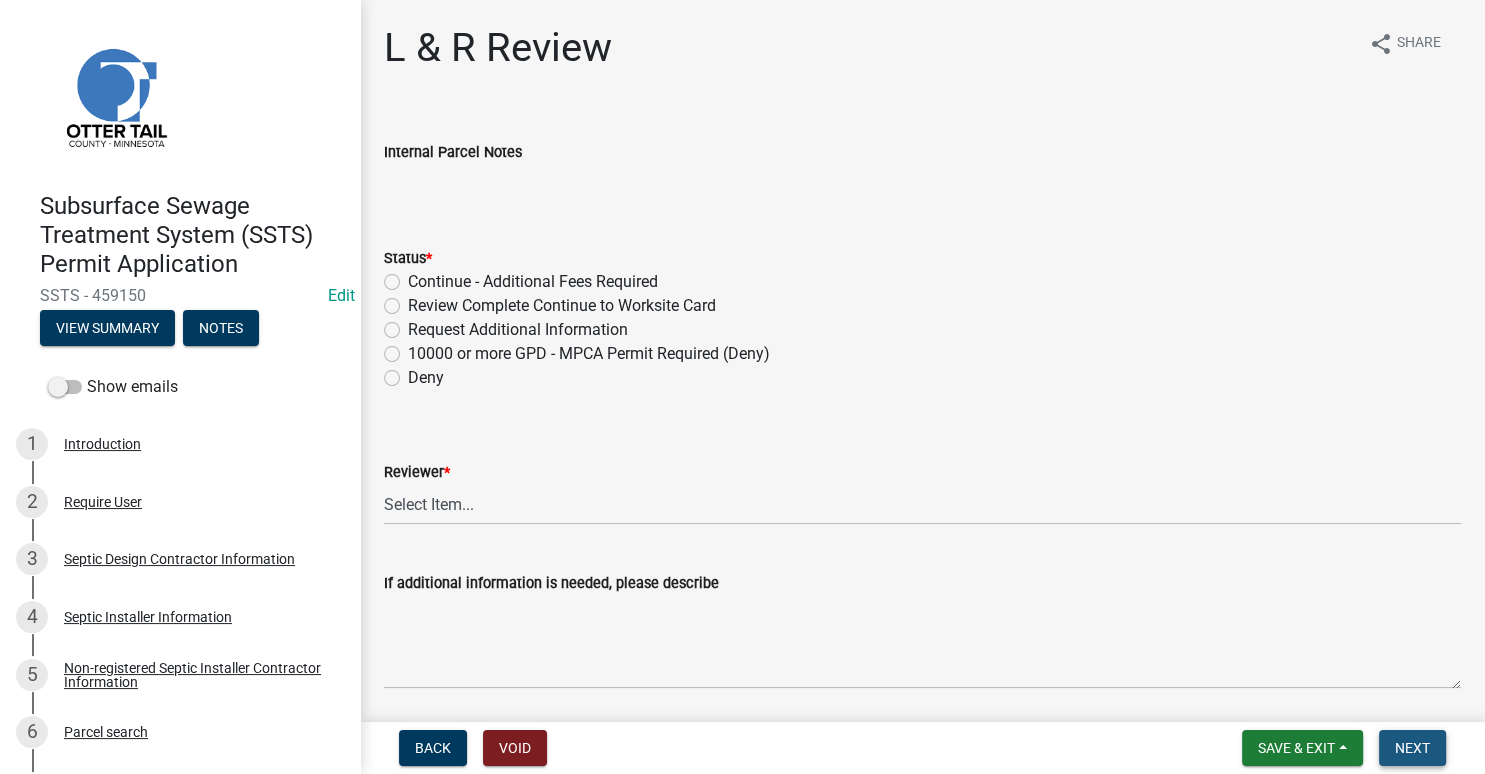 click on "Next" at bounding box center (1412, 748) 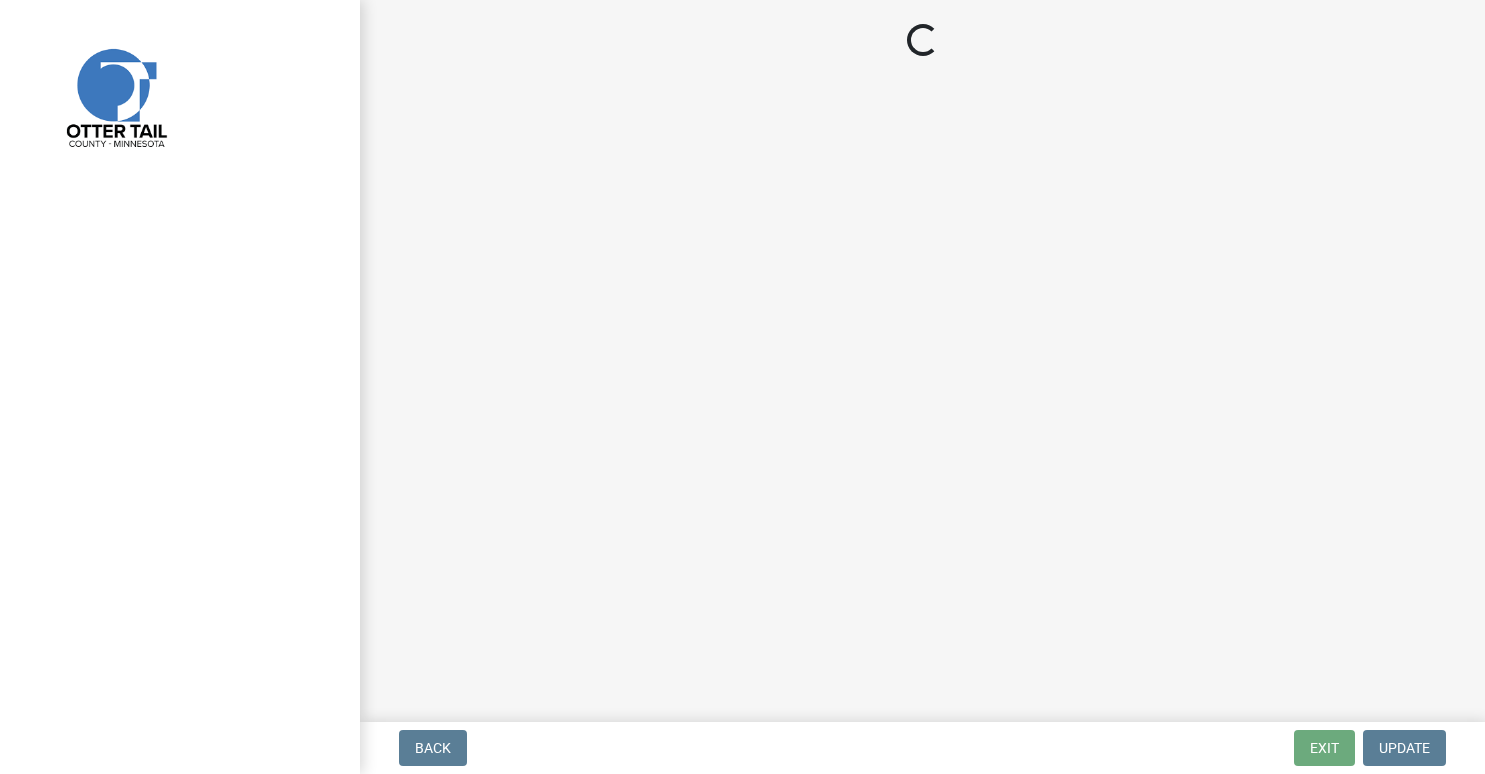 scroll, scrollTop: 0, scrollLeft: 0, axis: both 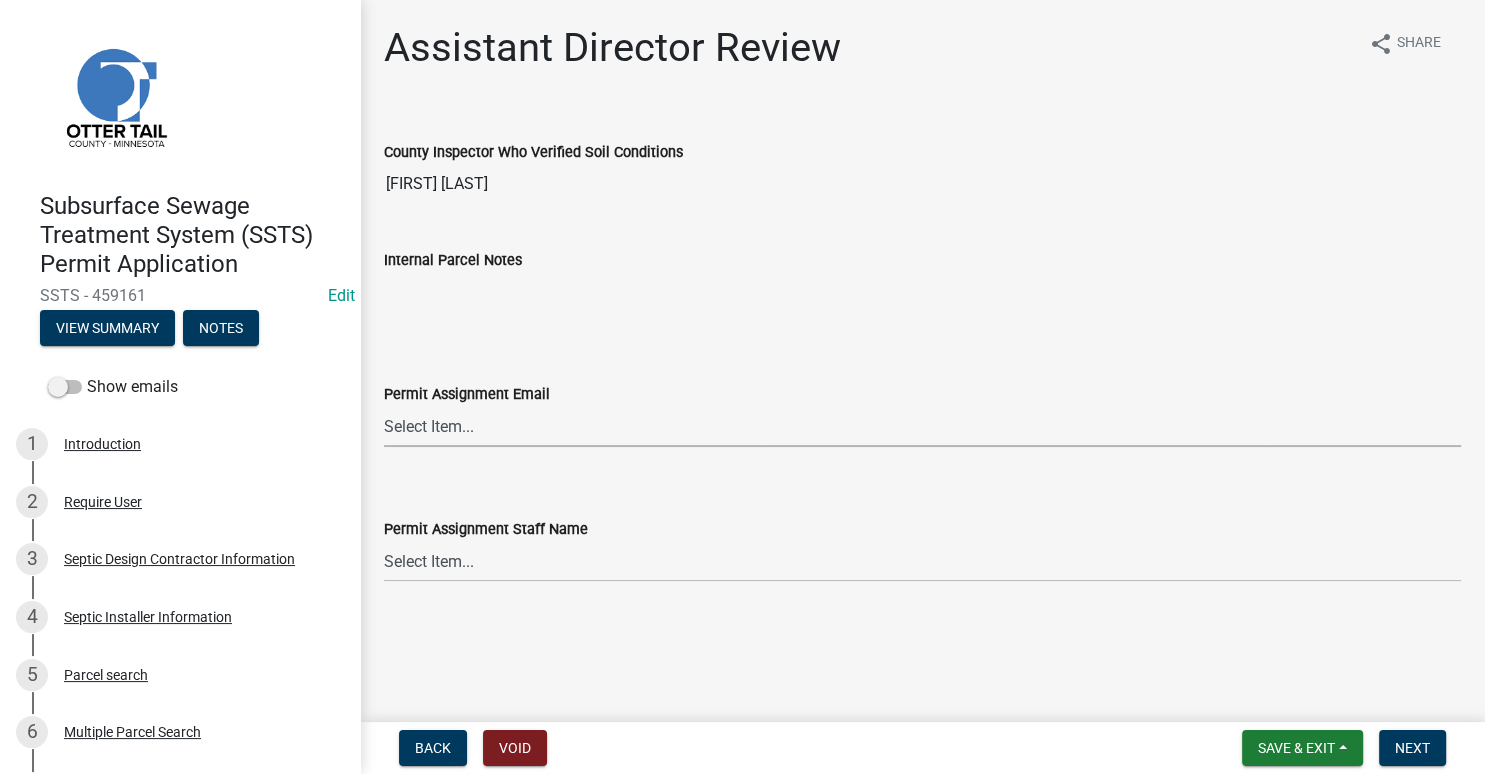 click on "Select Item...   [FIRST] [LAST] ([EMAIL])   [FIRST] [LAST] ([EMAIL])   [FIRST] [LAST] ([EMAIL])   [FIRST] [LAST] ([EMAIL])   [FIRST] [LAST] ([EMAIL])   [FIRST] [LAST] ([EMAIL])   [FIRST] [LAST] ([EMAIL])   [FIRST] [LAST] ([EMAIL])   [FIRST] [LAST] ([EMAIL])   [FIRST] [LAST] ([EMAIL])   [FIRST] [LAST] ([EMAIL])   [FIRST] [LAST] ([EMAIL])   [FIRST] [LAST] ([EMAIL])   [FIRST] [LAST] ([EMAIL])" at bounding box center [922, 426] 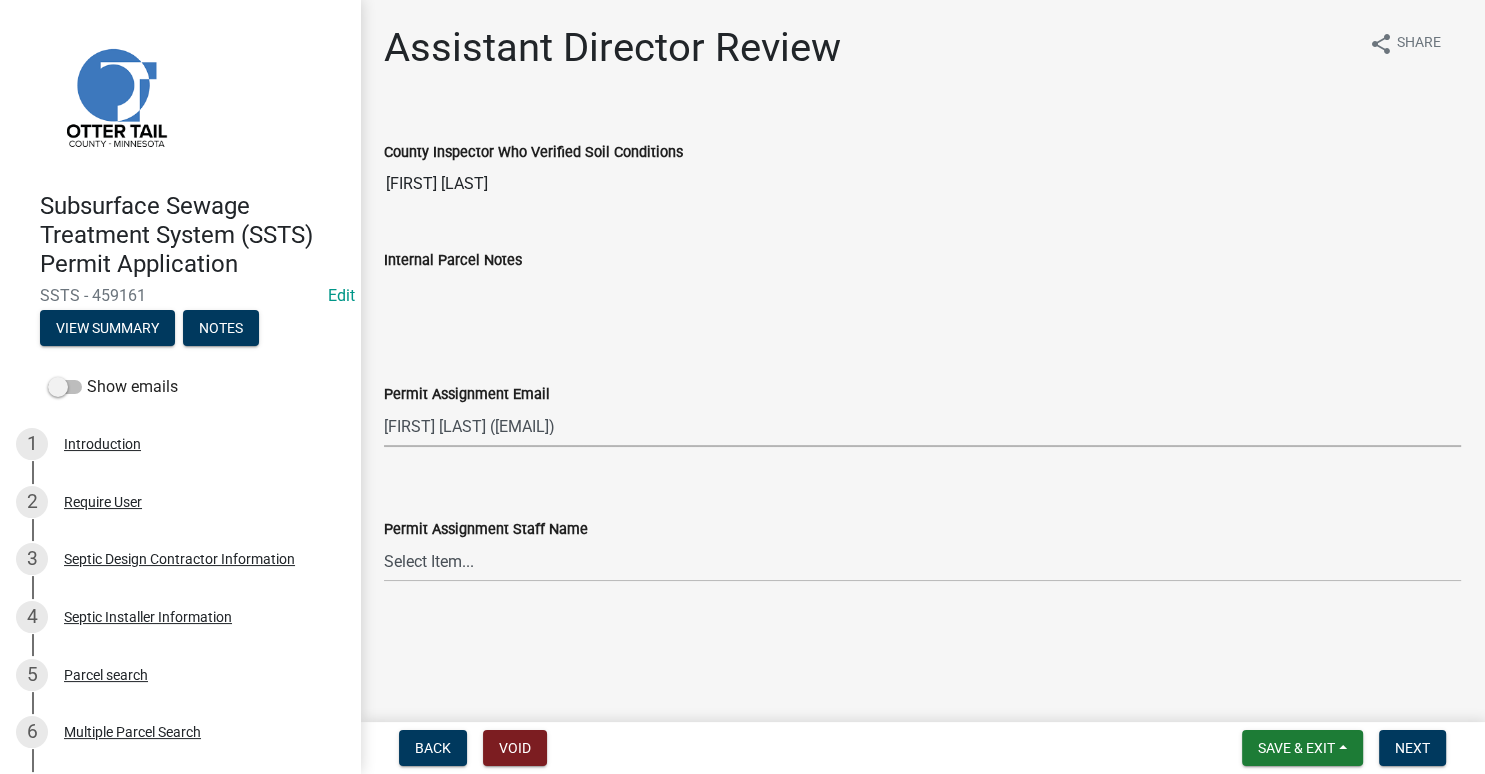 click on "[FIRST] [LAST] ([EMAIL])" at bounding box center [0, 0] 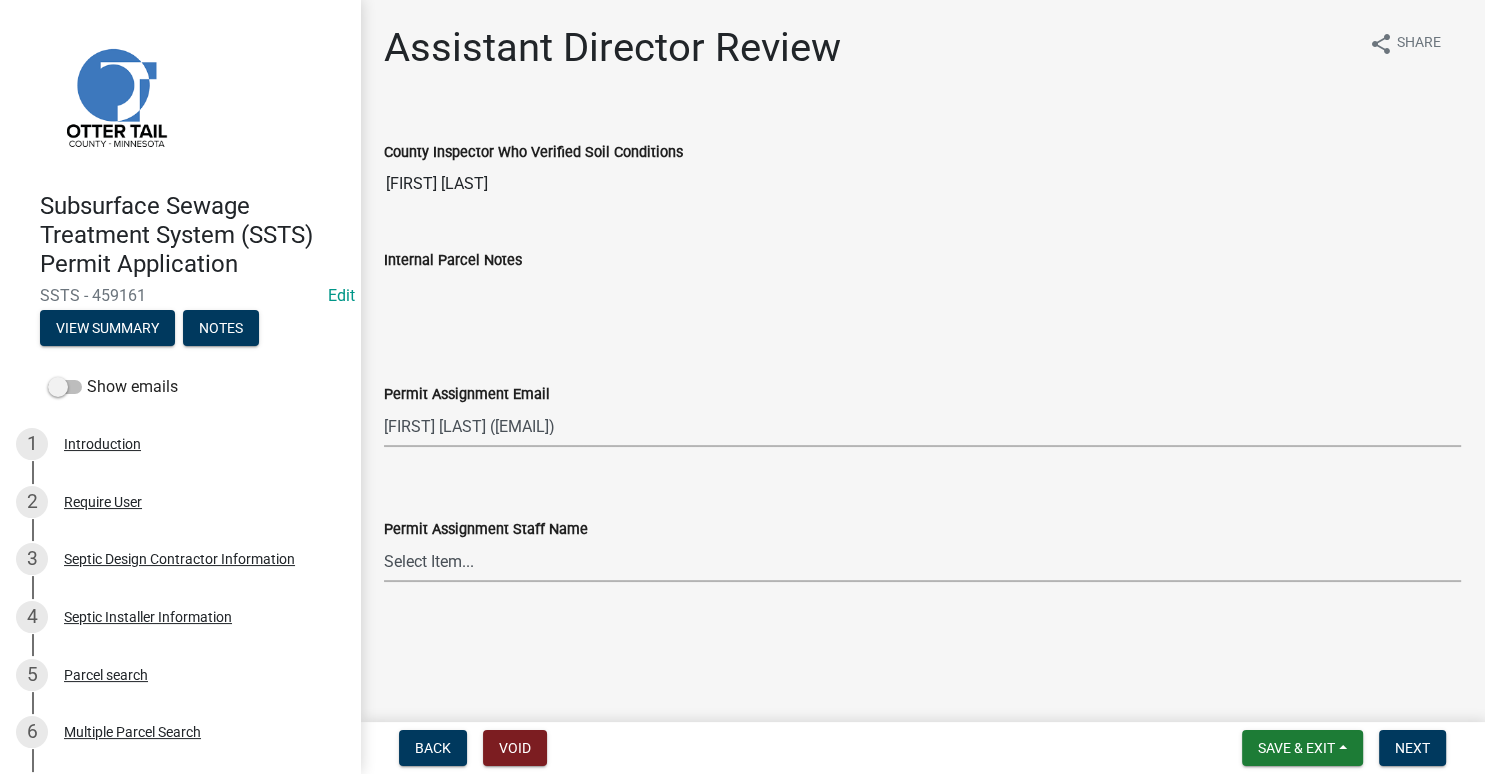 click on "Select Item...   [FIRST] [LAST]   [FIRST] [LAST]   [FIRST] [LAST]   [FIRST] [LAST]   [FIRST] [LAST]   [FIRST] [LAST]   [FIRST] [LAST]   [FIRST] [LAST]   [FIRST] [LAST]   [FIRST] [LAST]   [FIRST] [LAST]   [FIRST] [LAST]   [FIRST] [LAST]   [FIRST] [LAST]" at bounding box center [922, 561] 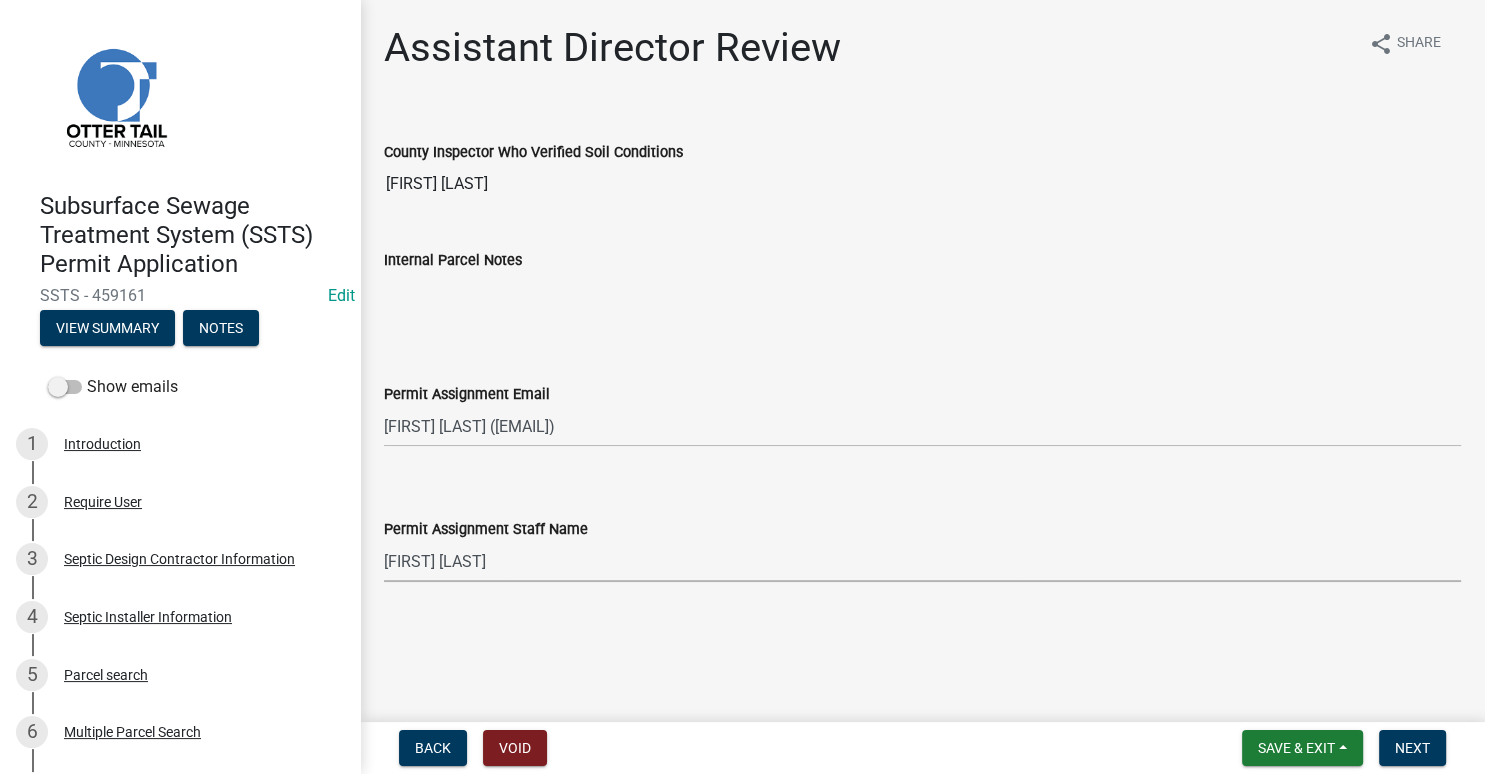 click on "[FIRST] [LAST]" at bounding box center [0, 0] 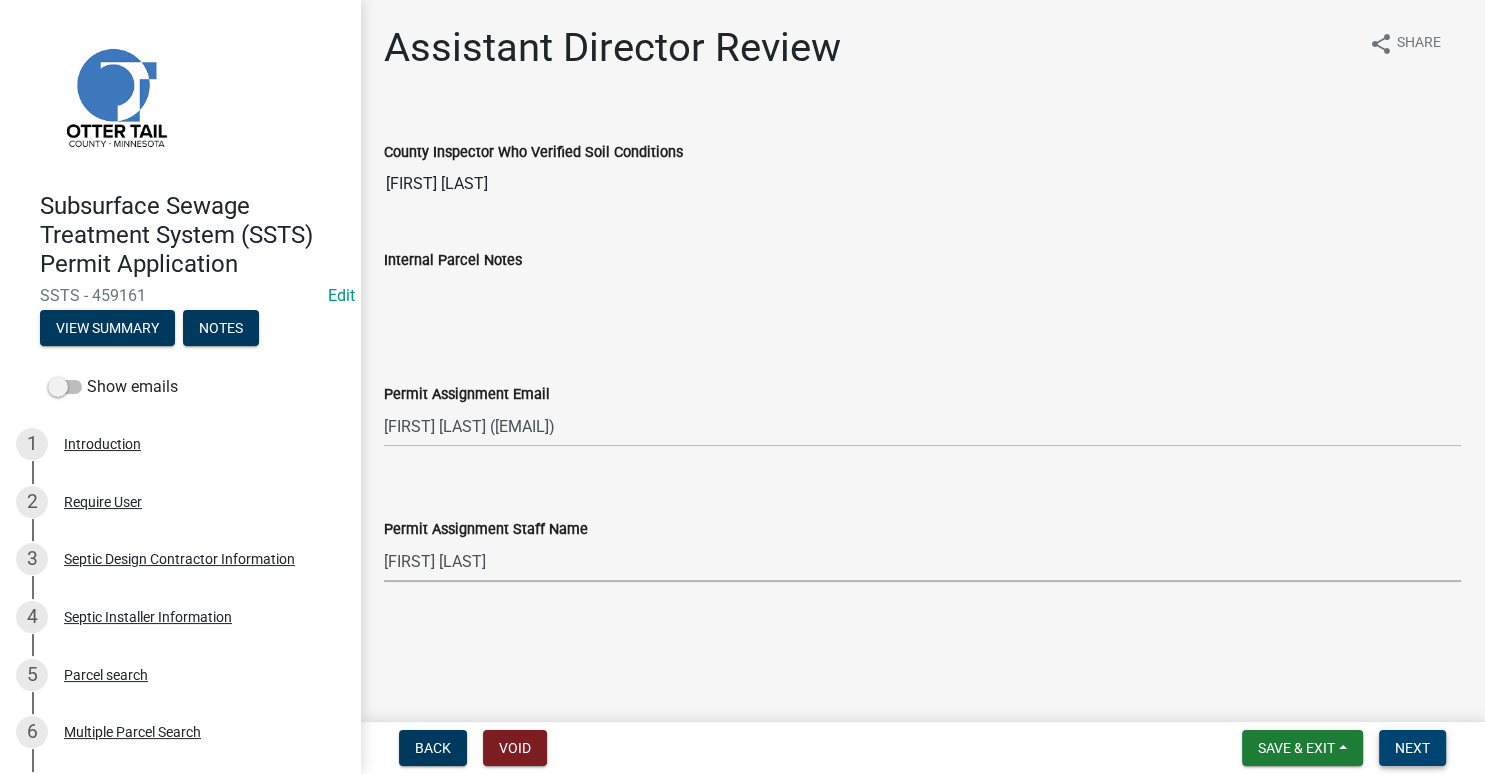 click on "Next" at bounding box center [1412, 748] 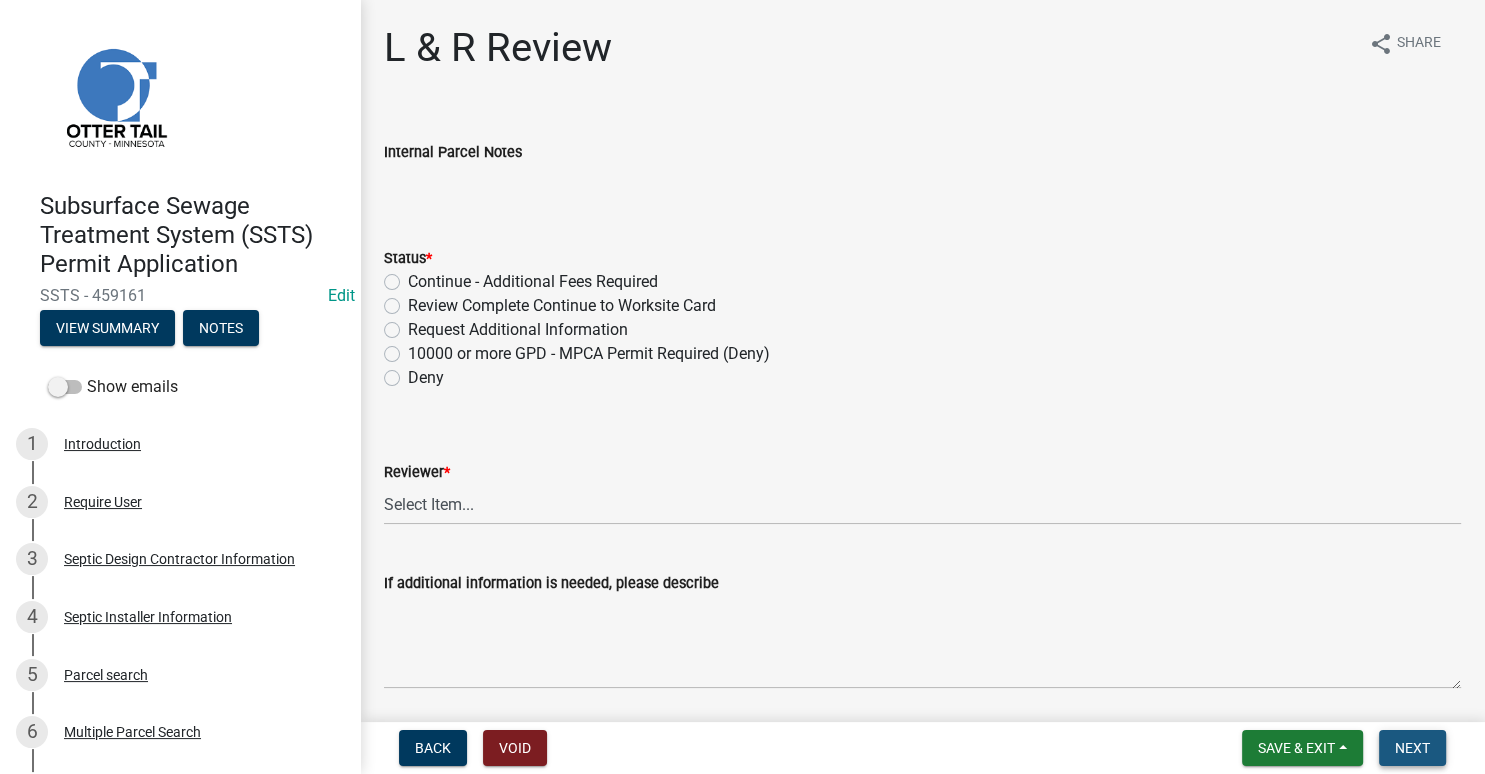click on "Next" at bounding box center [1412, 748] 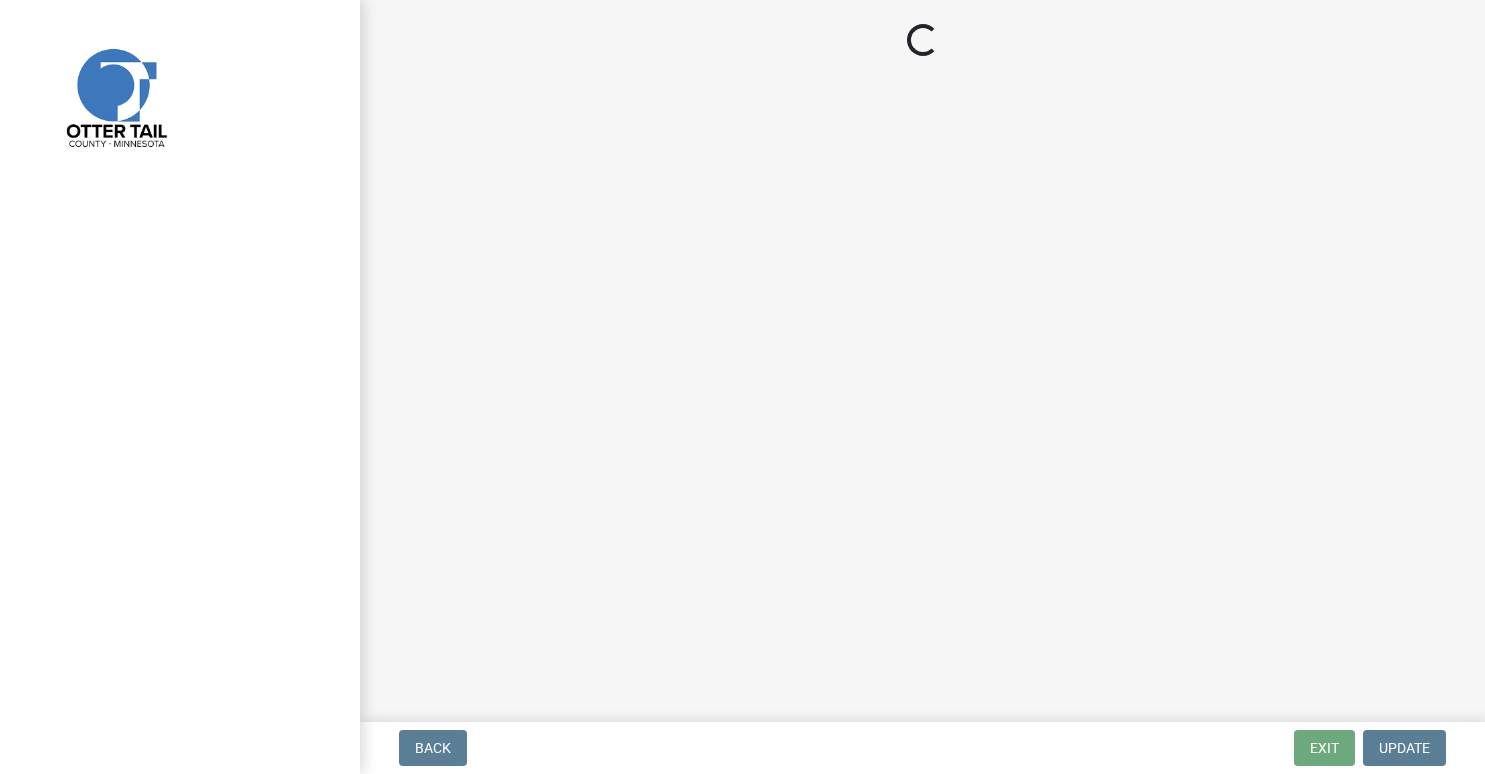 scroll, scrollTop: 0, scrollLeft: 0, axis: both 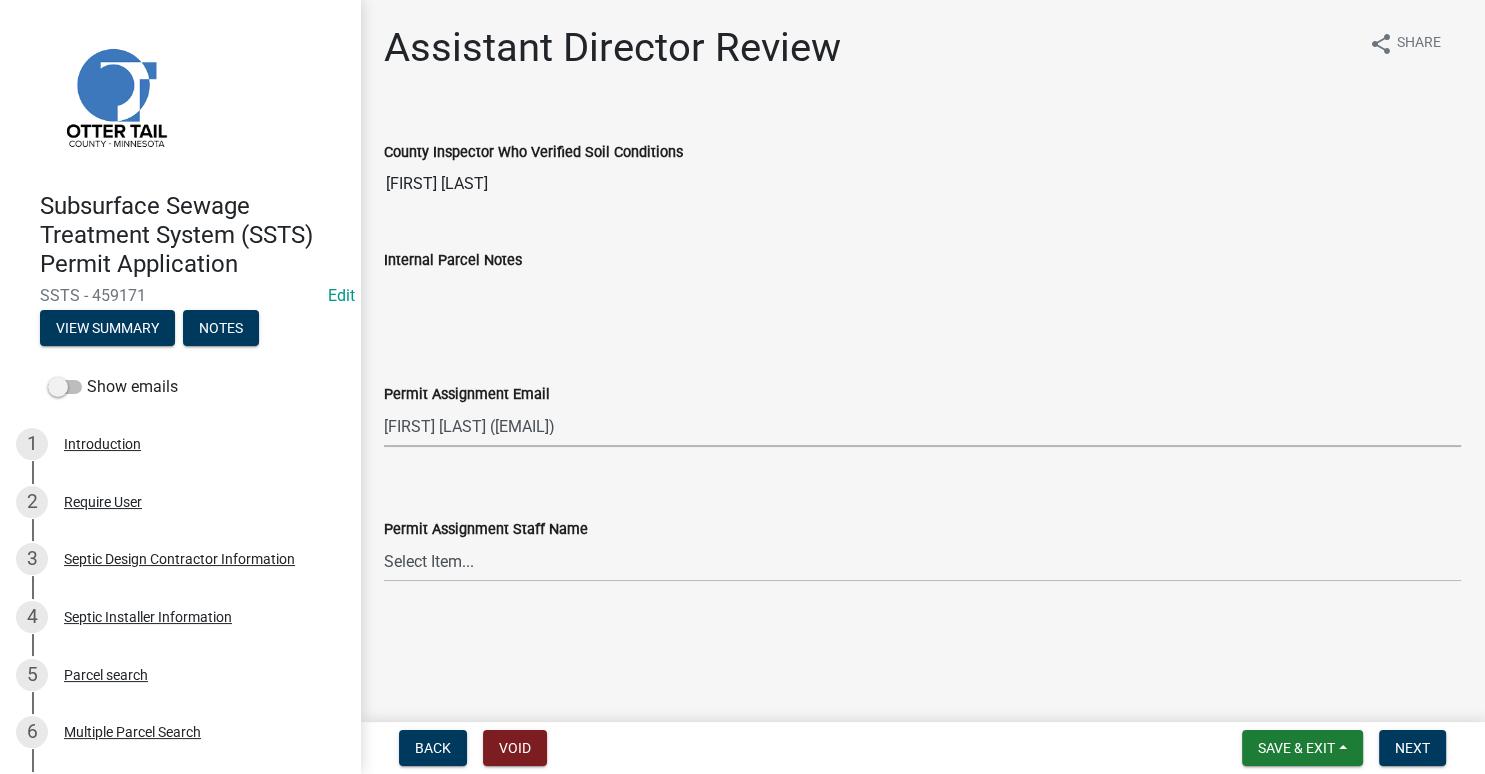 click on "[FIRST] [LAST] ([EMAIL])" at bounding box center (0, 0) 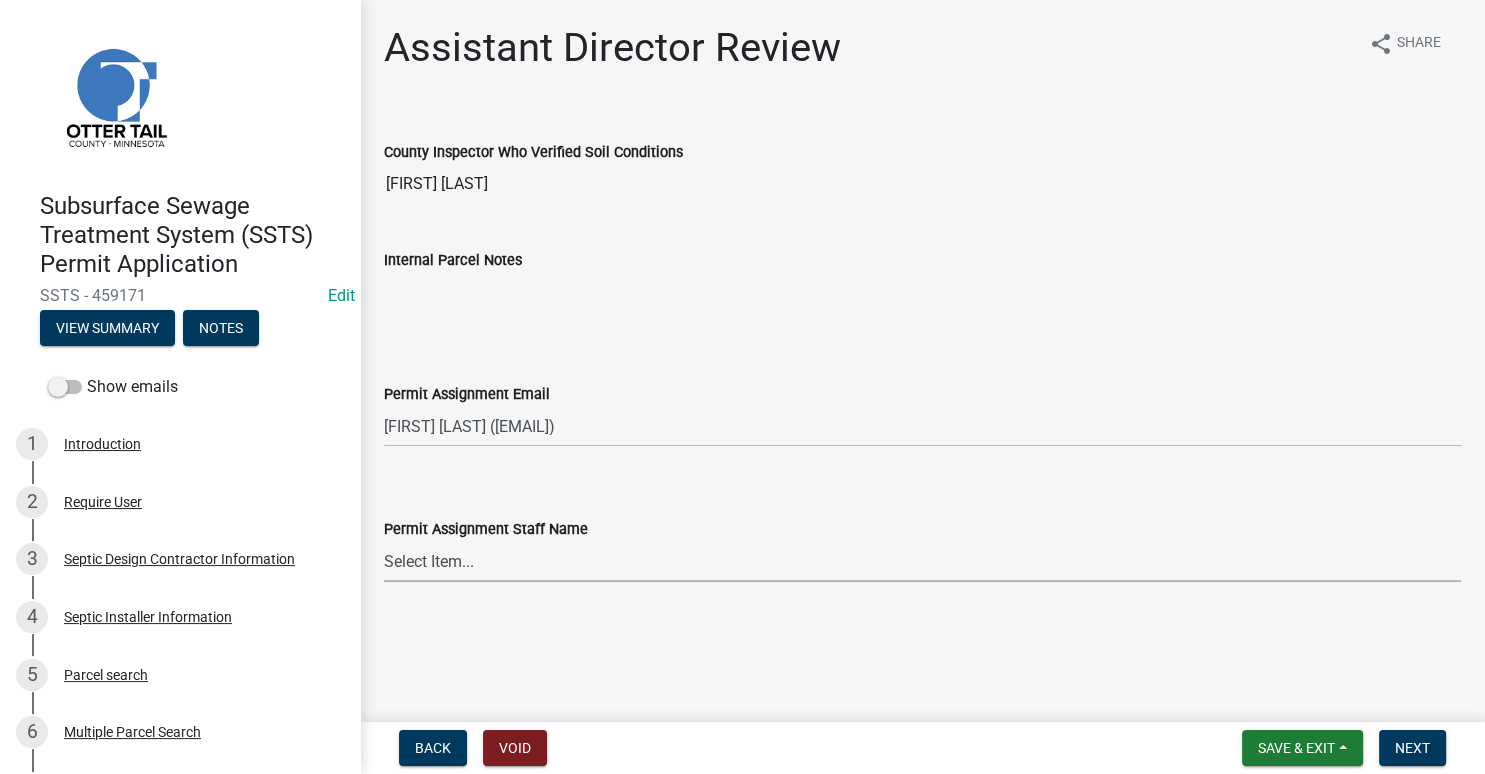 click on "Select Item...   [FIRST] [LAST]   [FIRST] [LAST]   [FIRST] [LAST]   [FIRST] [LAST]   [FIRST] [LAST]   [FIRST] [LAST]   [FIRST] [LAST]   [FIRST] [LAST]   [FIRST] [LAST]   [FIRST] [LAST]   [FIRST] [LAST]   [FIRST] [LAST]   [FIRST] [LAST]   [FIRST] [LAST]" at bounding box center [922, 561] 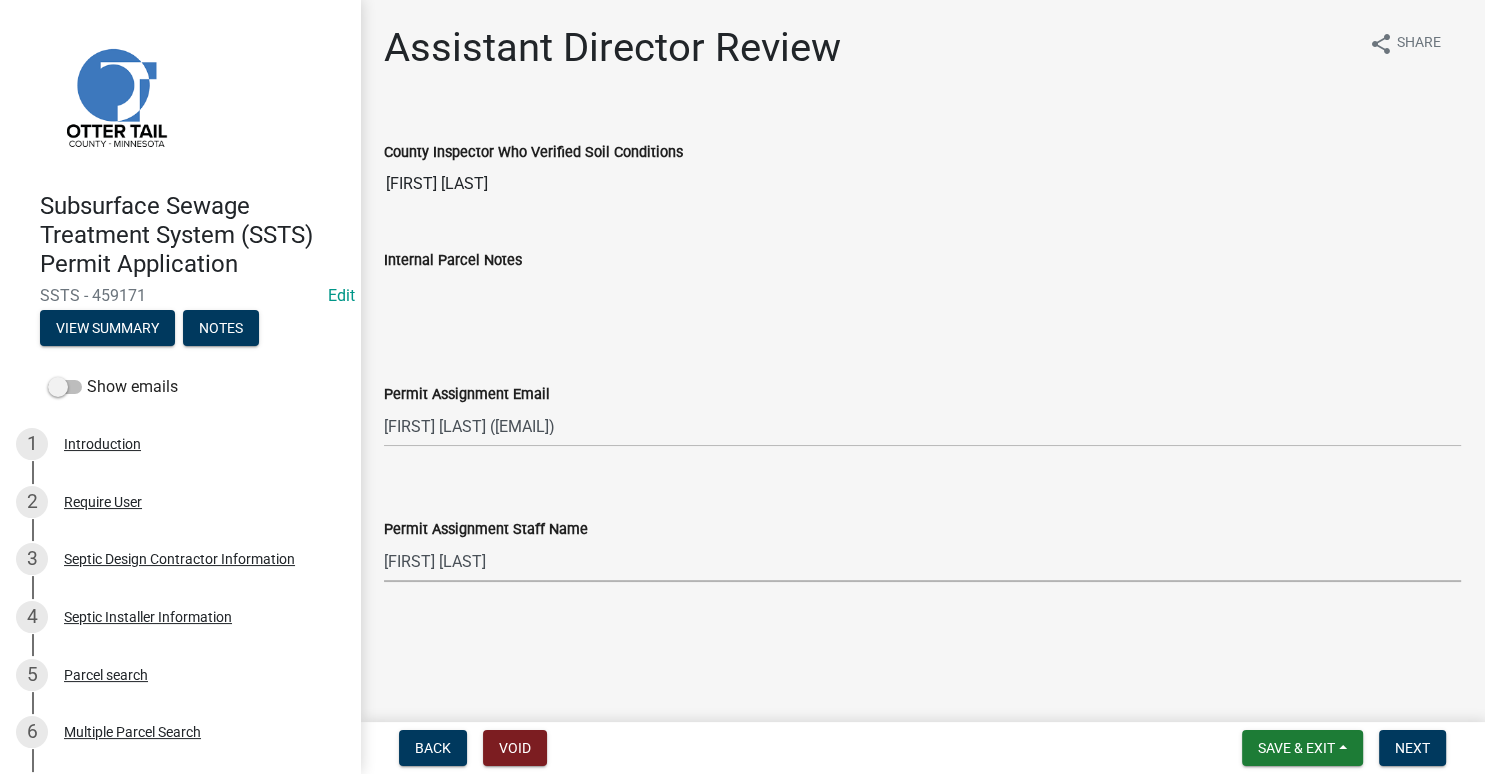 click on "[FIRST] [LAST]" at bounding box center (0, 0) 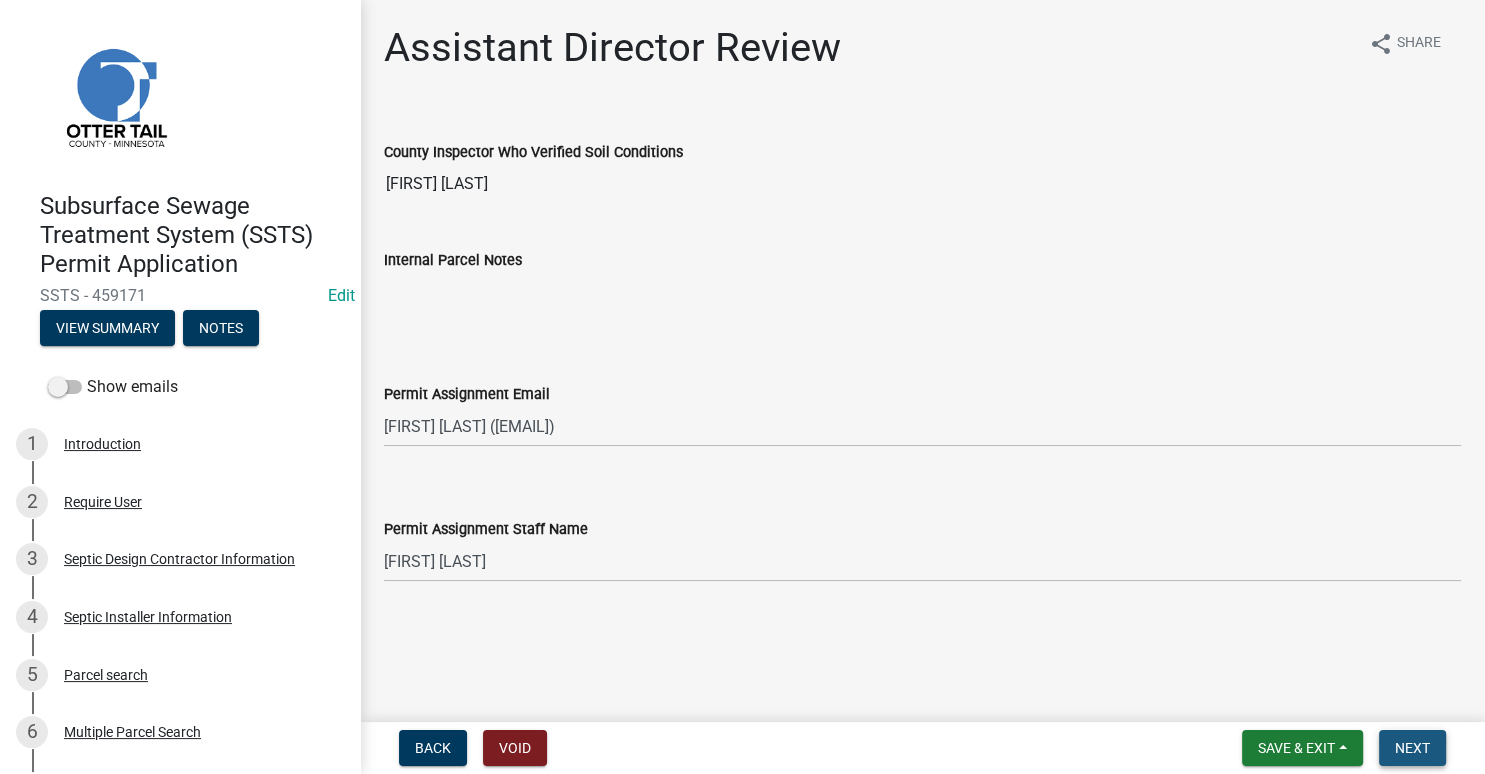 click on "Next" at bounding box center (1412, 748) 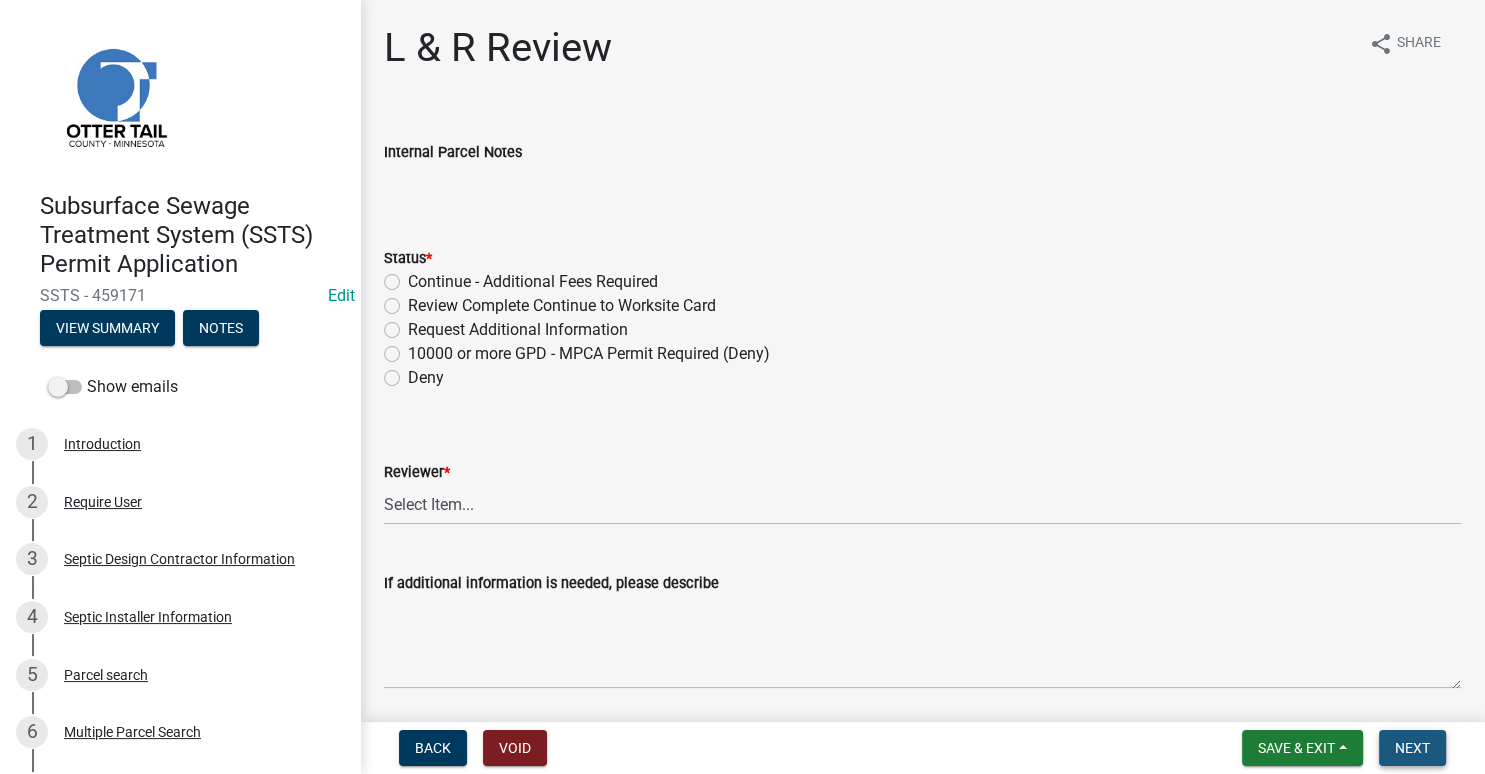 click on "Next" at bounding box center [1412, 748] 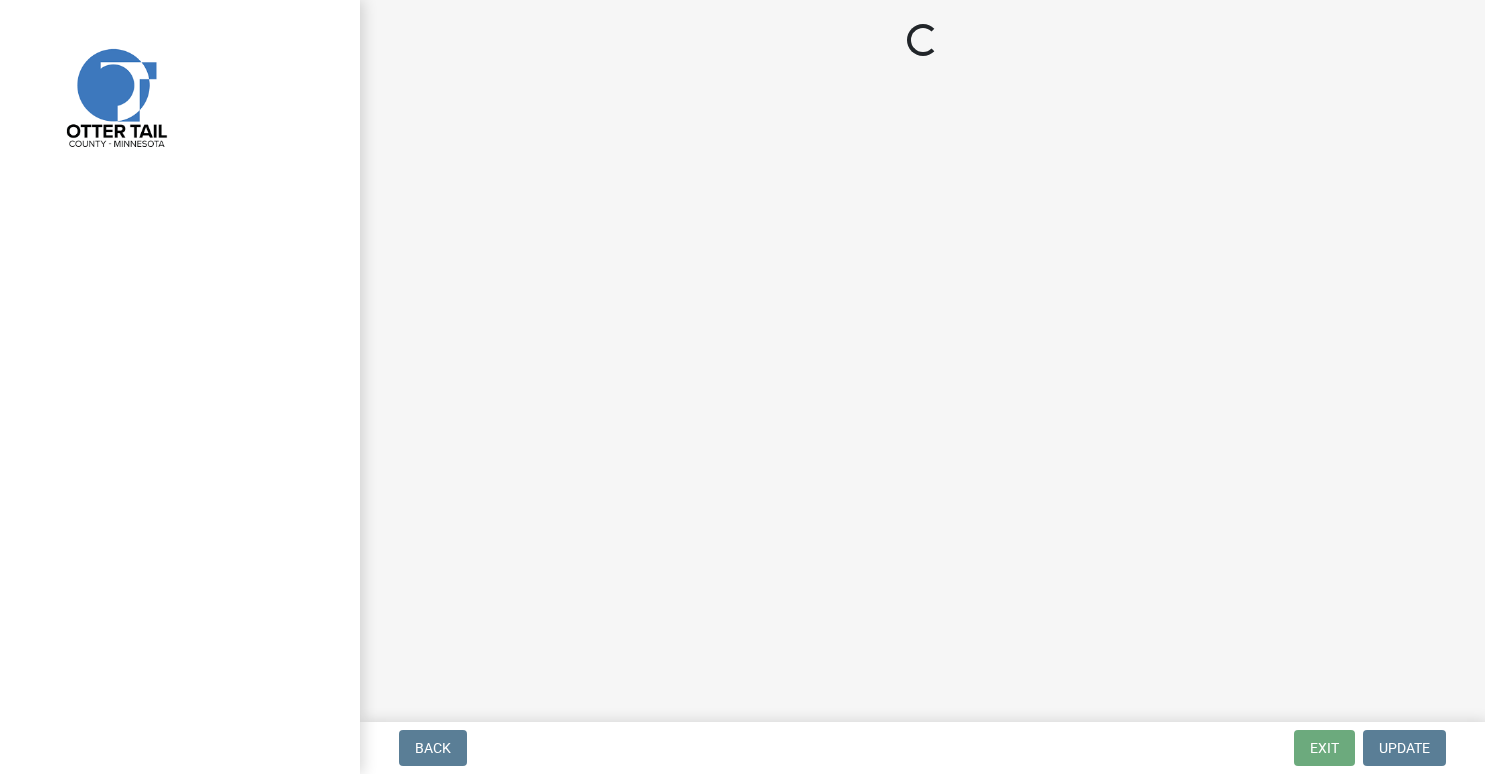 scroll, scrollTop: 0, scrollLeft: 0, axis: both 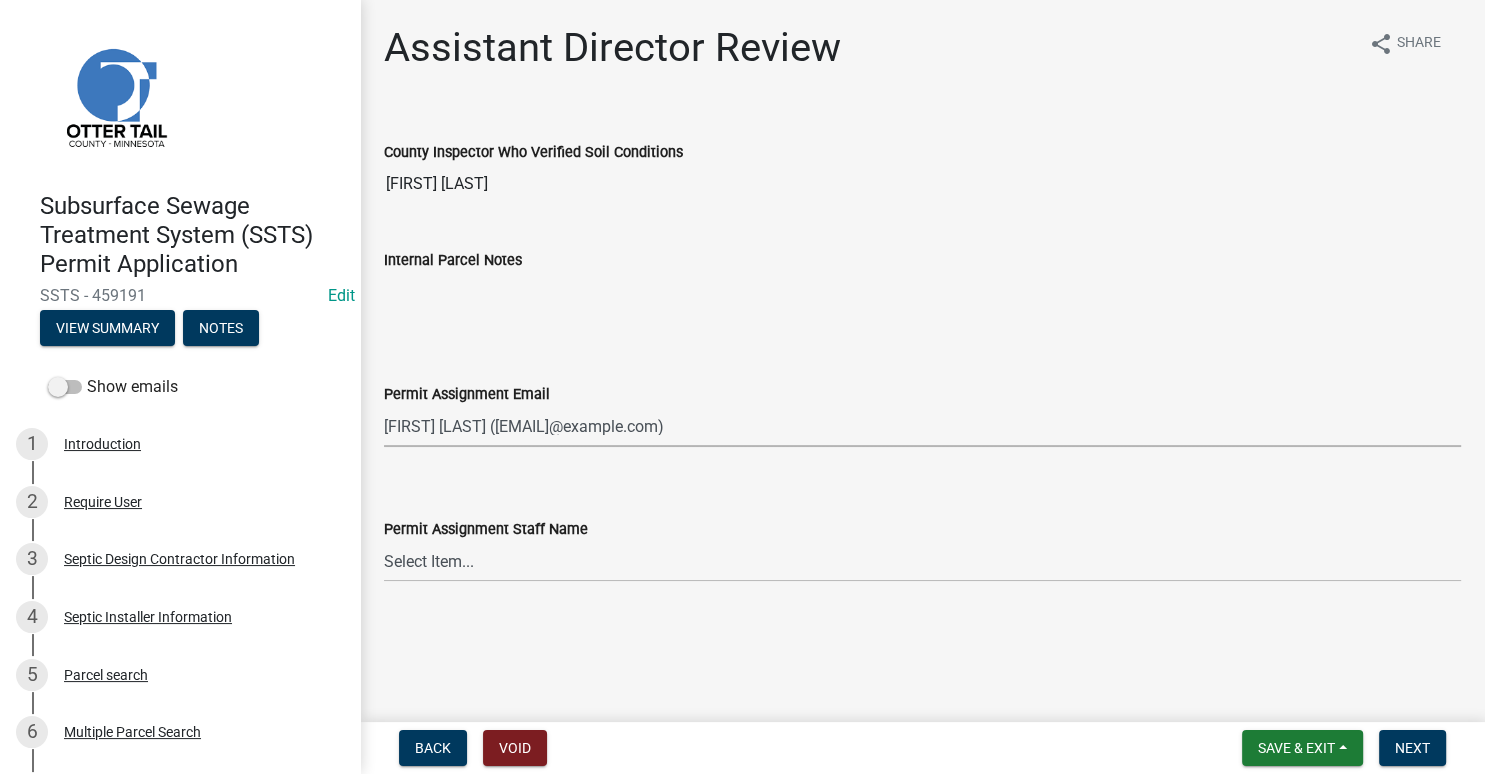 click on "Andrea Perales (aperales@ottertailcounty.gov)" at bounding box center (0, 0) 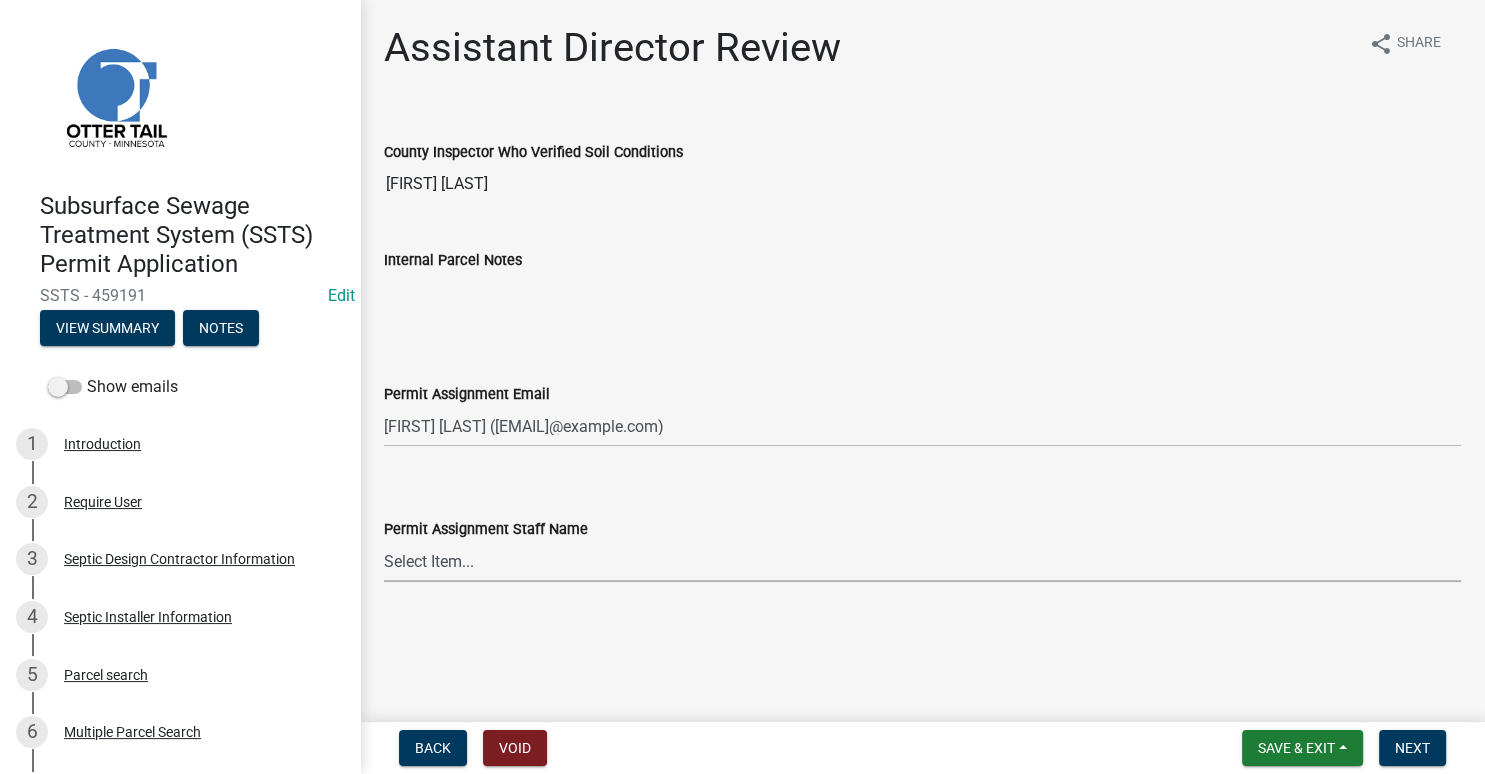 click on "Select Item...   Alexis Newark   Amy Busko   Andrea Perales   Brittany Tollefson   Christopher LeClair   Courtney Roth   Elizabeth Plaster   Emma Swenson   Eric Babolian   Kyle Westergard   Lindsey Hanson   Michelle Jevne   Noah Brenden   Sheila Dahl" at bounding box center (922, 561) 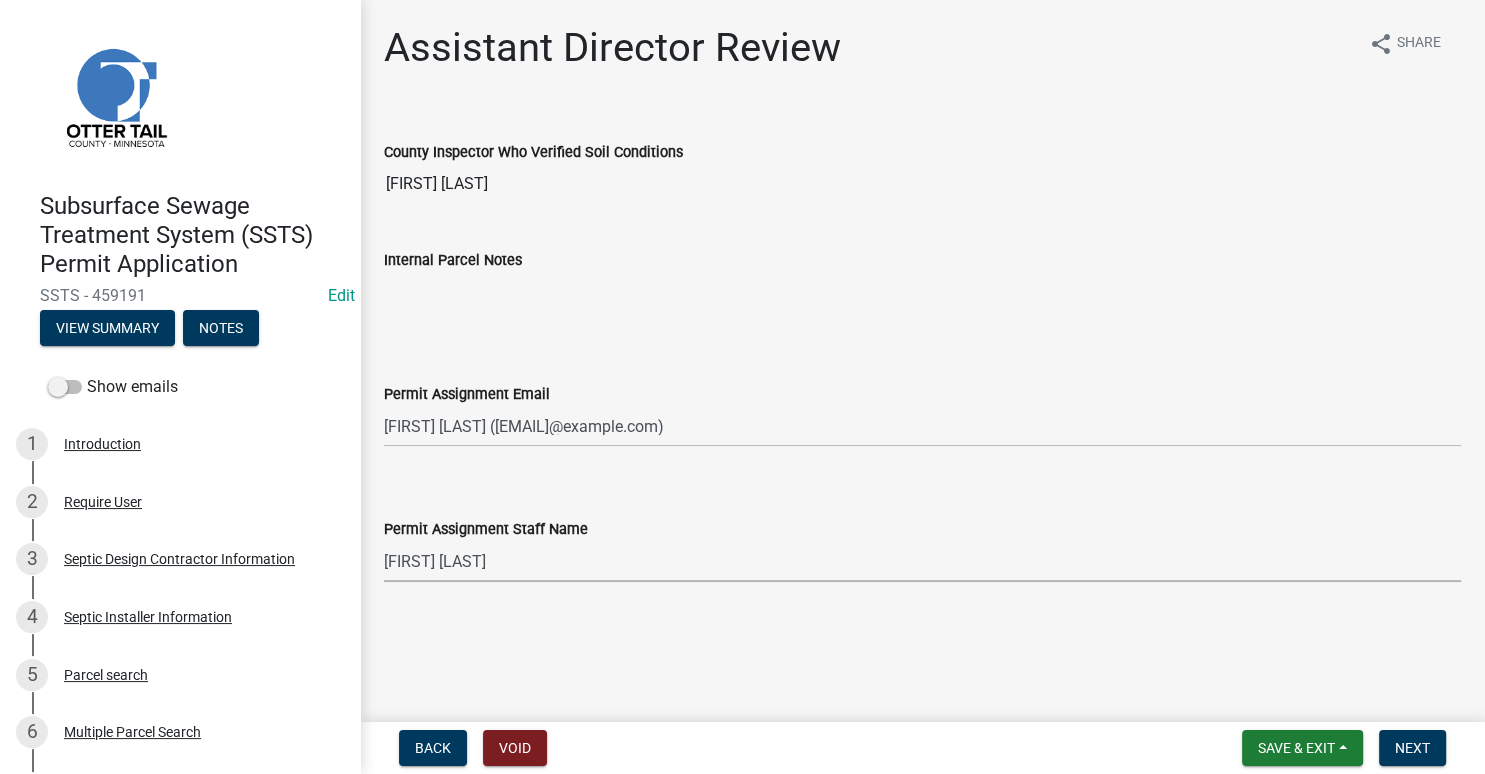 click on "[FIRST] [LAST]" at bounding box center [0, 0] 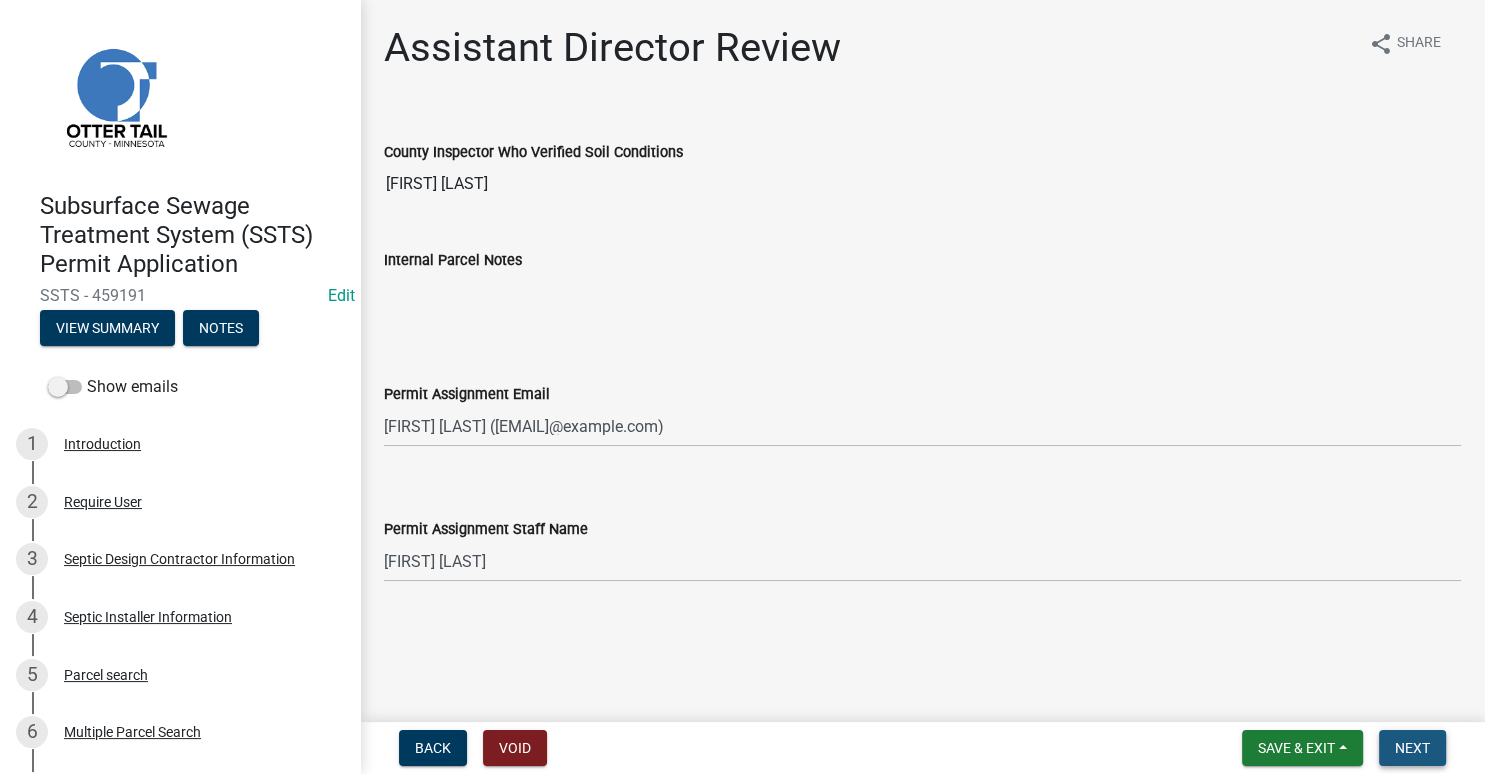 click on "Next" at bounding box center [1412, 748] 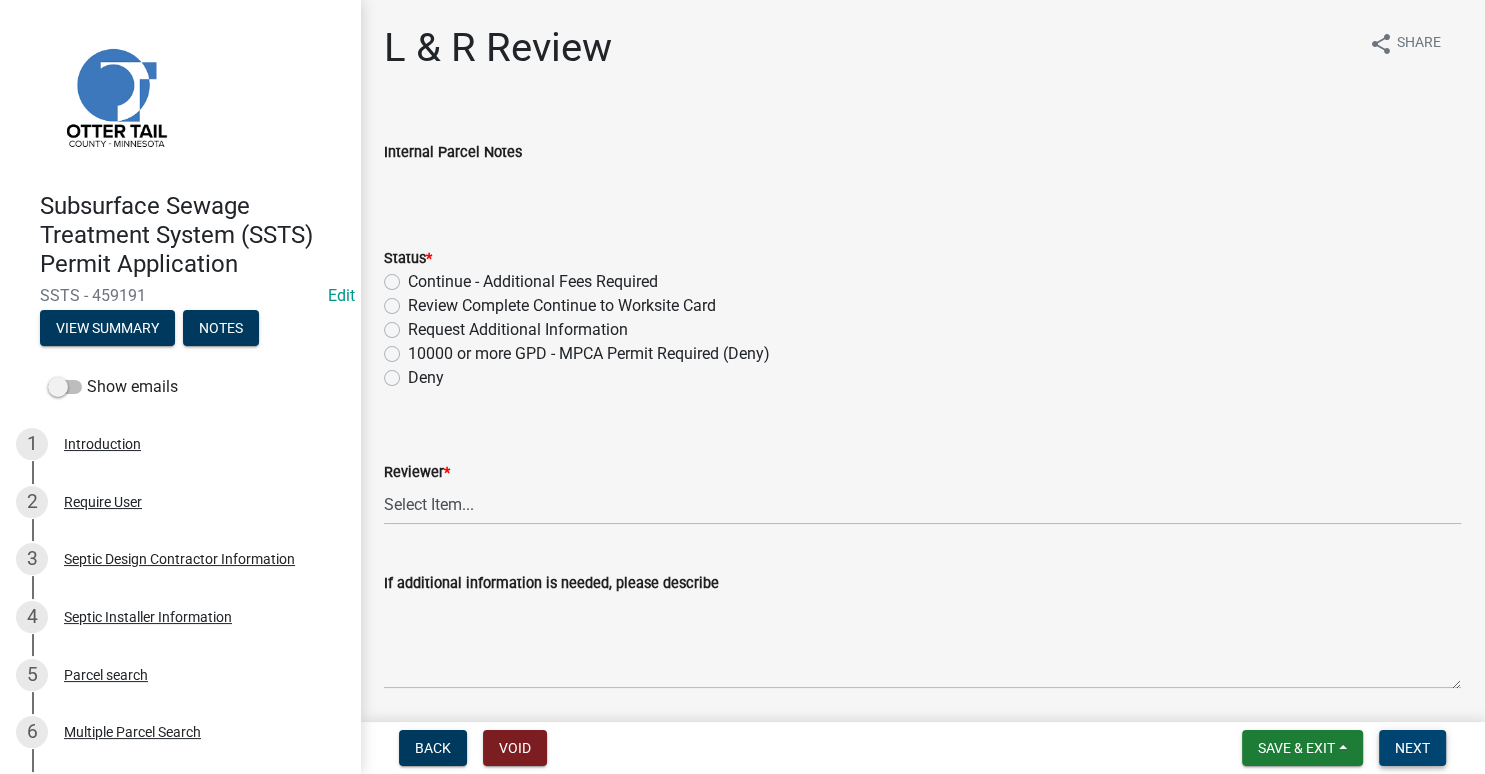 click on "Next" at bounding box center [1412, 748] 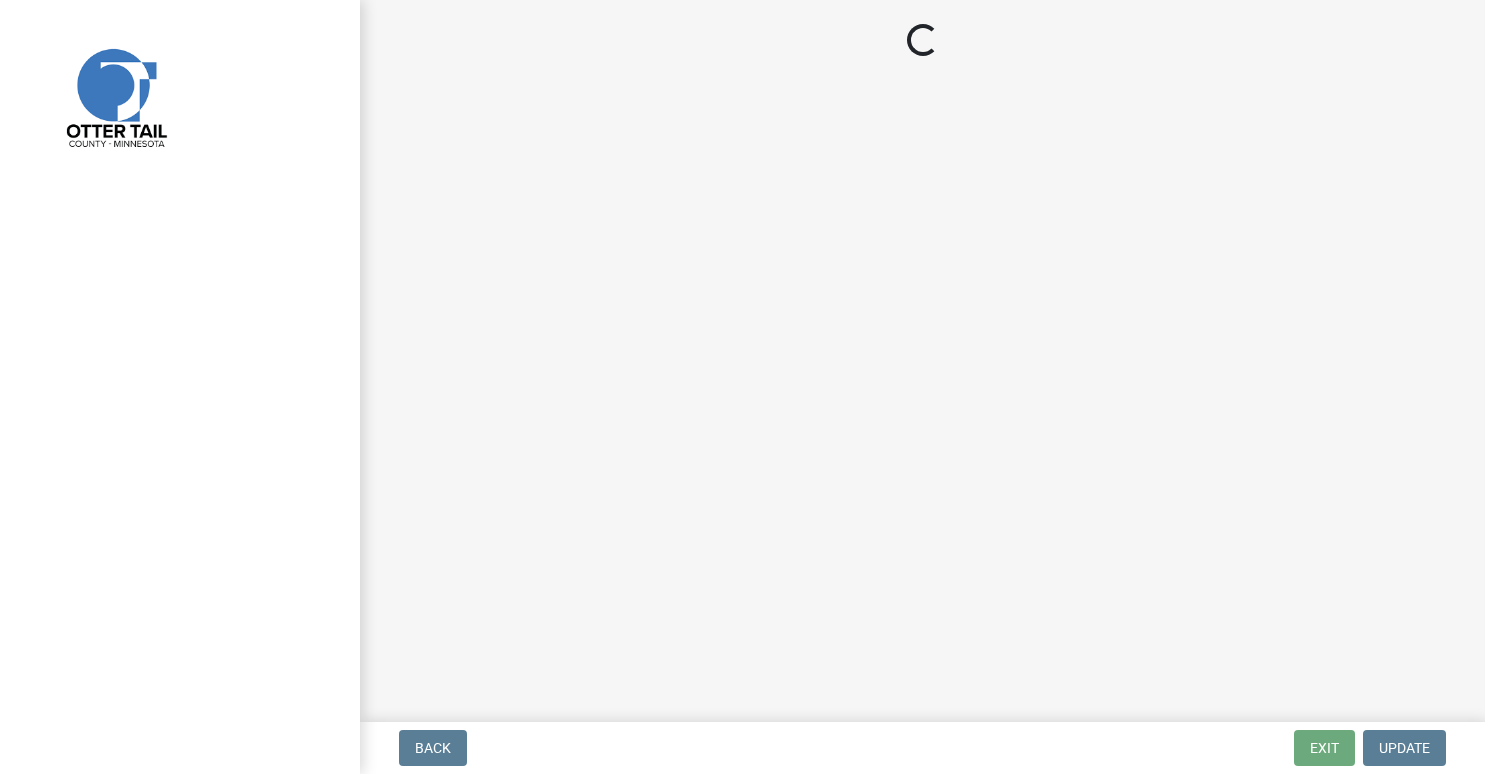 scroll, scrollTop: 0, scrollLeft: 0, axis: both 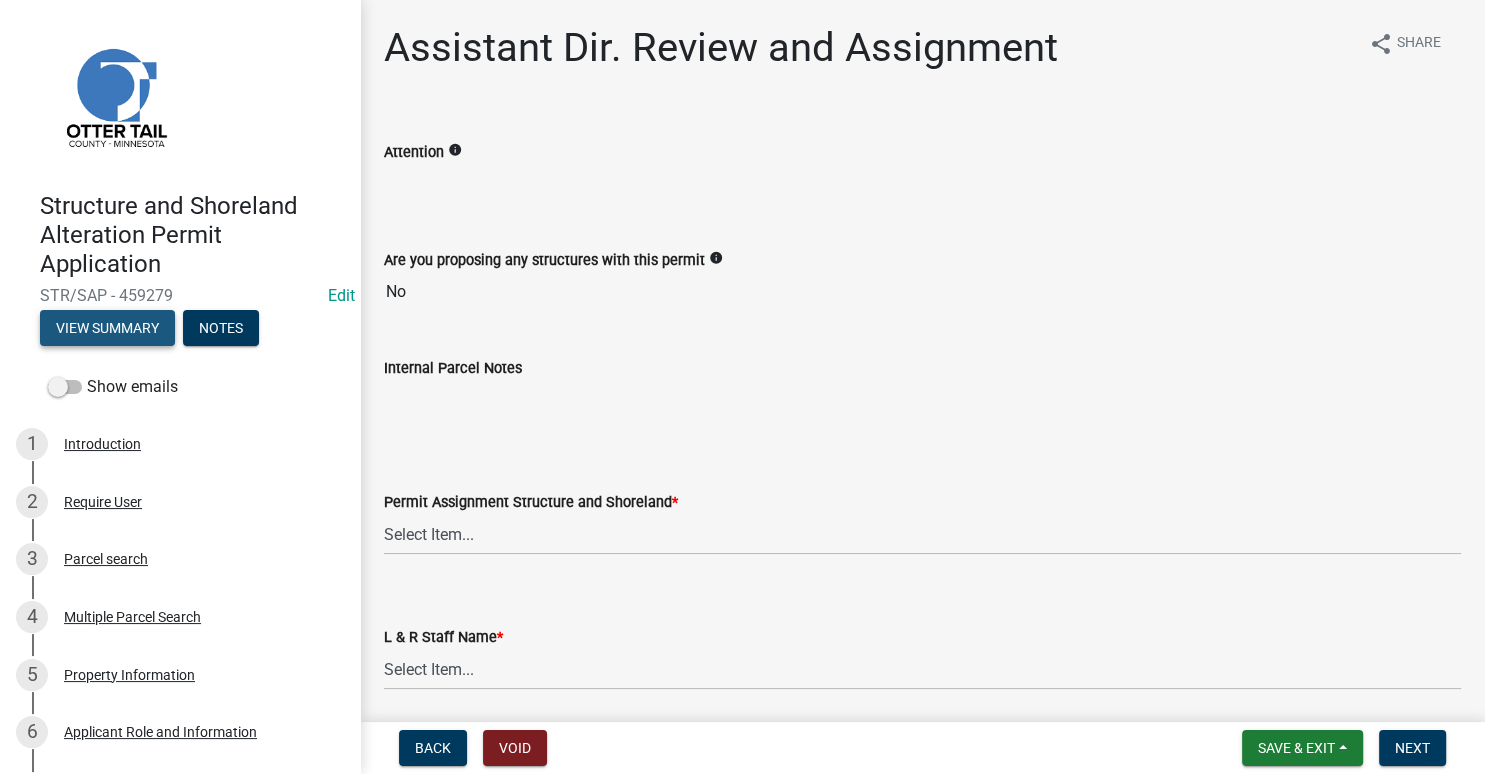 click on "View Summary" at bounding box center (107, 328) 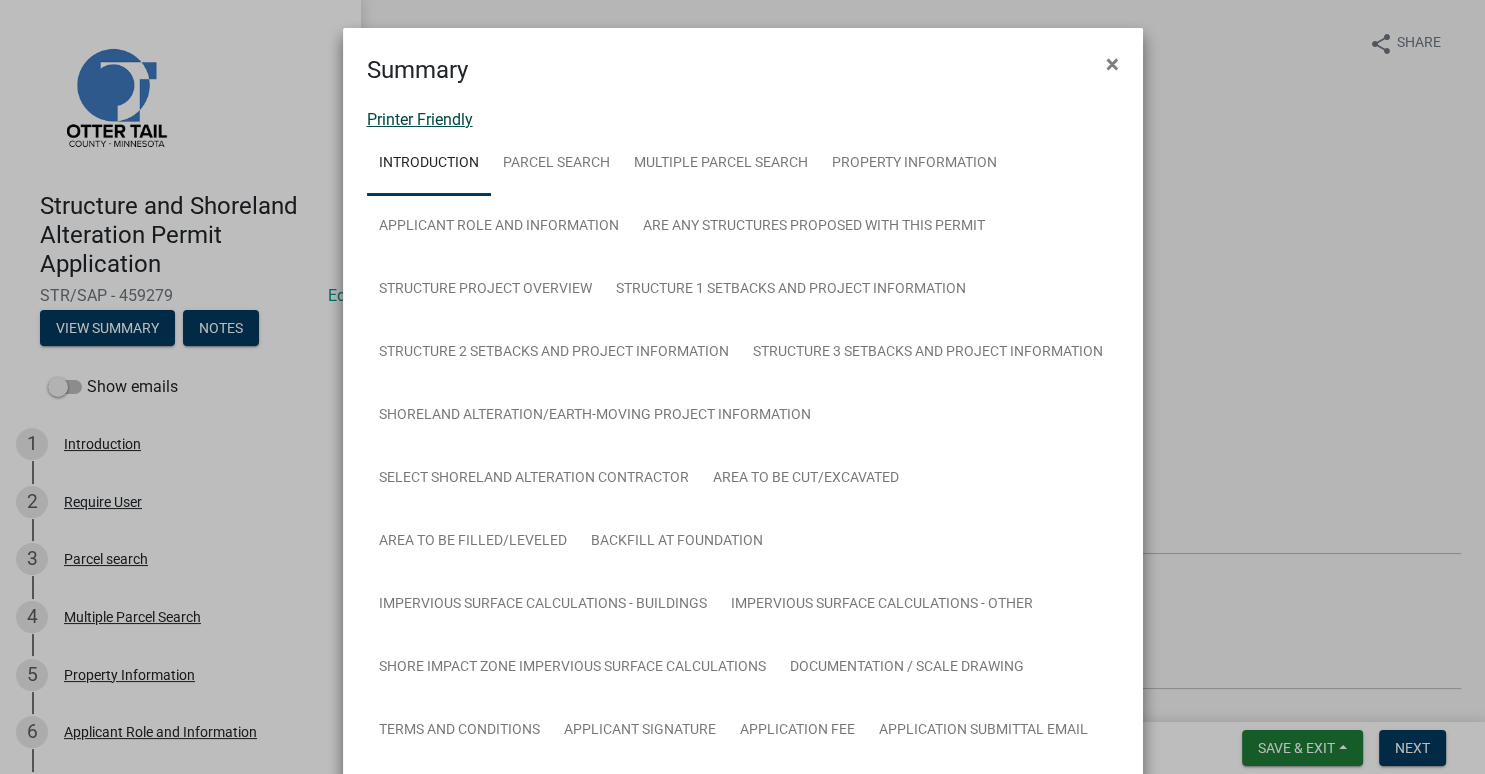 click on "Printer Friendly" 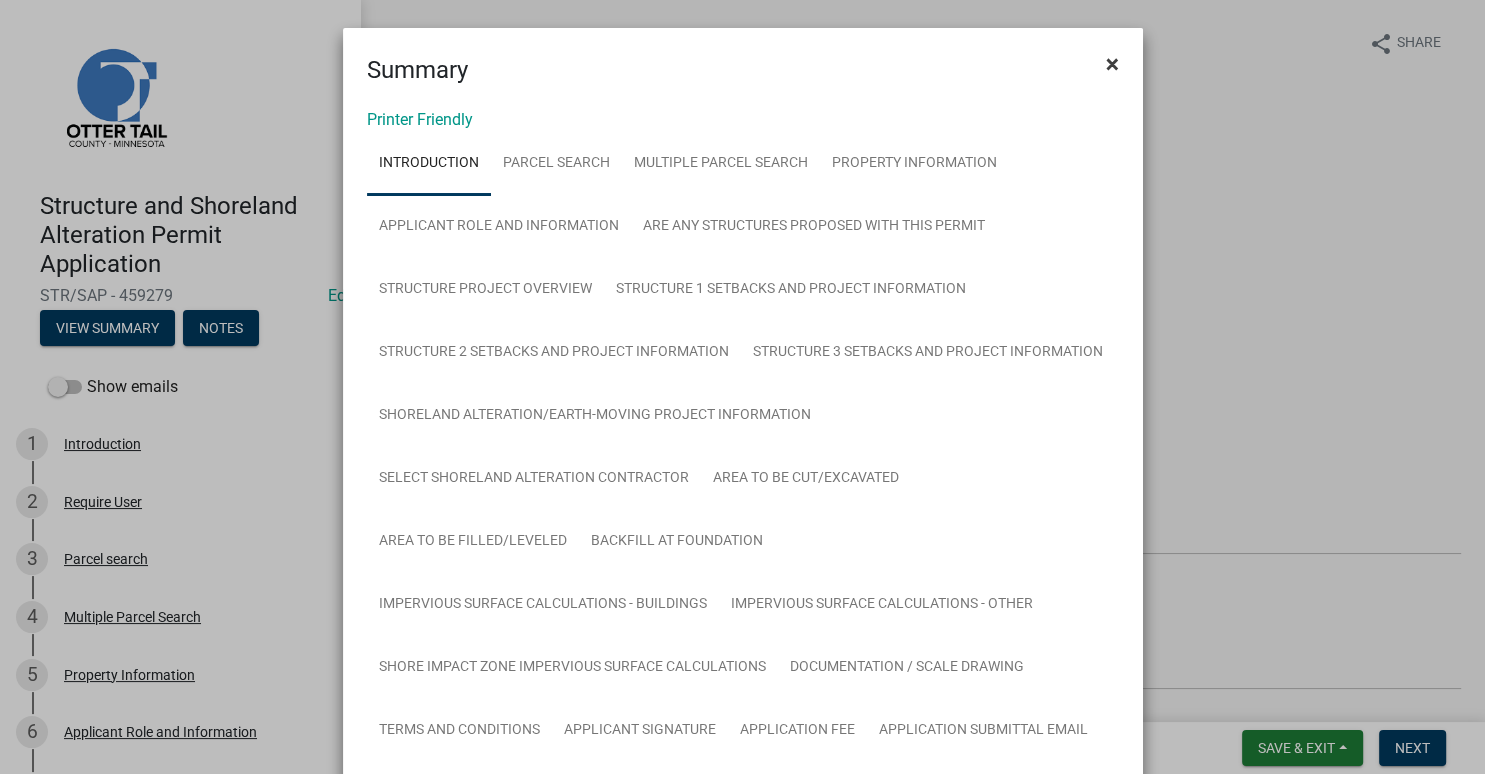 click on "×" 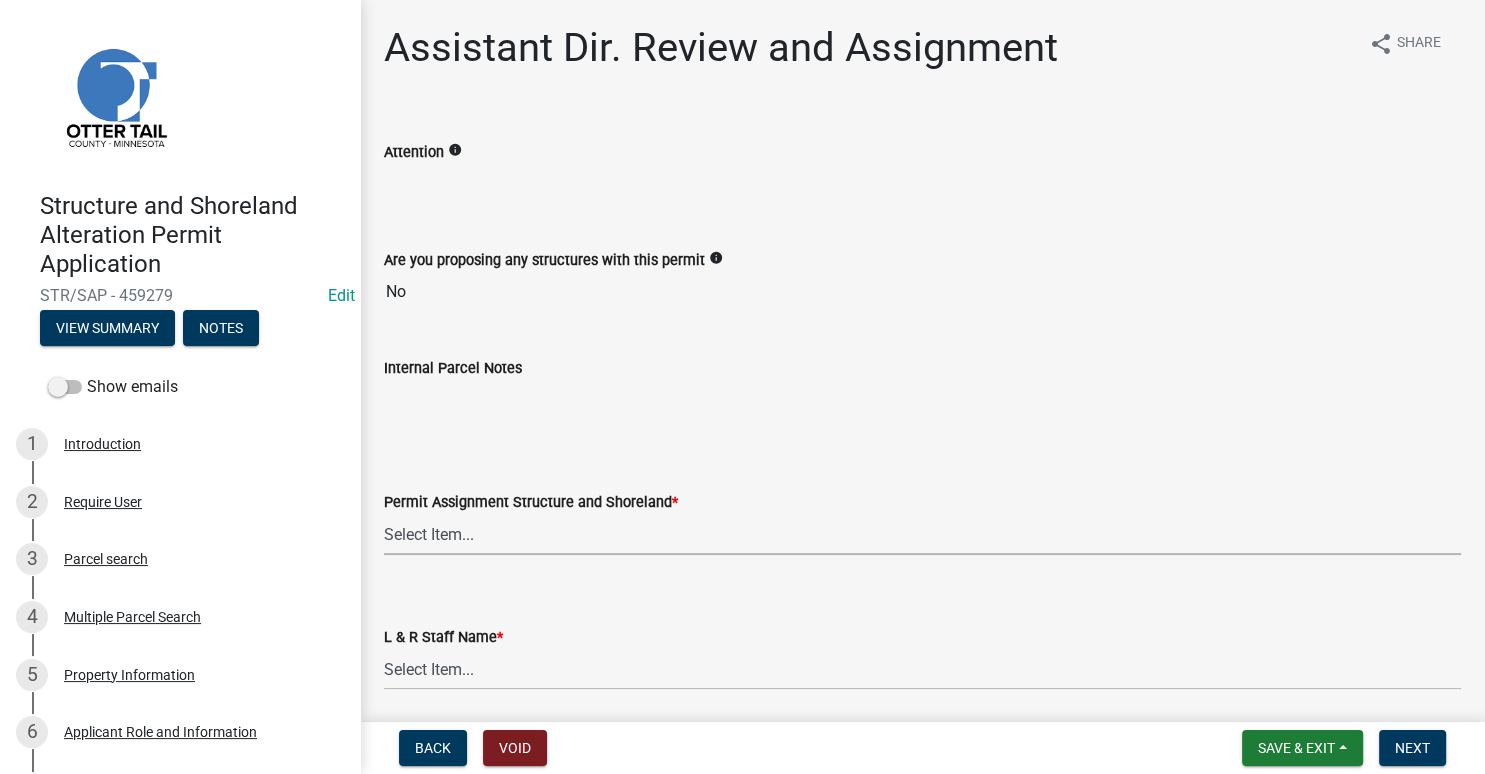 click on "Select Item...   Alexis Newark (anewark@ottertailcounty.gov)   Amy Busko (abusko@ottertailcounty.gov)   Andrea Perales (aperales@ottertailcounty.gov)   Brittany Tollefson (btollefson@ottertailcounty.gov)   Chris LeClair (cleclair@ottertailcounty.gov)   Courtney Roth (croth@ottertailcounty.gov)   Elizabeth Plaster (eplaster@ottertailcounty.gov)   Emma Swenson (eswenson@ottertailcounty.gov)   Eric Babolian (ebabolian@ottertailcounty.gov)   Kyle Westergard (kwestergard@ottertailcounty.gov)   Lindsey Hanson (lhanson@ottertailcounty.gov)   Michelle Jevne (mjevne@ottertailcounty.gov)   Noah Brenden (brenden@ottertailcounty.gov)   Sheila Dahl (sdahl@ottertailcounty.gov)" at bounding box center [922, 534] 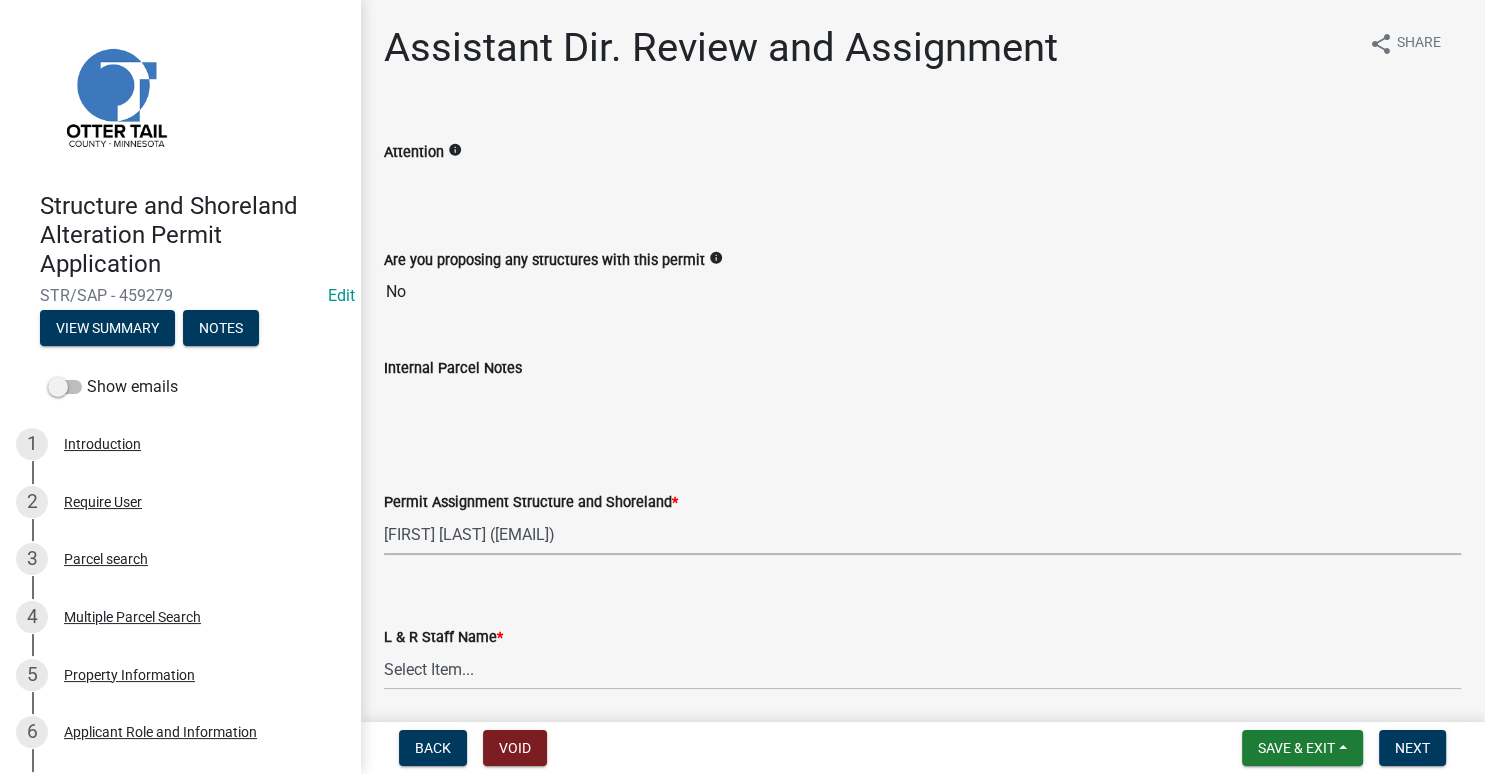 click on "[FIRST] [LAST] ([EMAIL])" at bounding box center [0, 0] 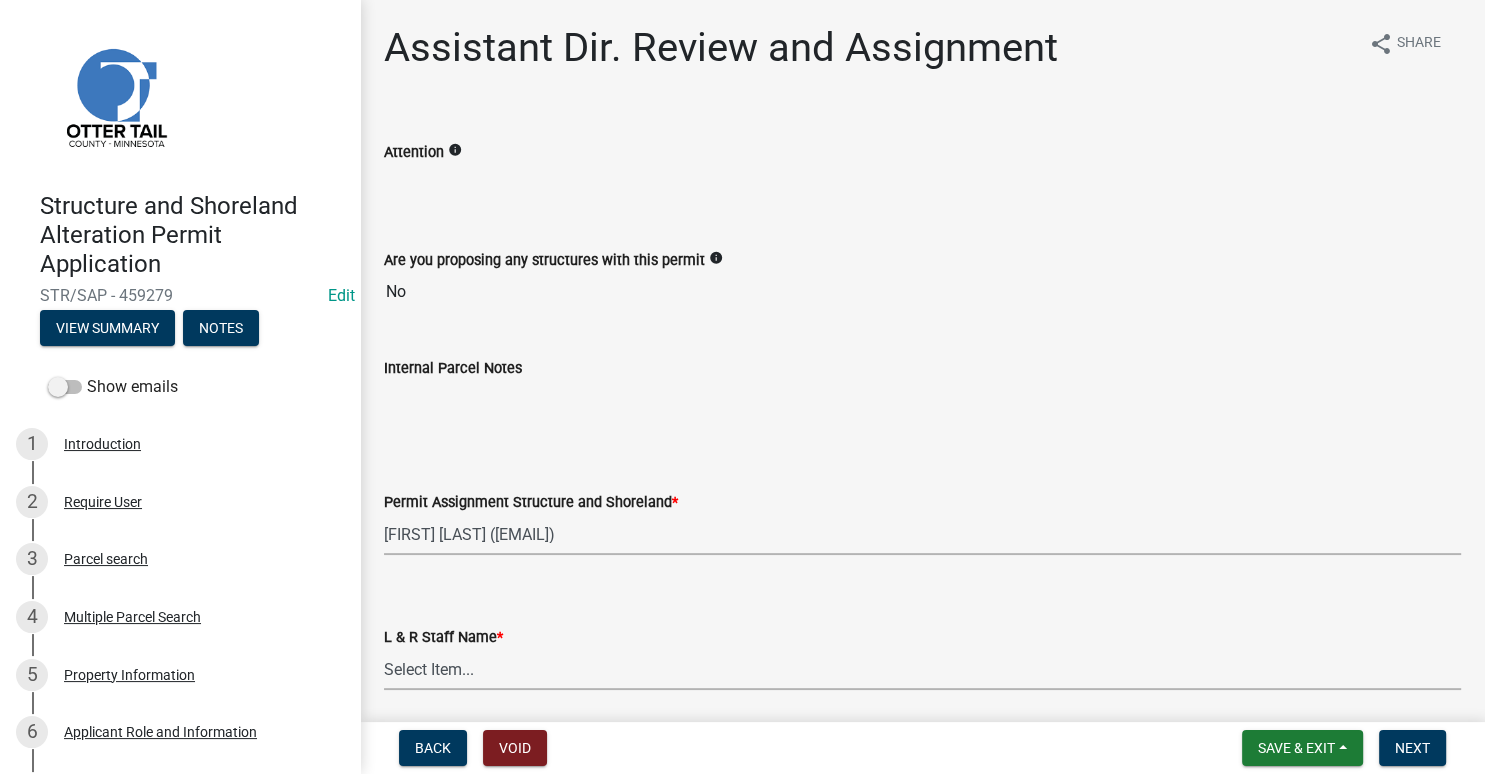 click on "Select Item...   Alexis Newark   Amy Busko   Andrea Perales   Brittany Tollefson   Christopher LeClair   Courtney Roth   Elizabeth Plaster   Emma Swenson   Eric Babolian   Kyle Westergard   Lindsey Hanson   Michelle Jevne   Noah Brenden   Sheila Dahl" at bounding box center (922, 669) 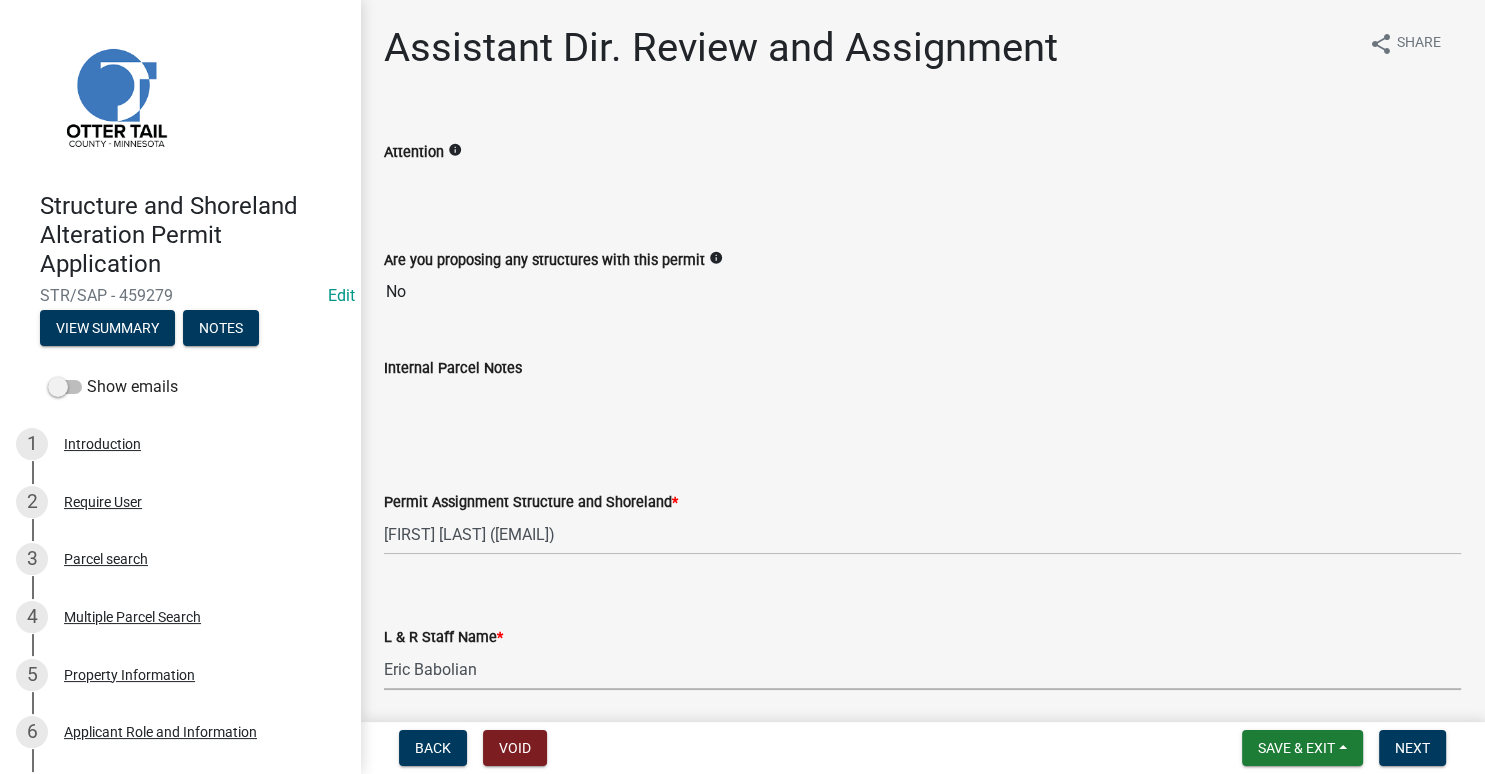 click on "Eric Babolian" at bounding box center (0, 0) 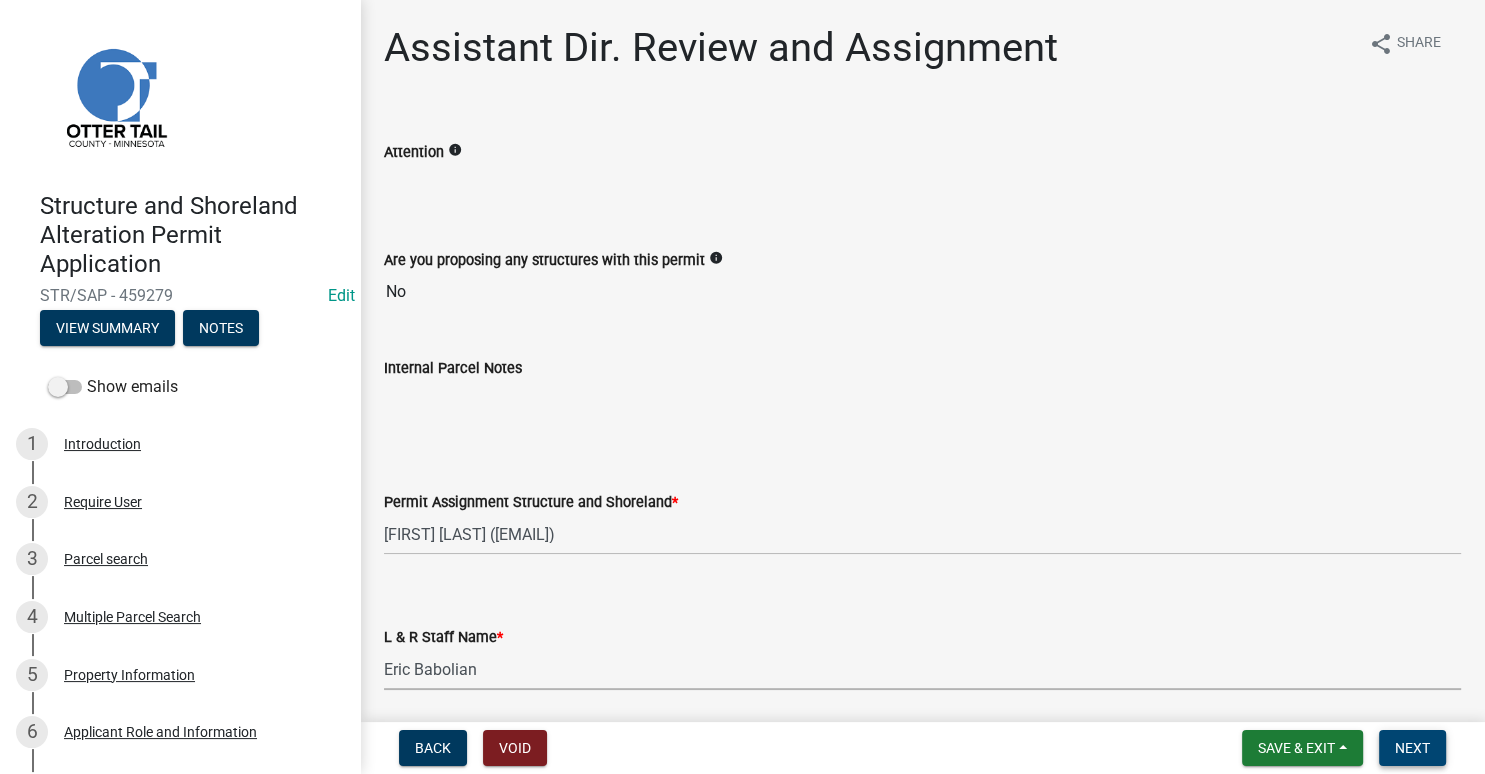 click on "Next" at bounding box center [1412, 748] 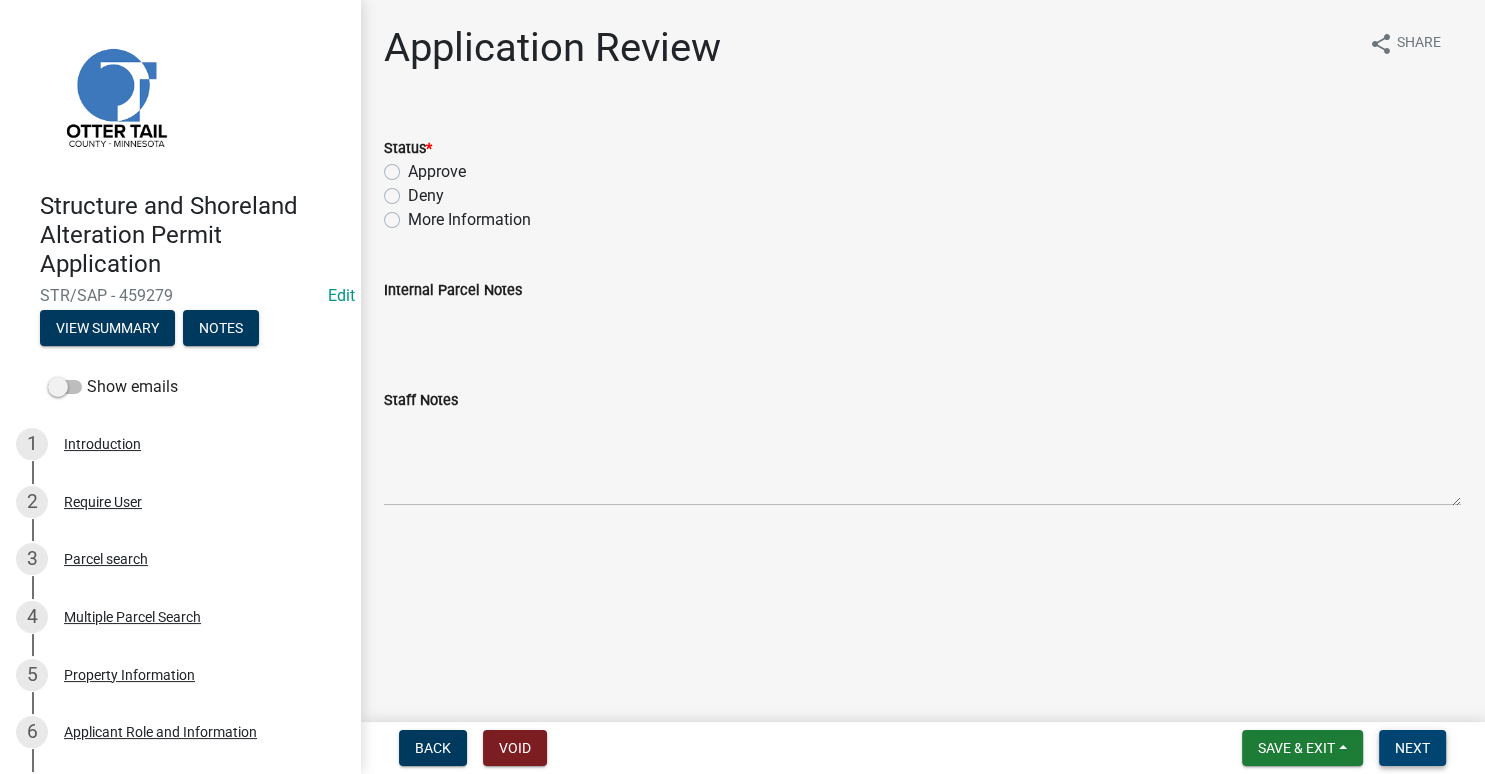 click on "Next" at bounding box center [1412, 748] 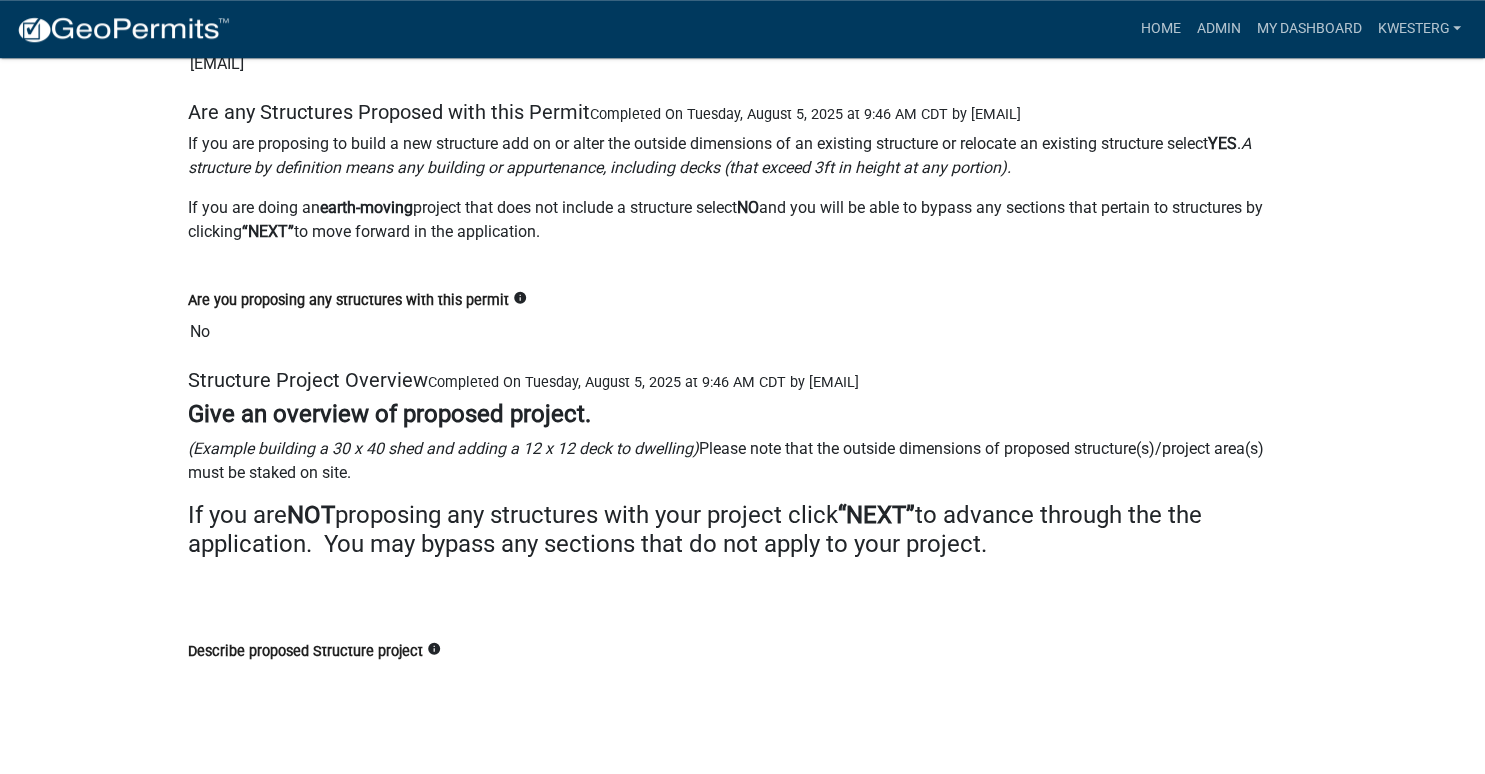 scroll, scrollTop: 5095, scrollLeft: 0, axis: vertical 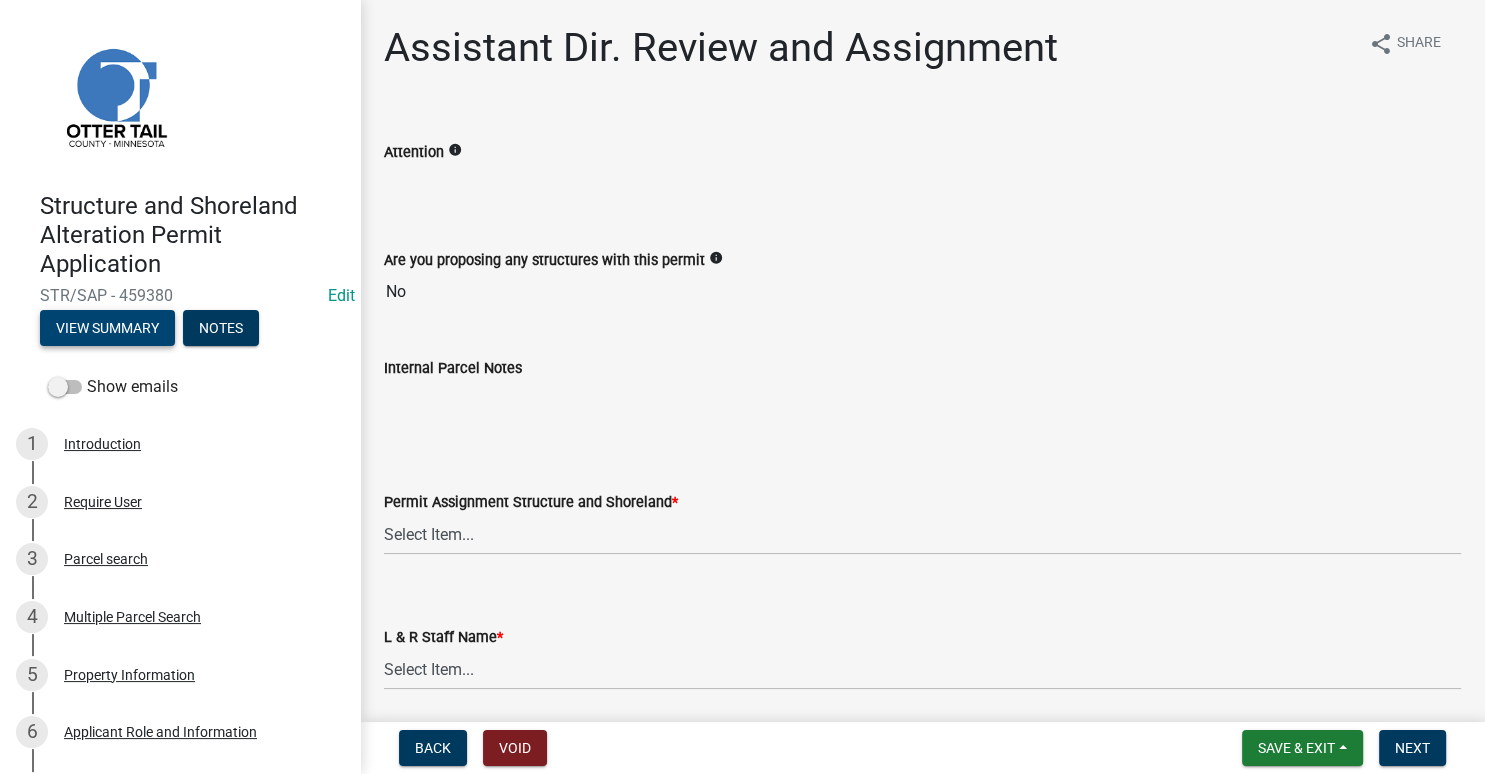click on "View Summary" at bounding box center (107, 328) 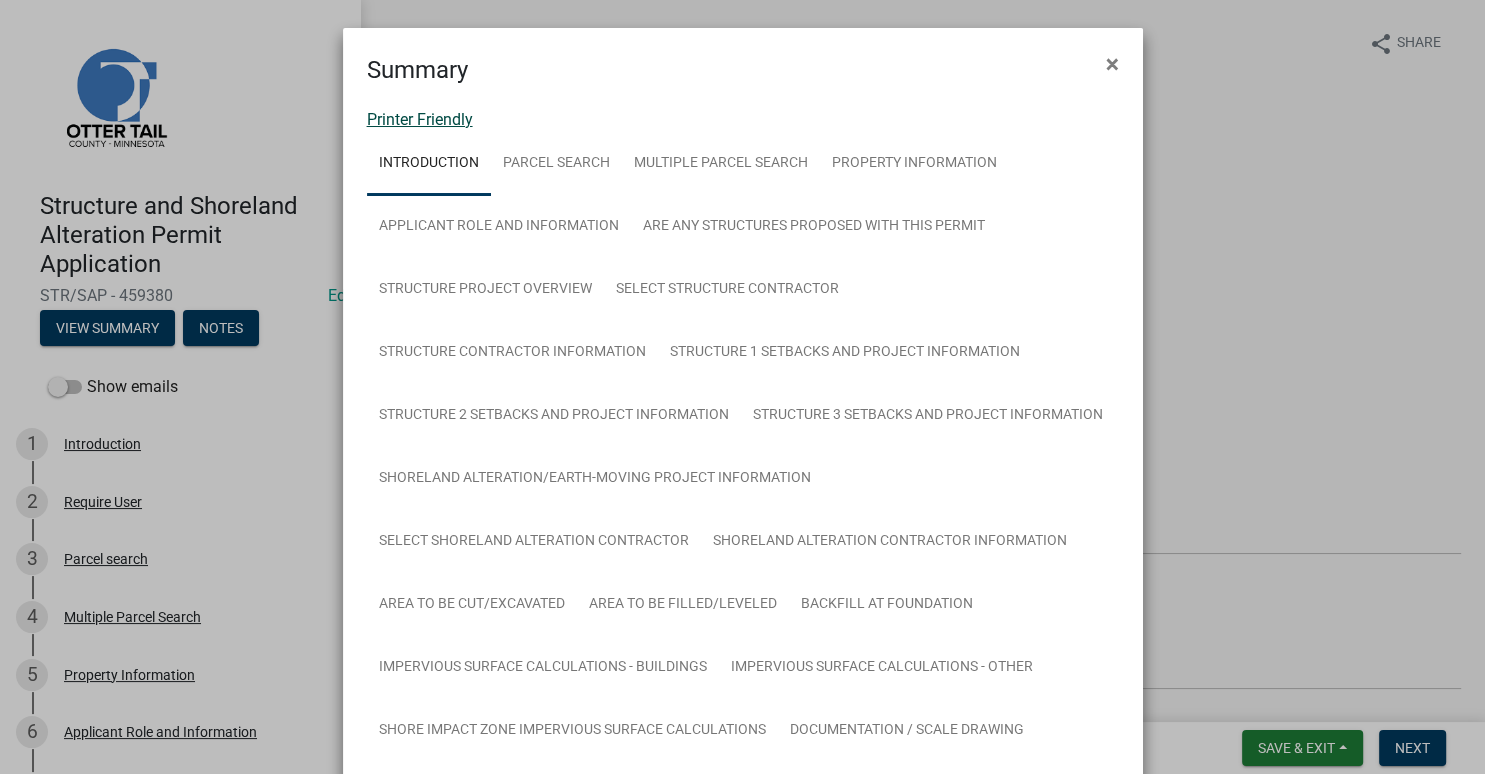 click on "Printer Friendly" 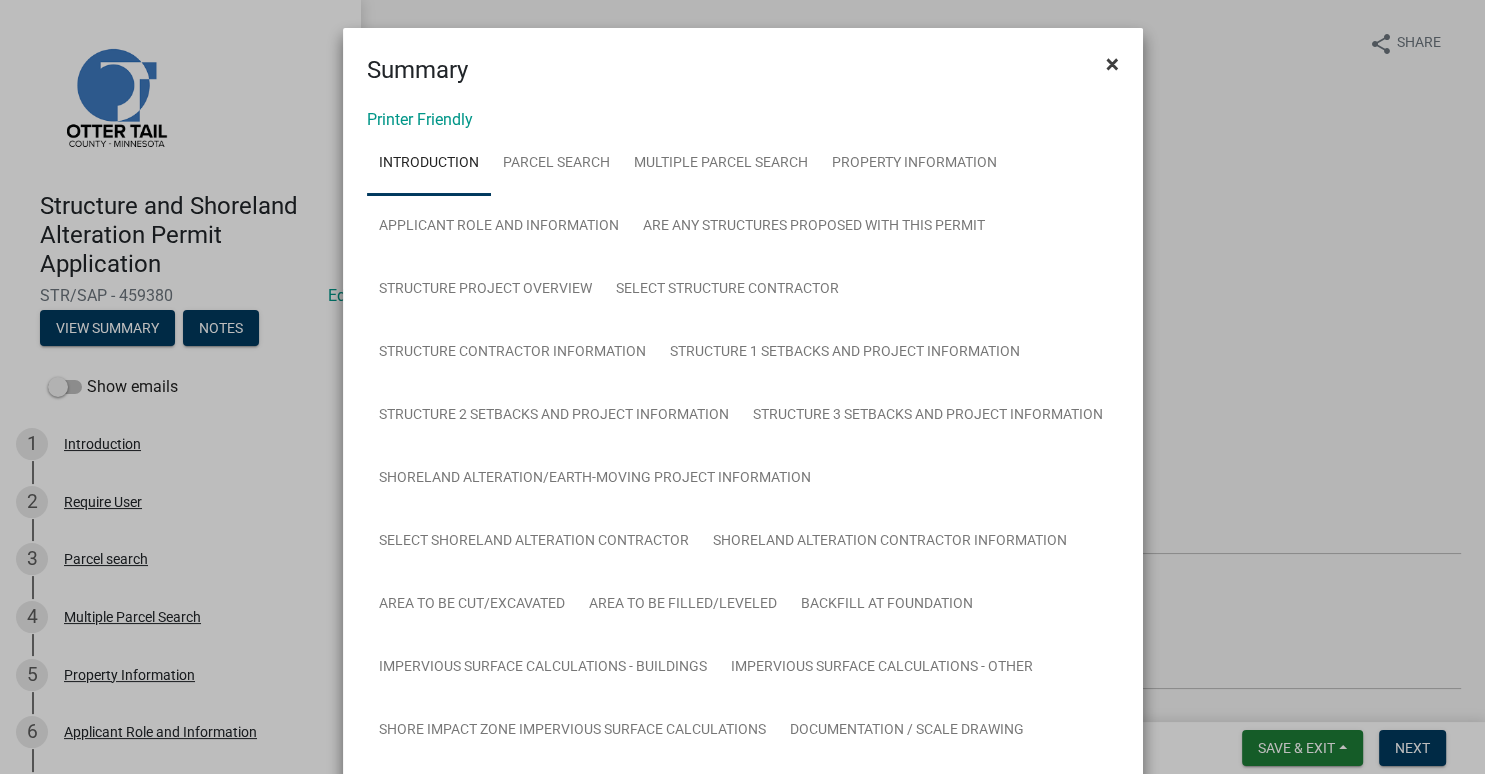 click on "×" 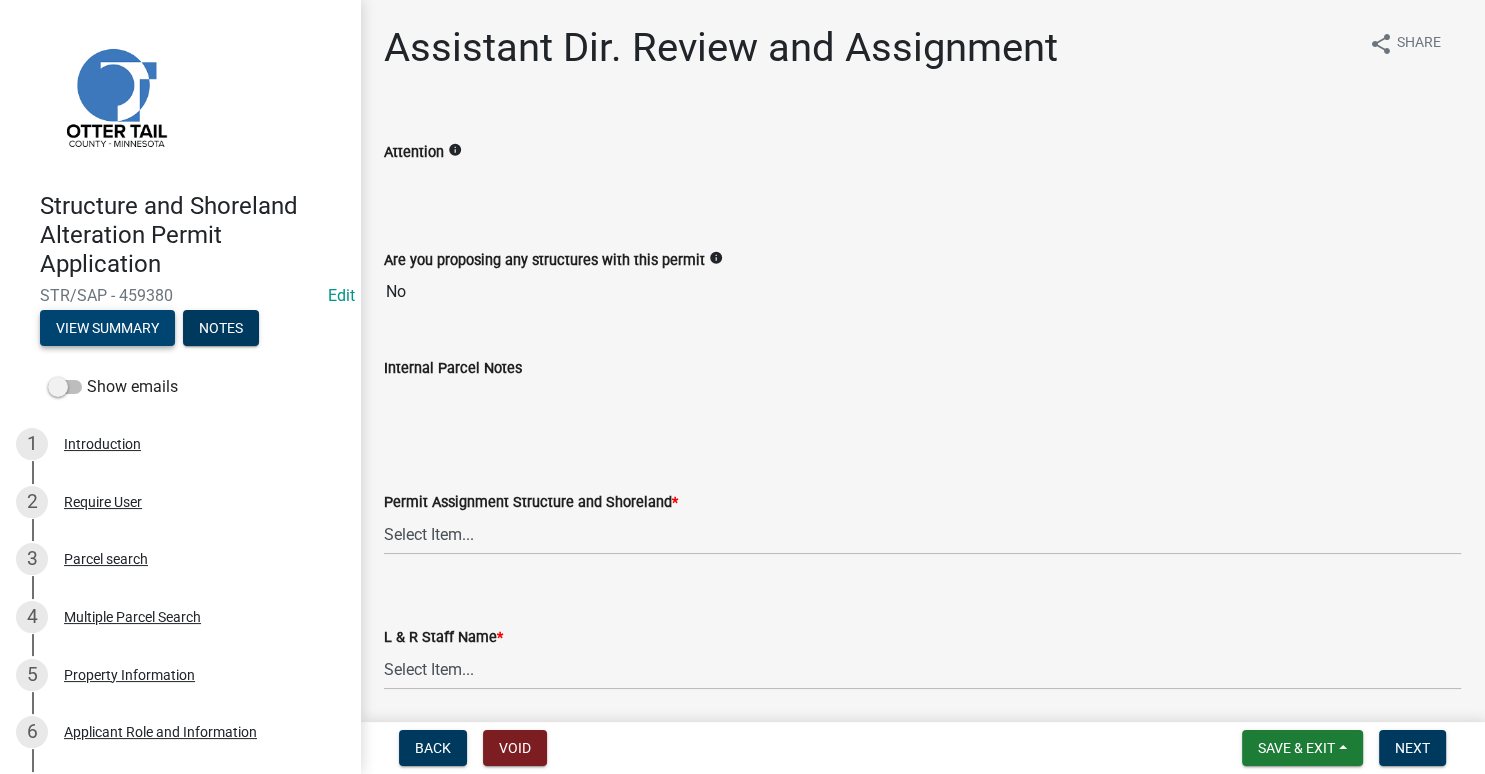 scroll, scrollTop: 71, scrollLeft: 0, axis: vertical 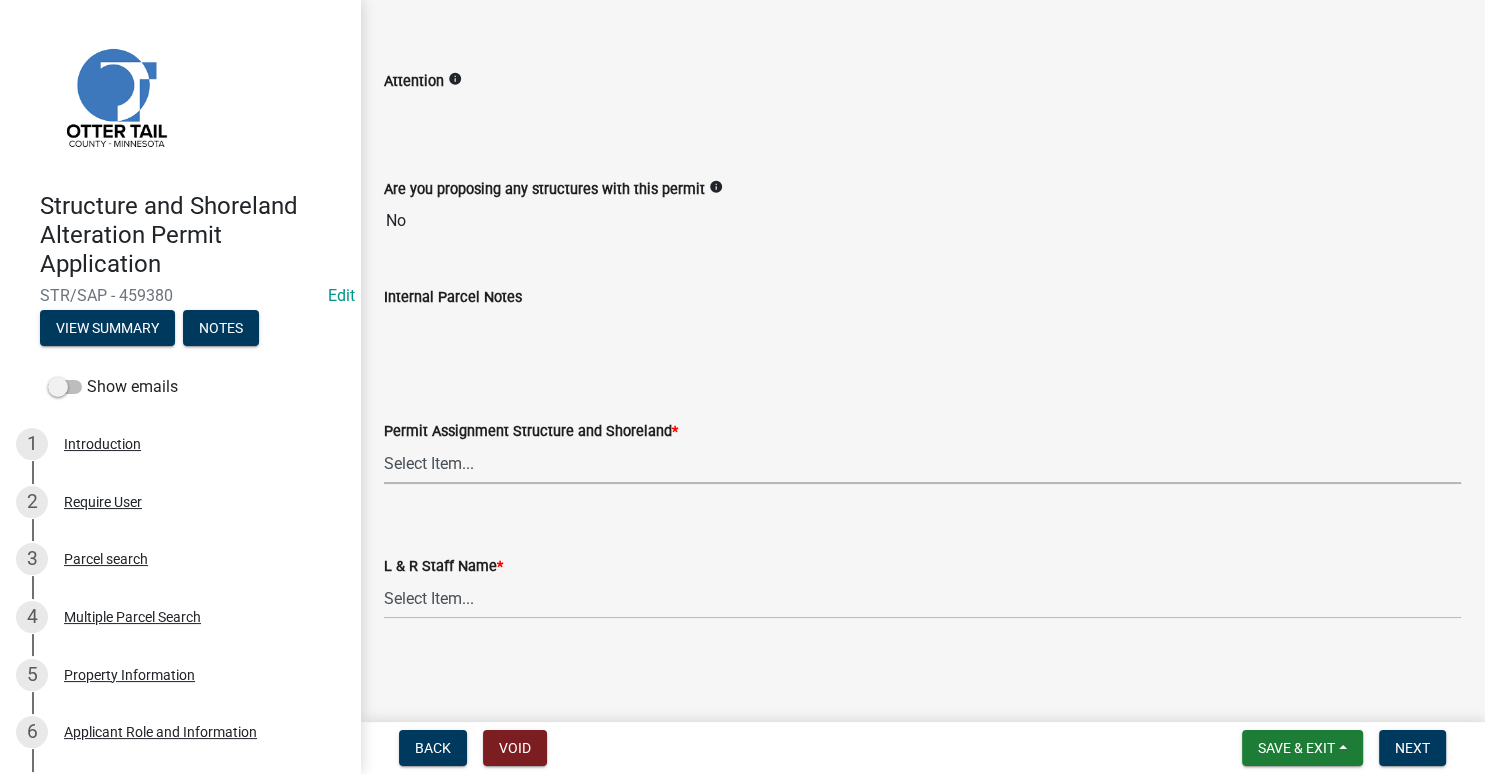 click on "Select Item...   Alexis Newark (anewark@ottertailcounty.gov)   Amy Busko (abusko@ottertailcounty.gov)   Andrea Perales (aperales@ottertailcounty.gov)   Brittany Tollefson (btollefson@ottertailcounty.gov)   Chris LeClair (cleclair@ottertailcounty.gov)   Courtney Roth (croth@ottertailcounty.gov)   Elizabeth Plaster (eplaster@ottertailcounty.gov)   Emma Swenson (eswenson@ottertailcounty.gov)   Eric Babolian (ebabolian@ottertailcounty.gov)   Kyle Westergard (kwestergard@ottertailcounty.gov)   Lindsey Hanson (lhanson@ottertailcounty.gov)   Michelle Jevne (mjevne@ottertailcounty.gov)   Noah Brenden (brenden@ottertailcounty.gov)   Sheila Dahl (sdahl@ottertailcounty.gov)" at bounding box center (922, 463) 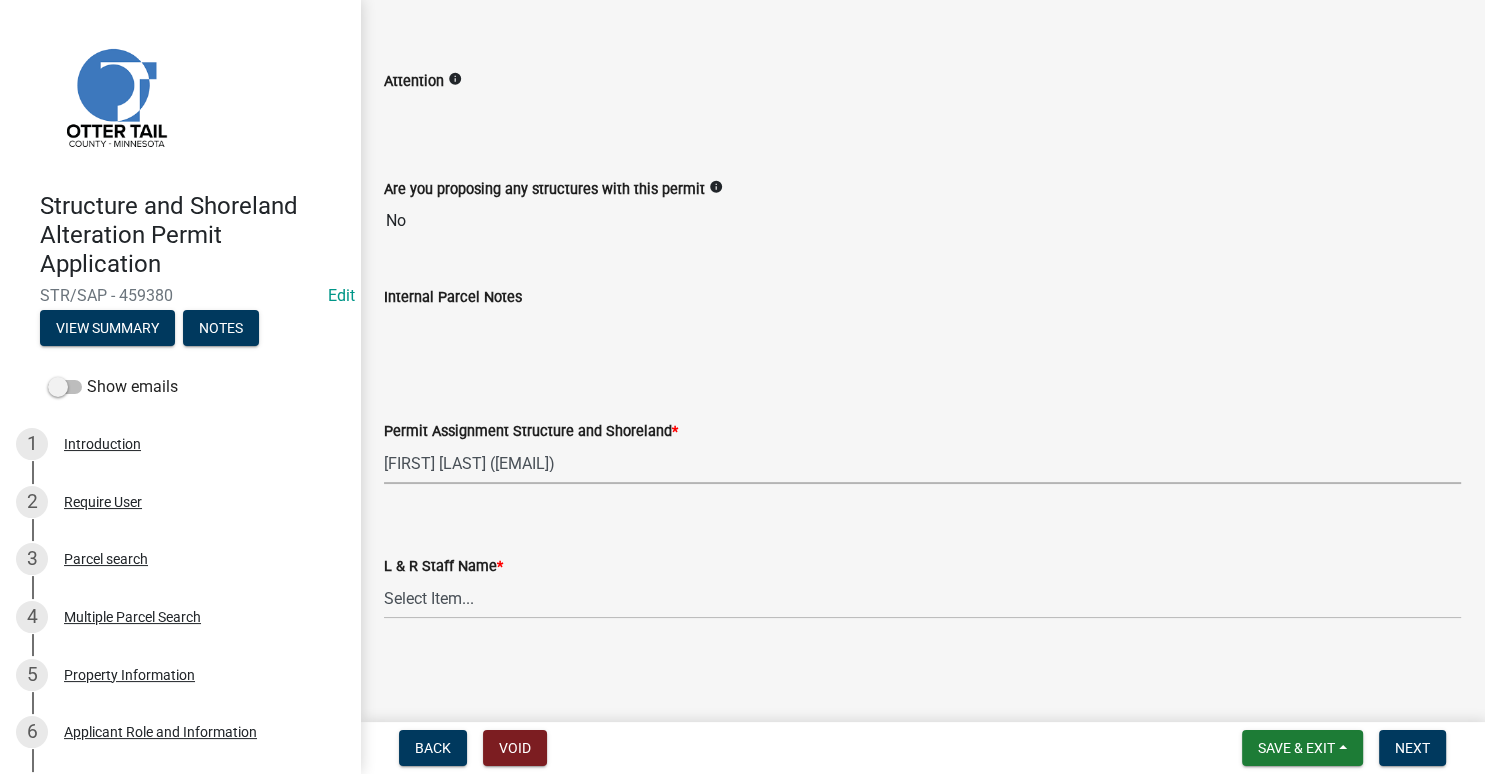 click on "Eric Babolian (ebabolian@ottertailcounty.gov)" at bounding box center (0, 0) 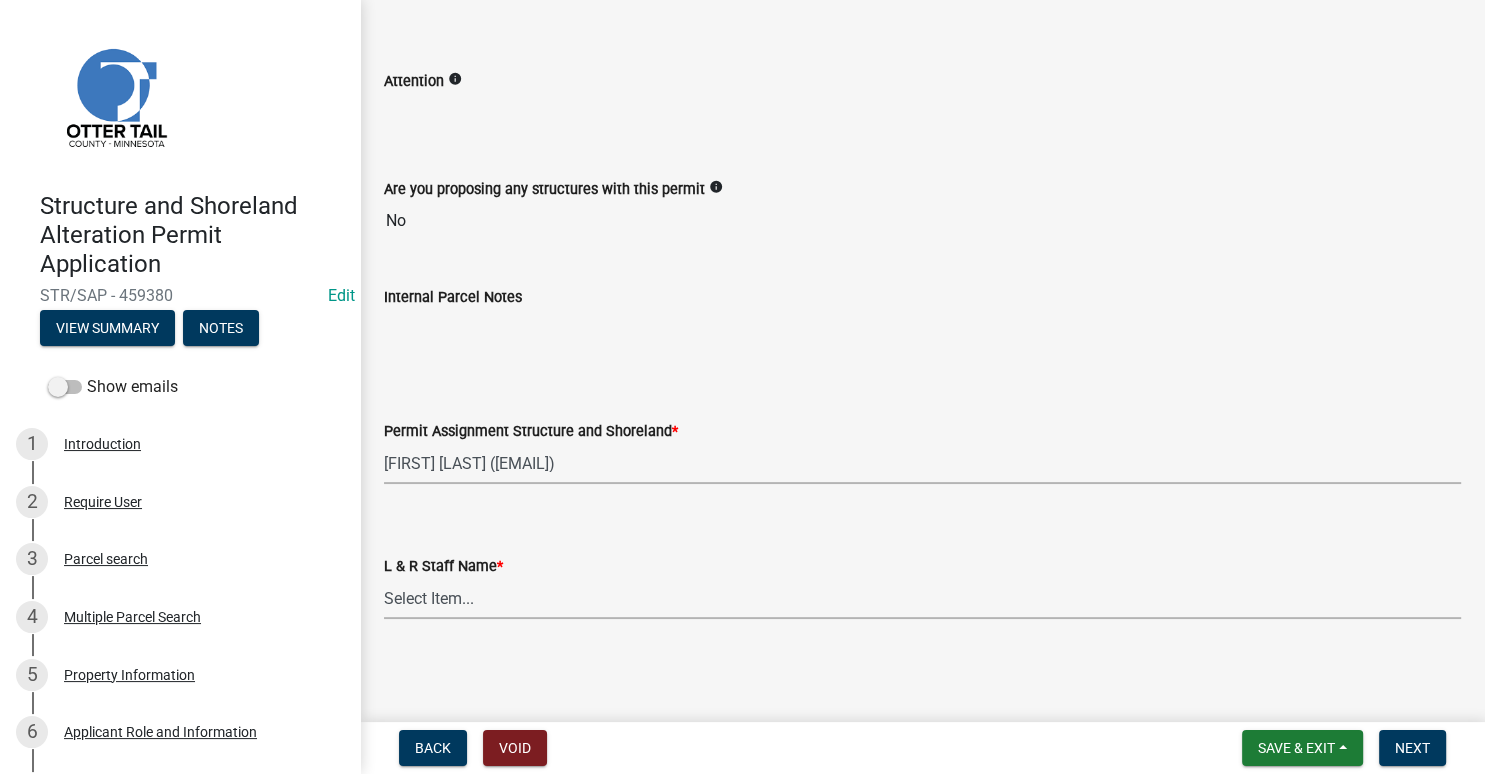 click on "Select Item...   Alexis Newark   Amy Busko   Andrea Perales   Brittany Tollefson   Christopher LeClair   Courtney Roth   Elizabeth Plaster   Emma Swenson   Eric Babolian   Kyle Westergard   Lindsey Hanson   Michelle Jevne   Noah Brenden   Sheila Dahl" at bounding box center (922, 598) 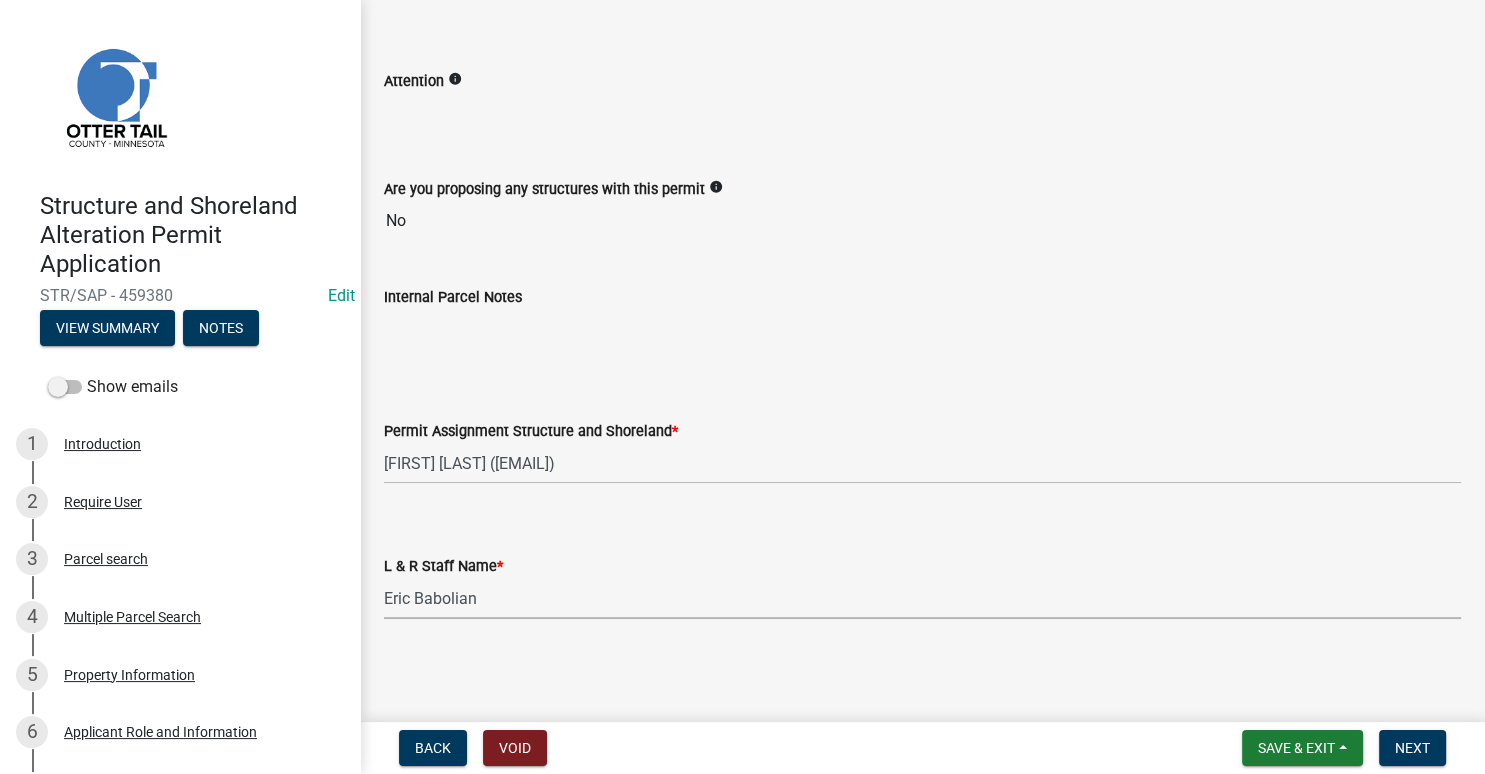 click on "Eric Babolian" at bounding box center [0, 0] 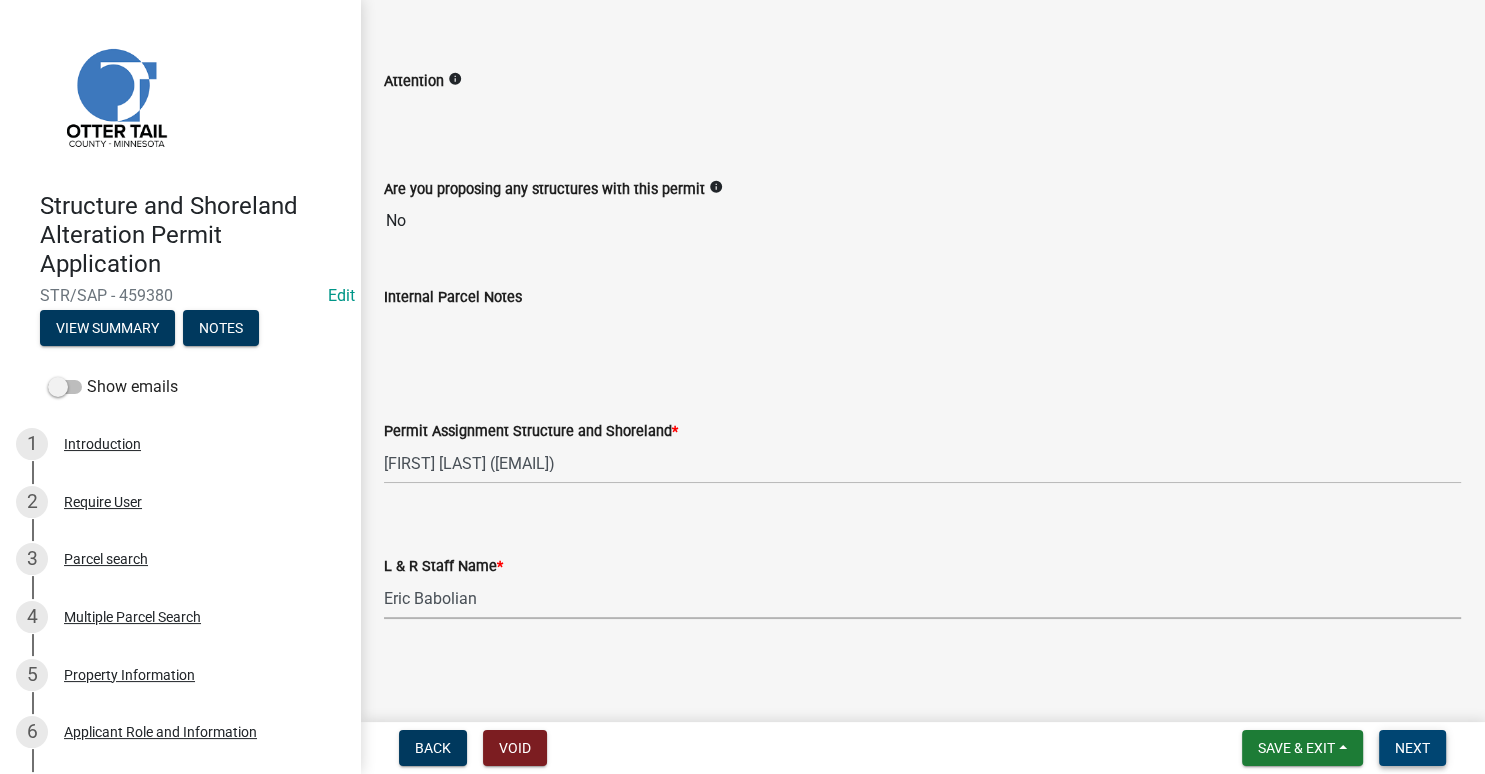 click on "Next" at bounding box center [1412, 748] 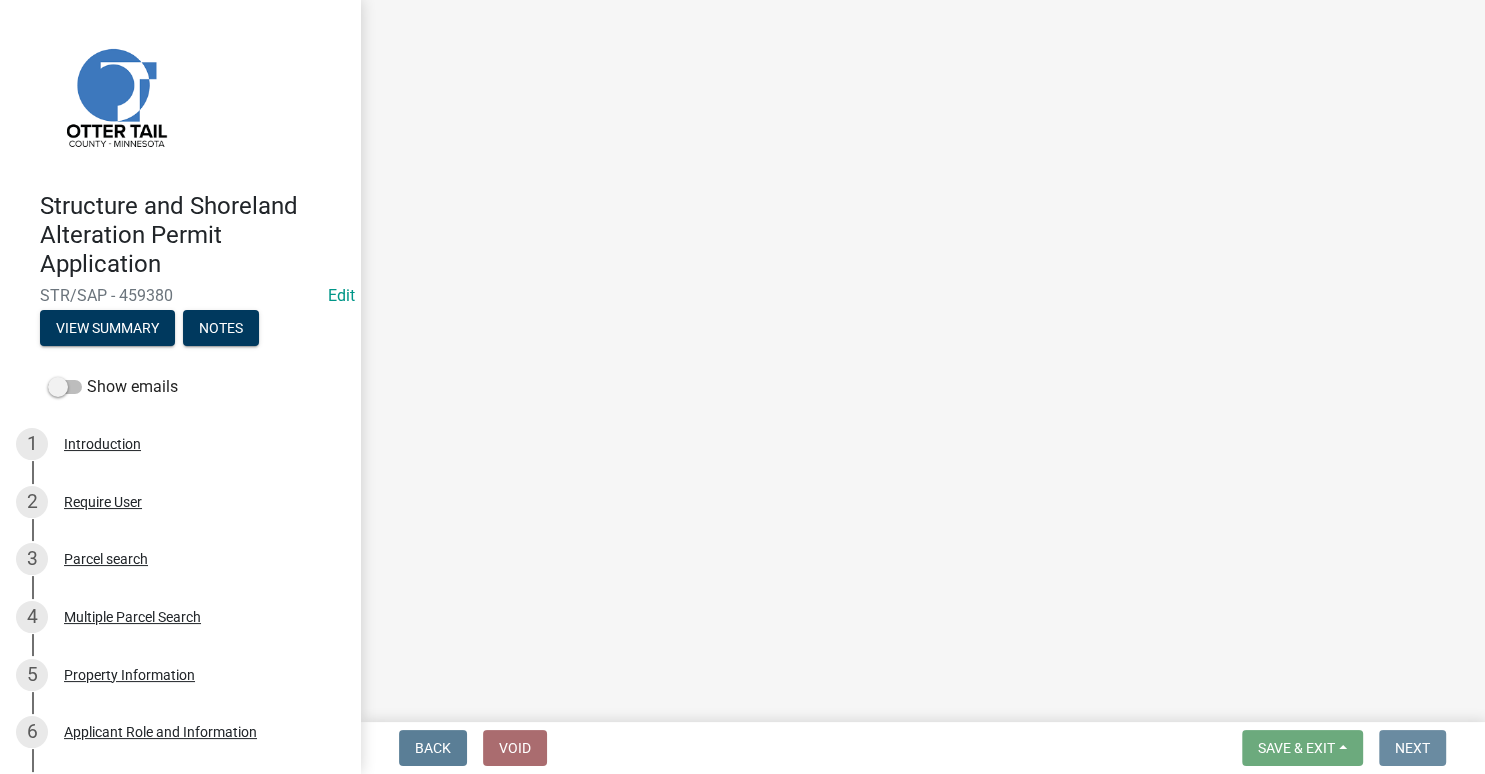scroll, scrollTop: 0, scrollLeft: 0, axis: both 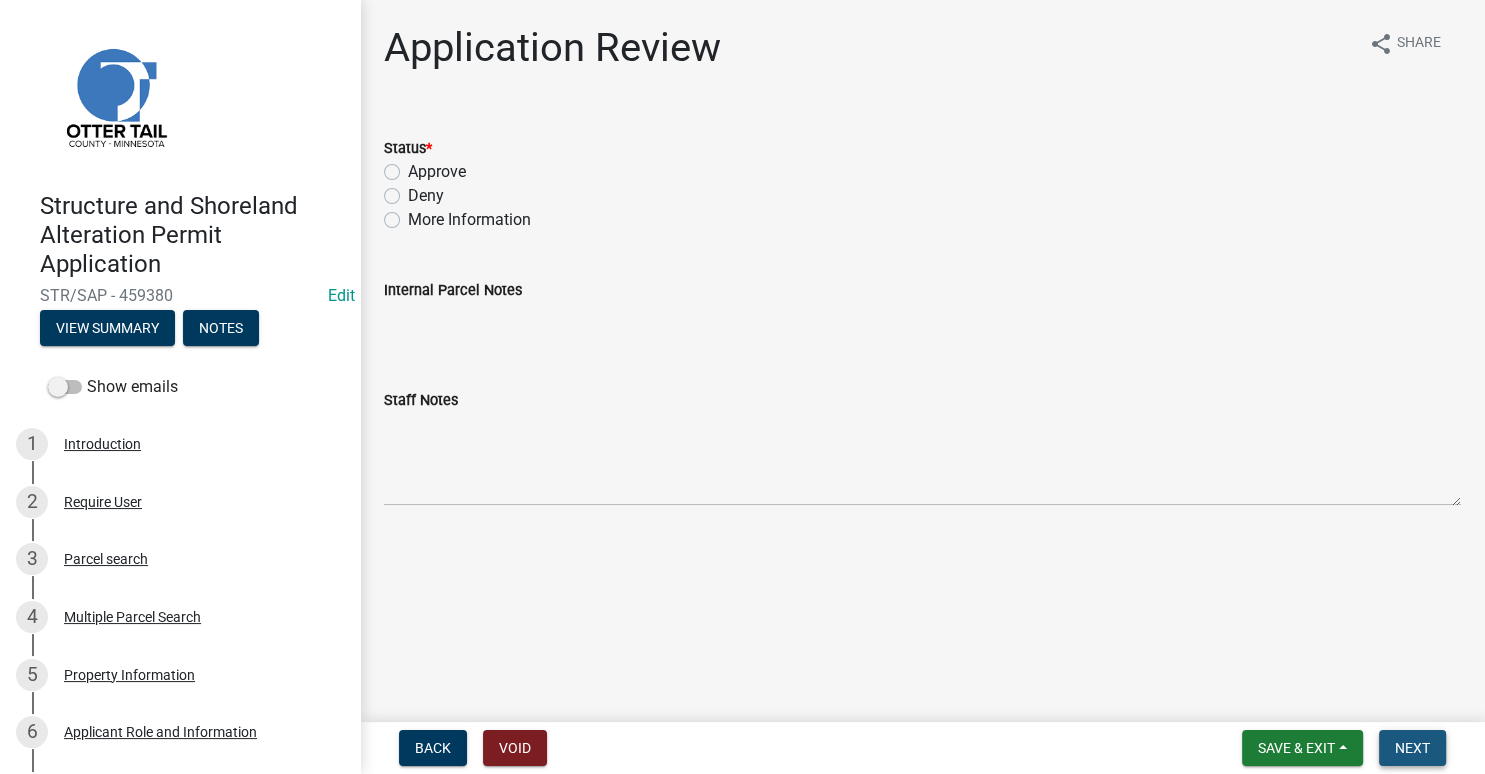click on "Next" at bounding box center [1412, 748] 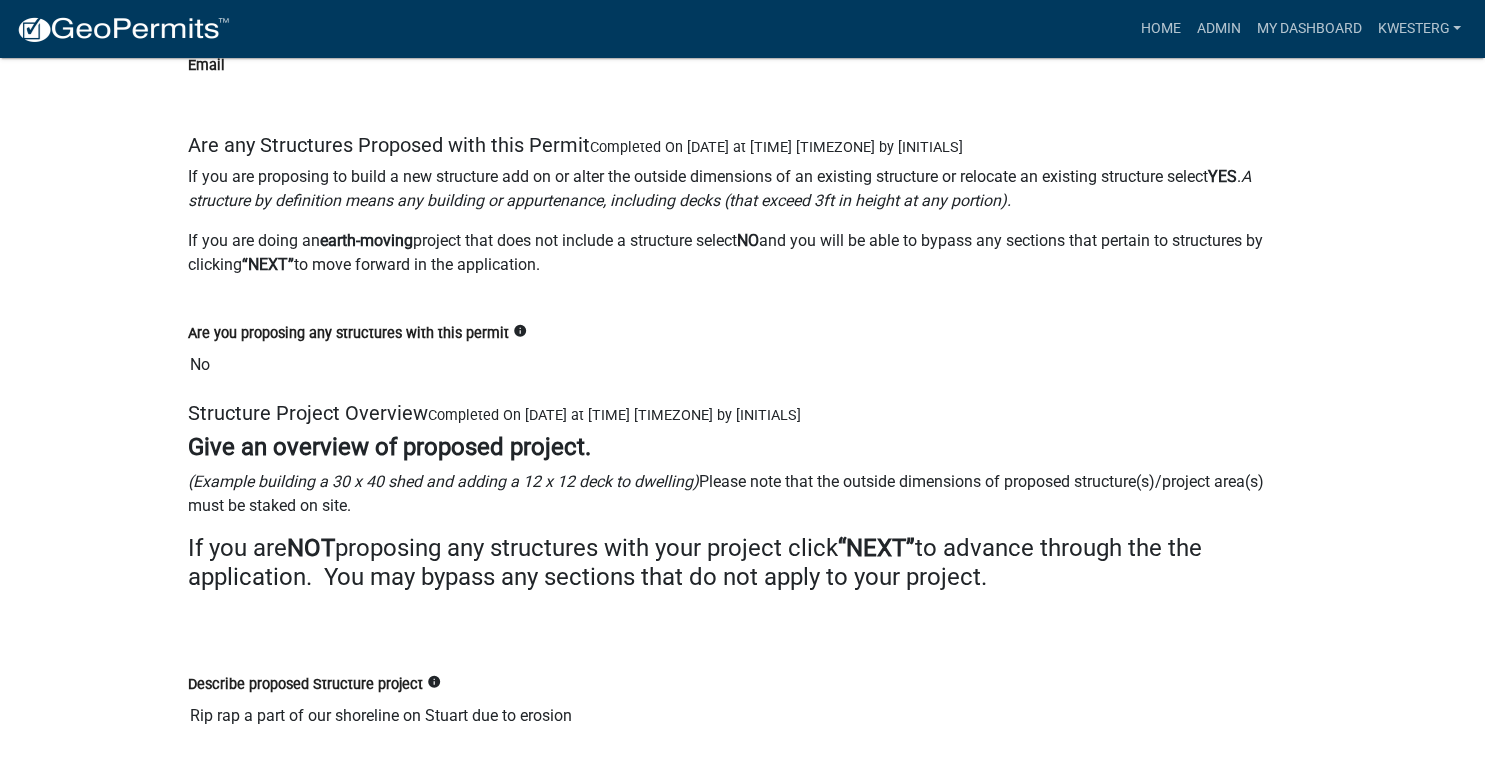 scroll, scrollTop: 4857, scrollLeft: 0, axis: vertical 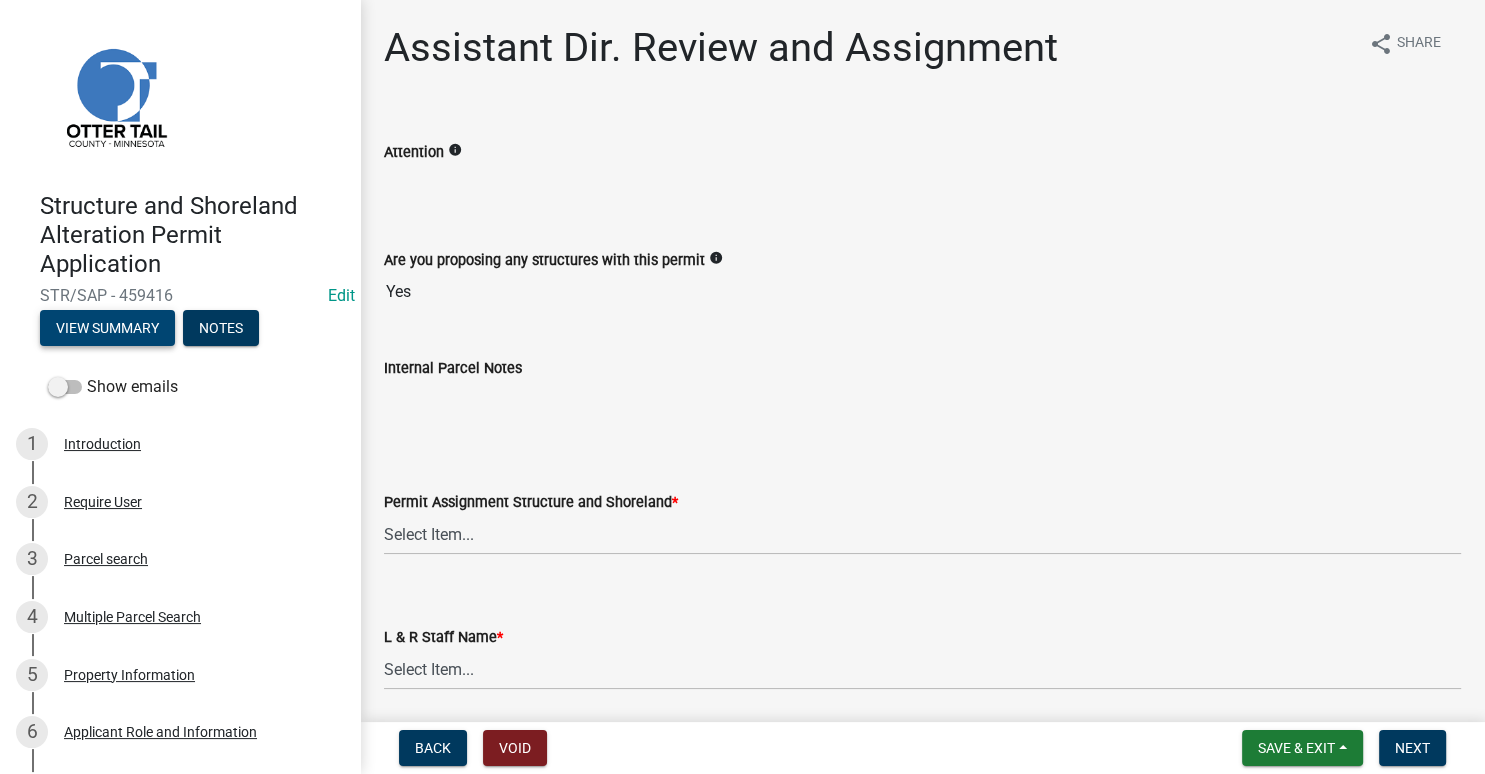 click on "View Summary" at bounding box center (107, 328) 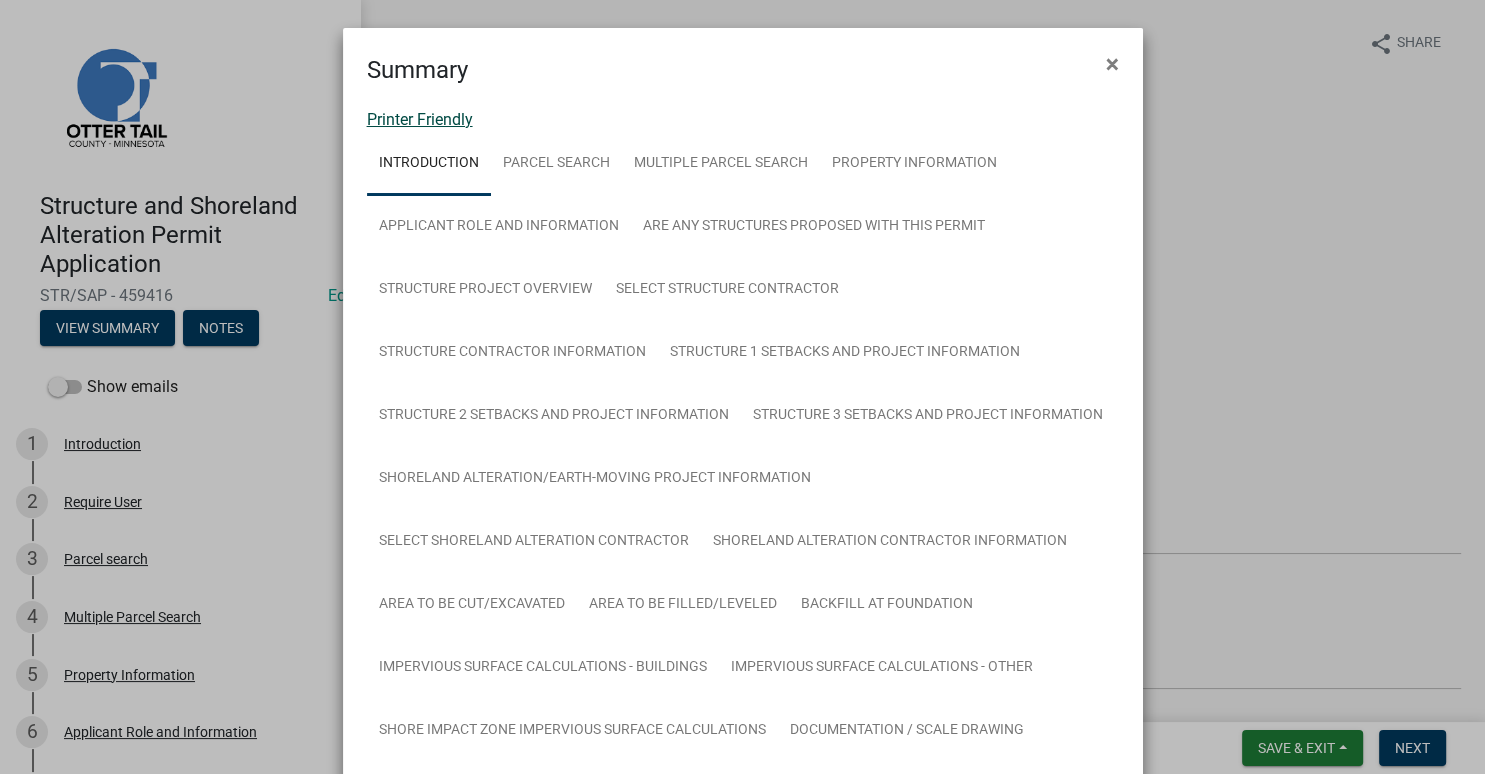 click on "Printer Friendly" 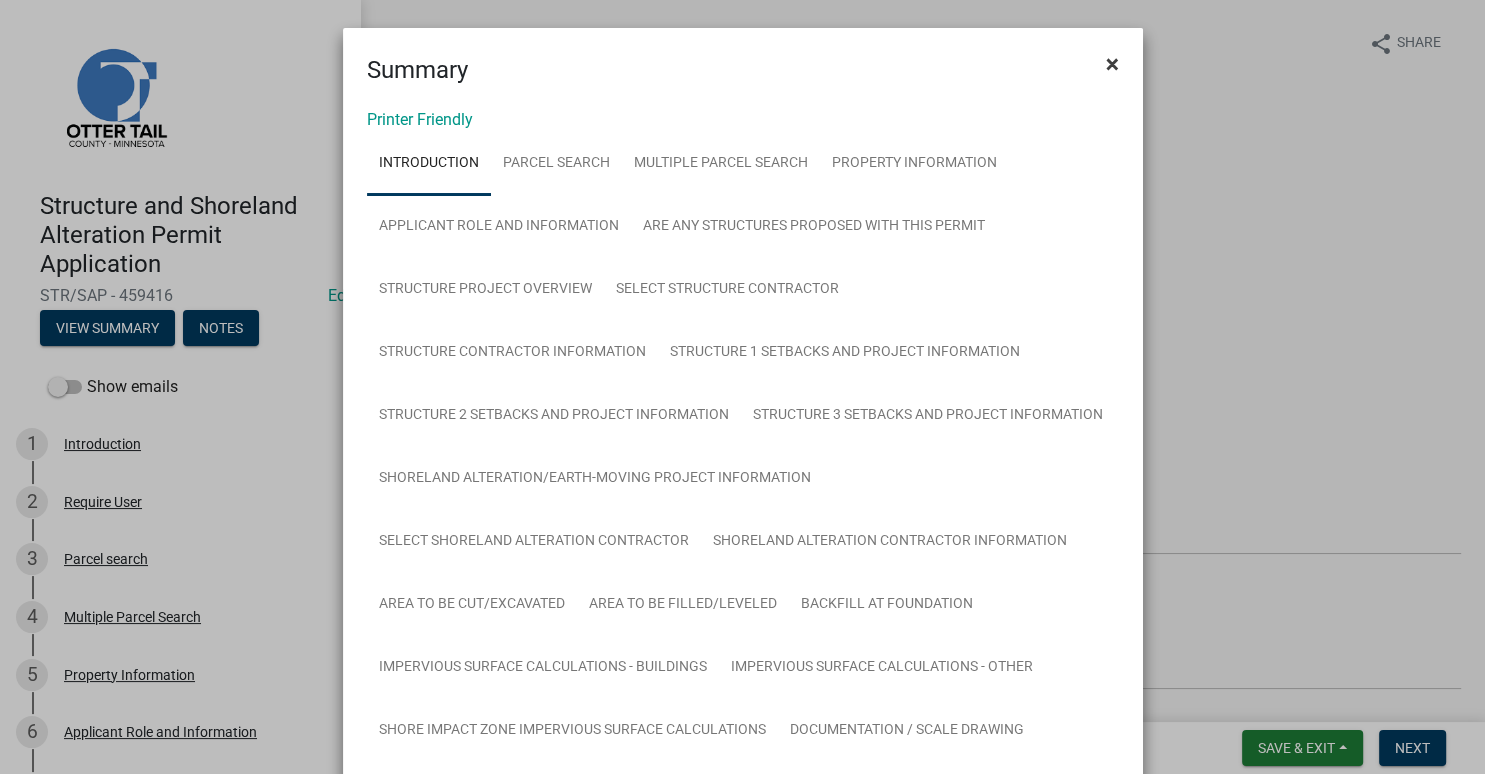 click on "×" 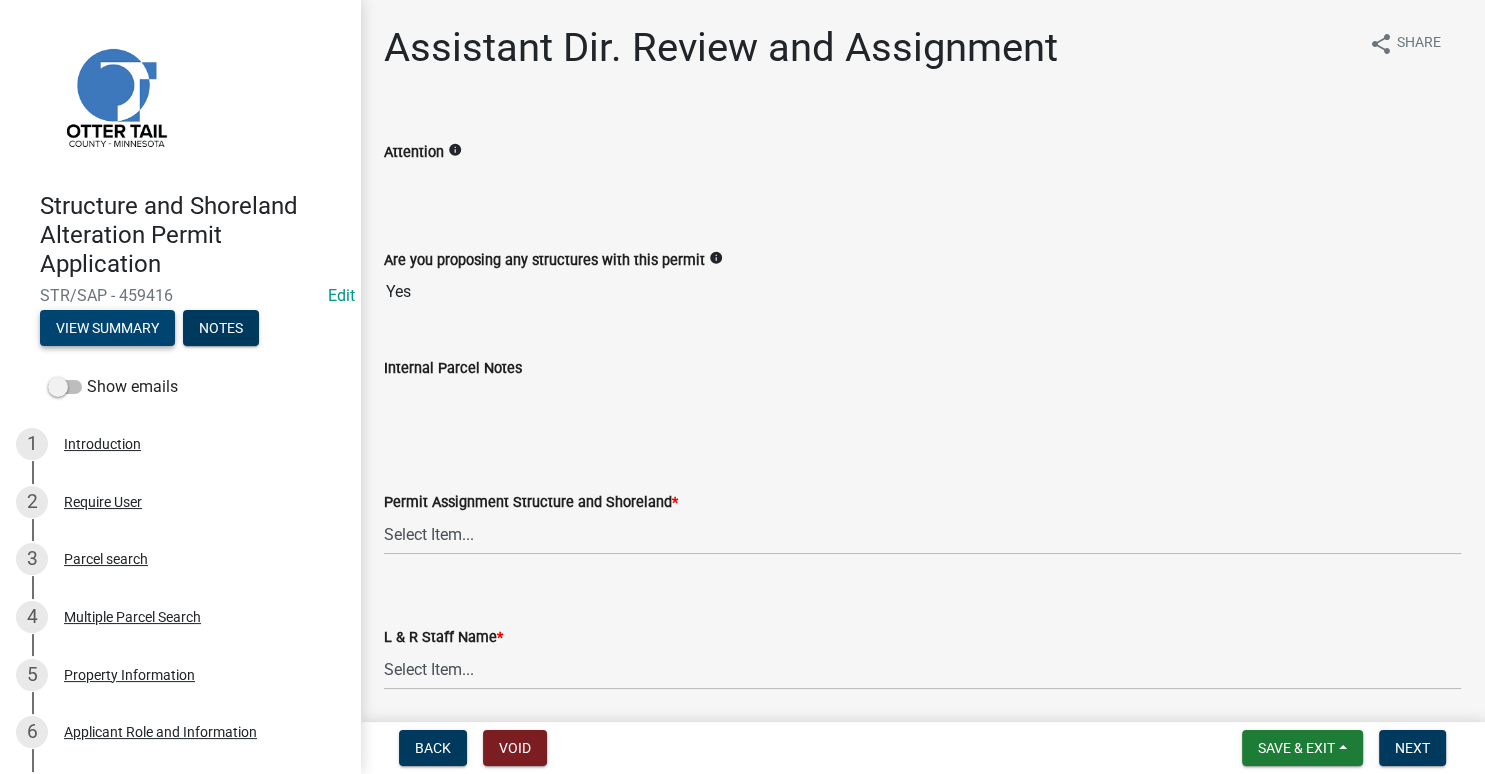 scroll, scrollTop: 71, scrollLeft: 0, axis: vertical 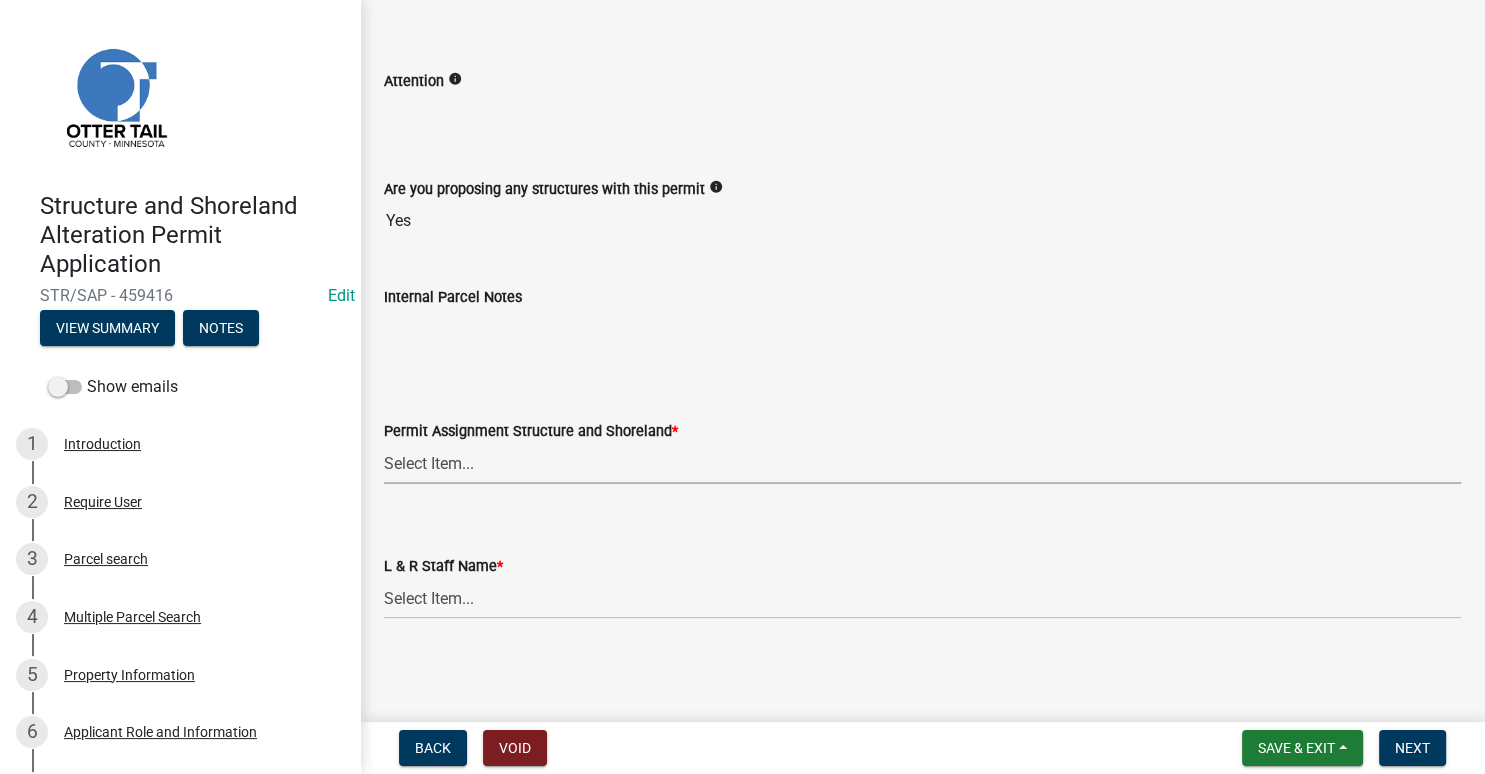 click on "Select Item...   Alexis Newark (anewark@ottertailcounty.gov)   Amy Busko (abusko@ottertailcounty.gov)   Andrea Perales (aperales@ottertailcounty.gov)   Brittany Tollefson (btollefson@ottertailcounty.gov)   Chris LeClair (cleclair@ottertailcounty.gov)   Courtney Roth (croth@ottertailcounty.gov)   Elizabeth Plaster (eplaster@ottertailcounty.gov)   Emma Swenson (eswenson@ottertailcounty.gov)   Eric Babolian (ebabolian@ottertailcounty.gov)   Kyle Westergard (kwestergard@ottertailcounty.gov)   Lindsey Hanson (lhanson@ottertailcounty.gov)   Michelle Jevne (mjevne@ottertailcounty.gov)   Noah Brenden (brenden@ottertailcounty.gov)   Sheila Dahl (sdahl@ottertailcounty.gov)" at bounding box center (922, 463) 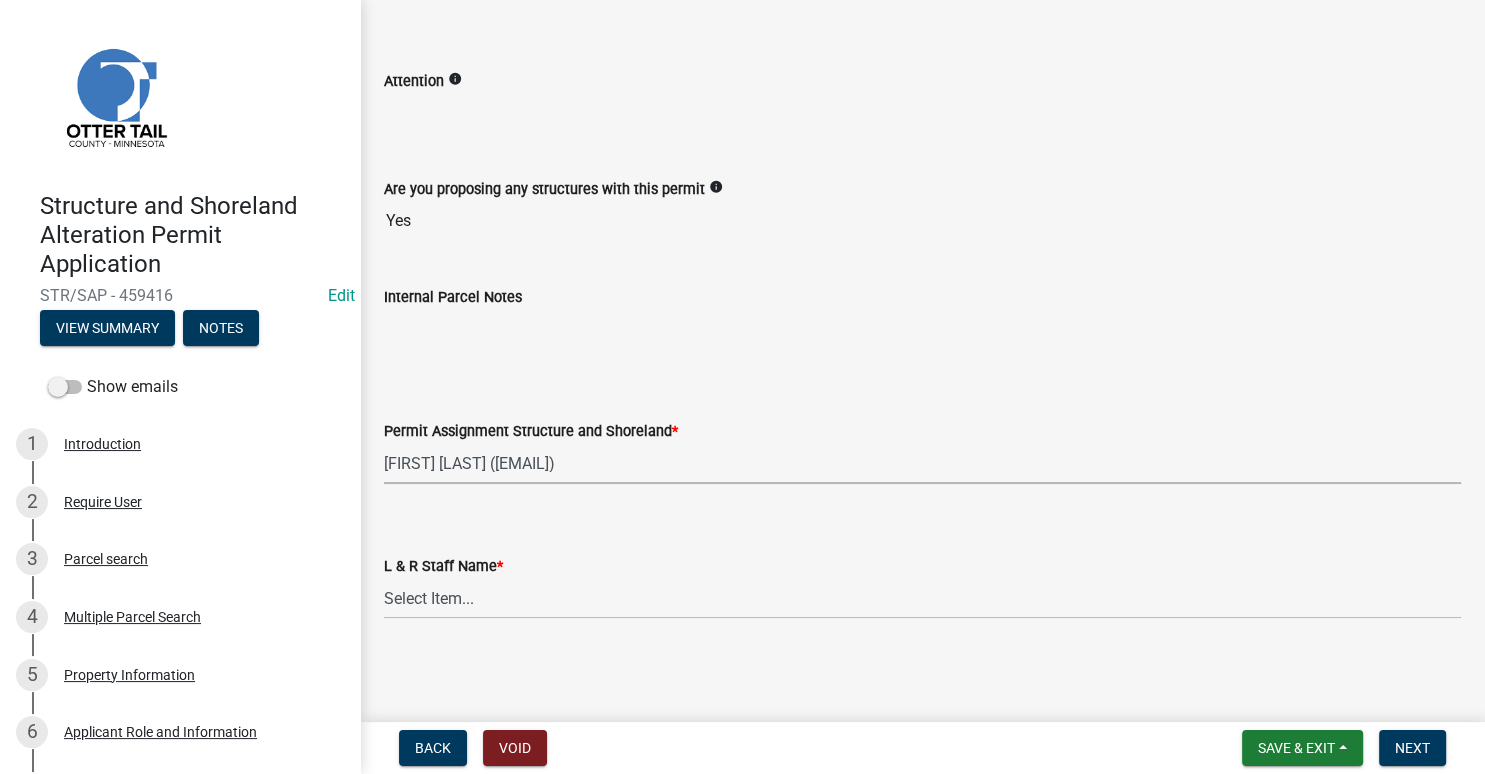 click on "[FIRST] [LAST] ([EMAIL])" at bounding box center (0, 0) 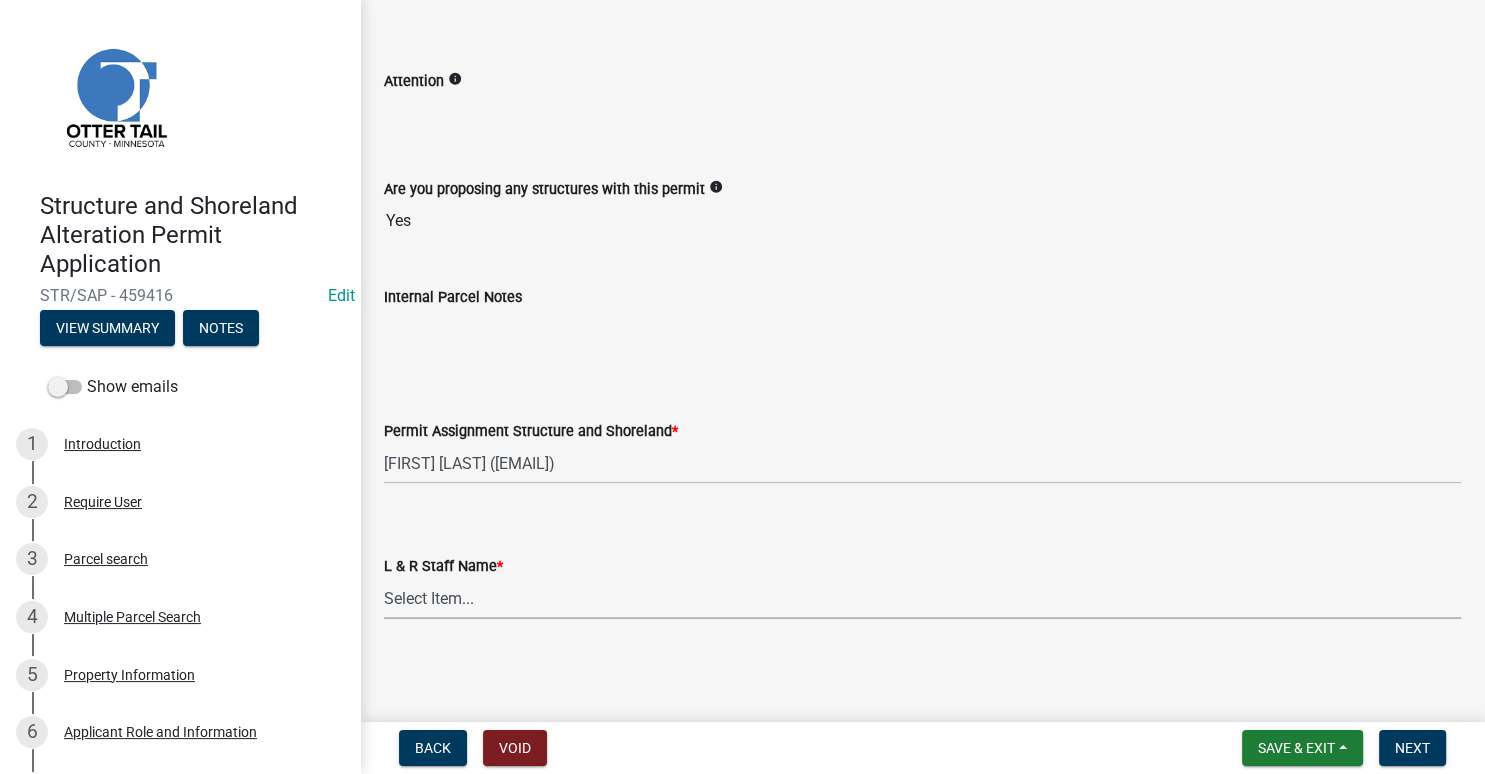 click on "Select Item...   Alexis Newark   Amy Busko   Andrea Perales   Brittany Tollefson   Christopher LeClair   Courtney Roth   Elizabeth Plaster   Emma Swenson   Eric Babolian   Kyle Westergard   Lindsey Hanson   Michelle Jevne   Noah Brenden   Sheila Dahl" at bounding box center (922, 598) 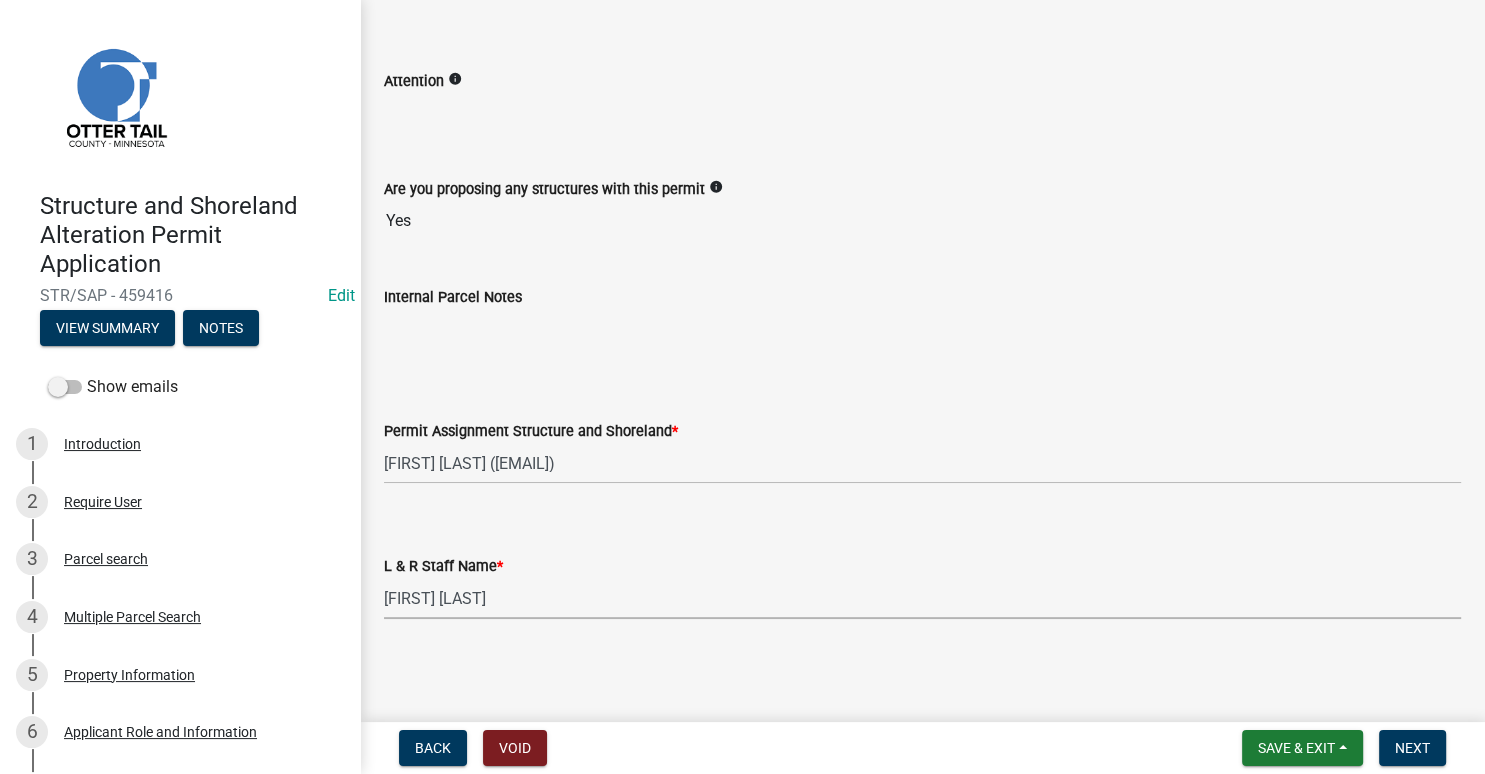 click on "[FIRST] [LAST]" at bounding box center [0, 0] 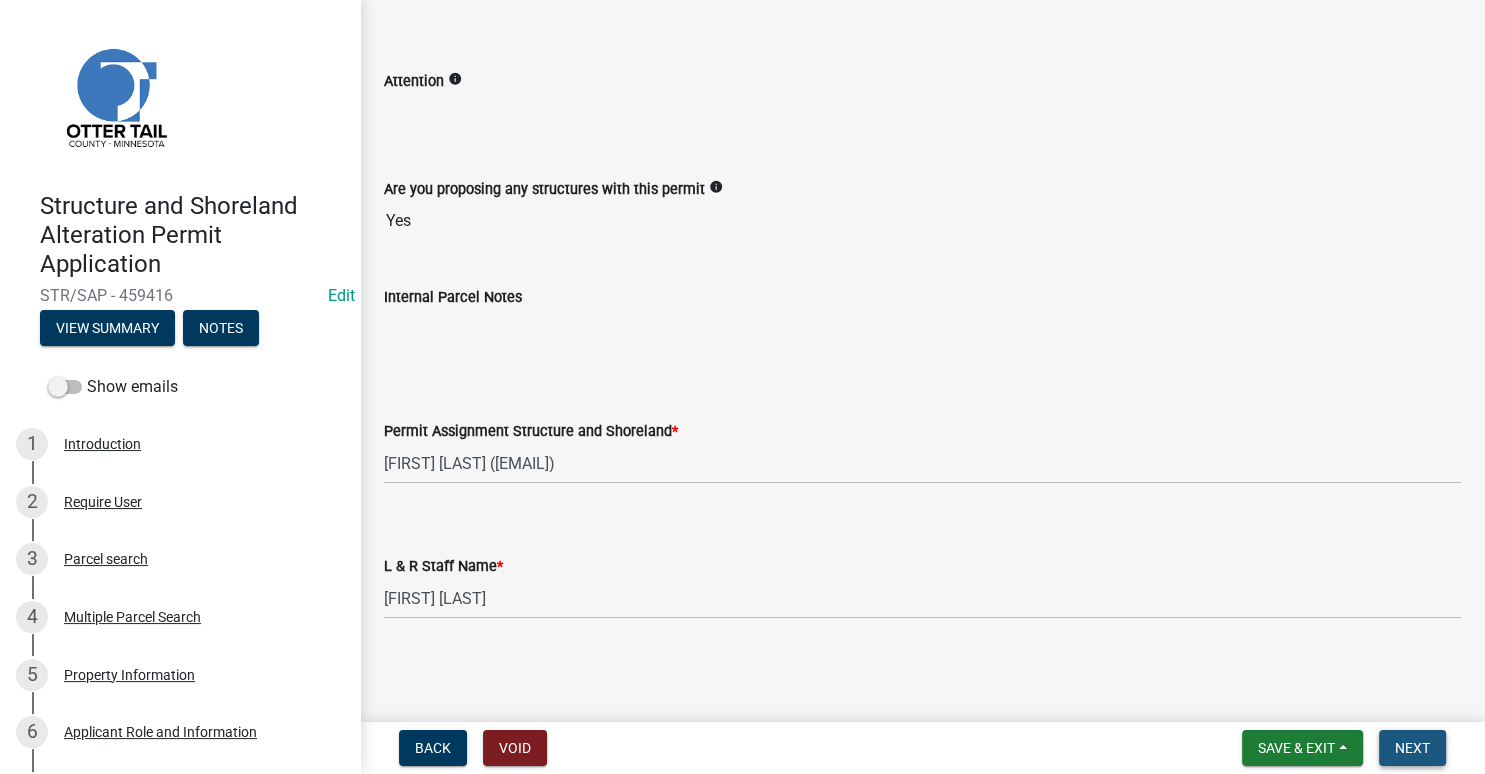 click on "Next" at bounding box center [1412, 748] 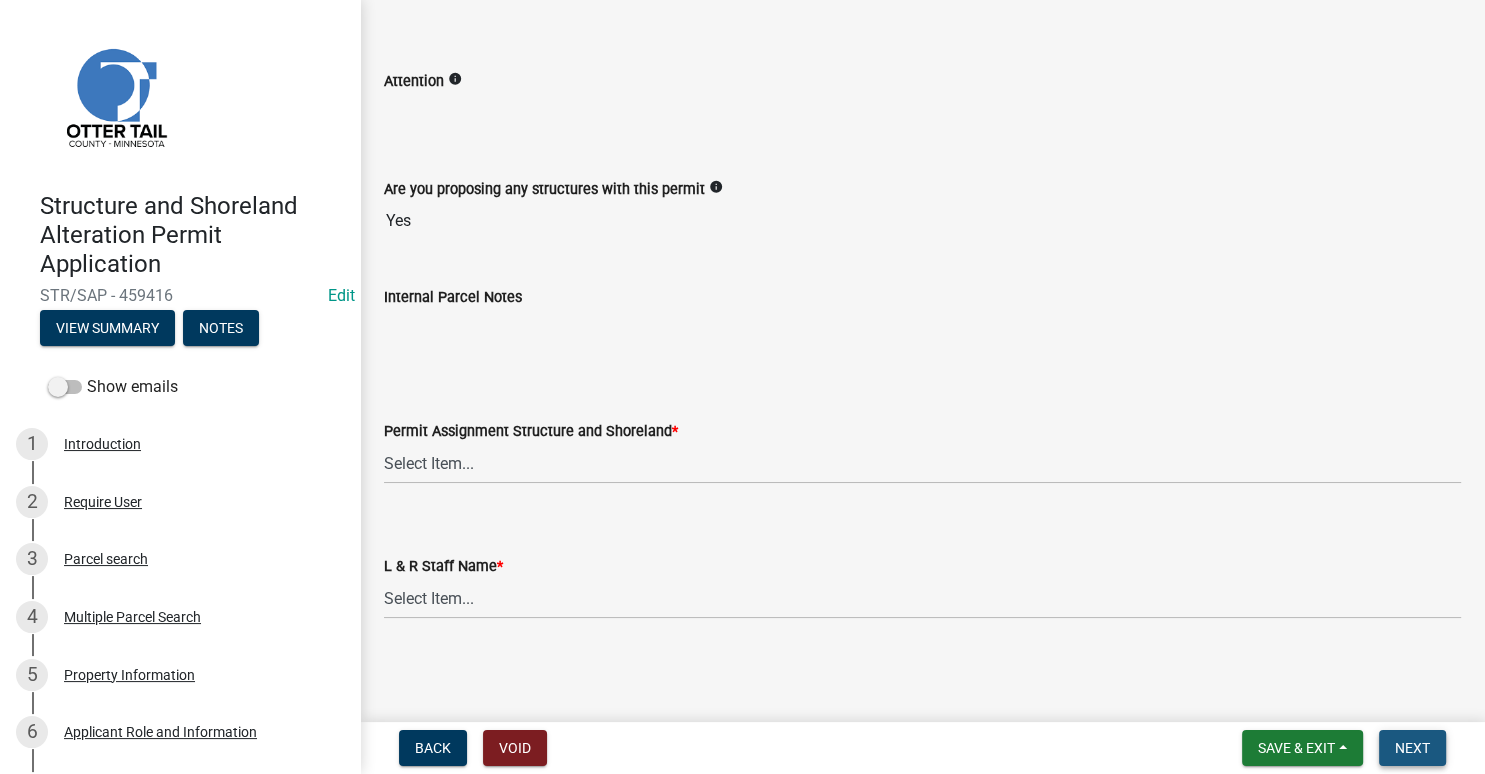 scroll, scrollTop: 0, scrollLeft: 0, axis: both 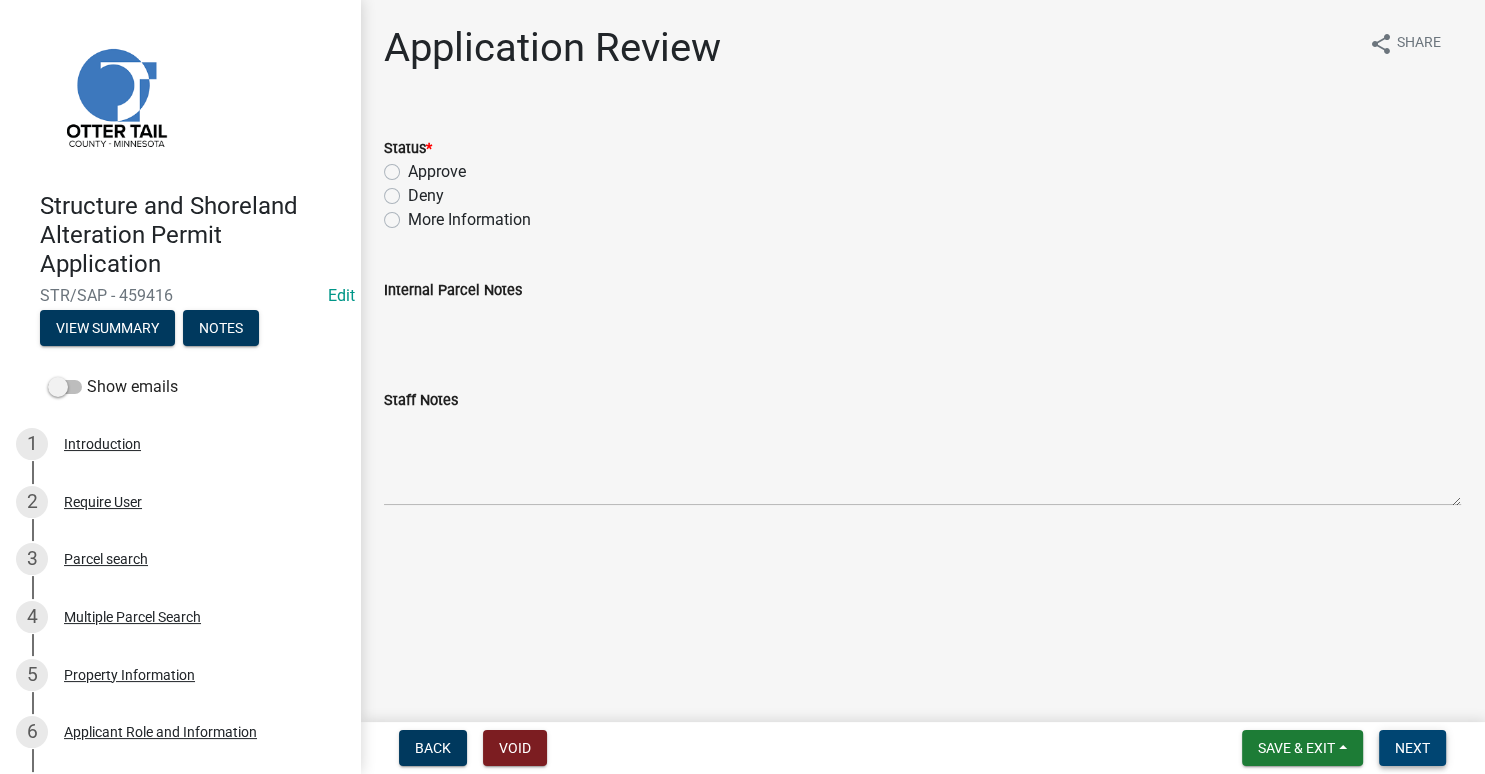 drag, startPoint x: 1421, startPoint y: 754, endPoint x: 1347, endPoint y: 710, distance: 86.09297 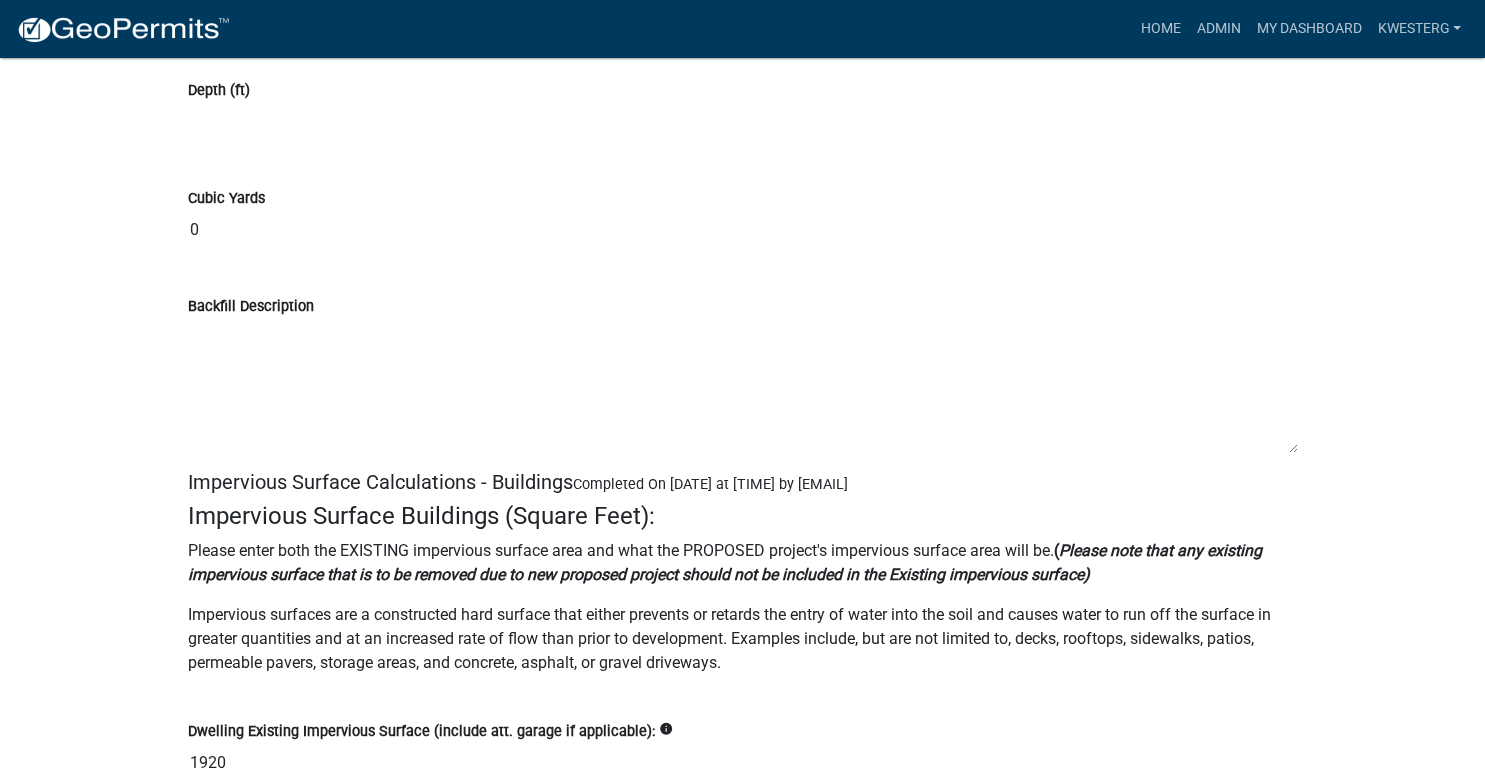 scroll, scrollTop: 19060, scrollLeft: 0, axis: vertical 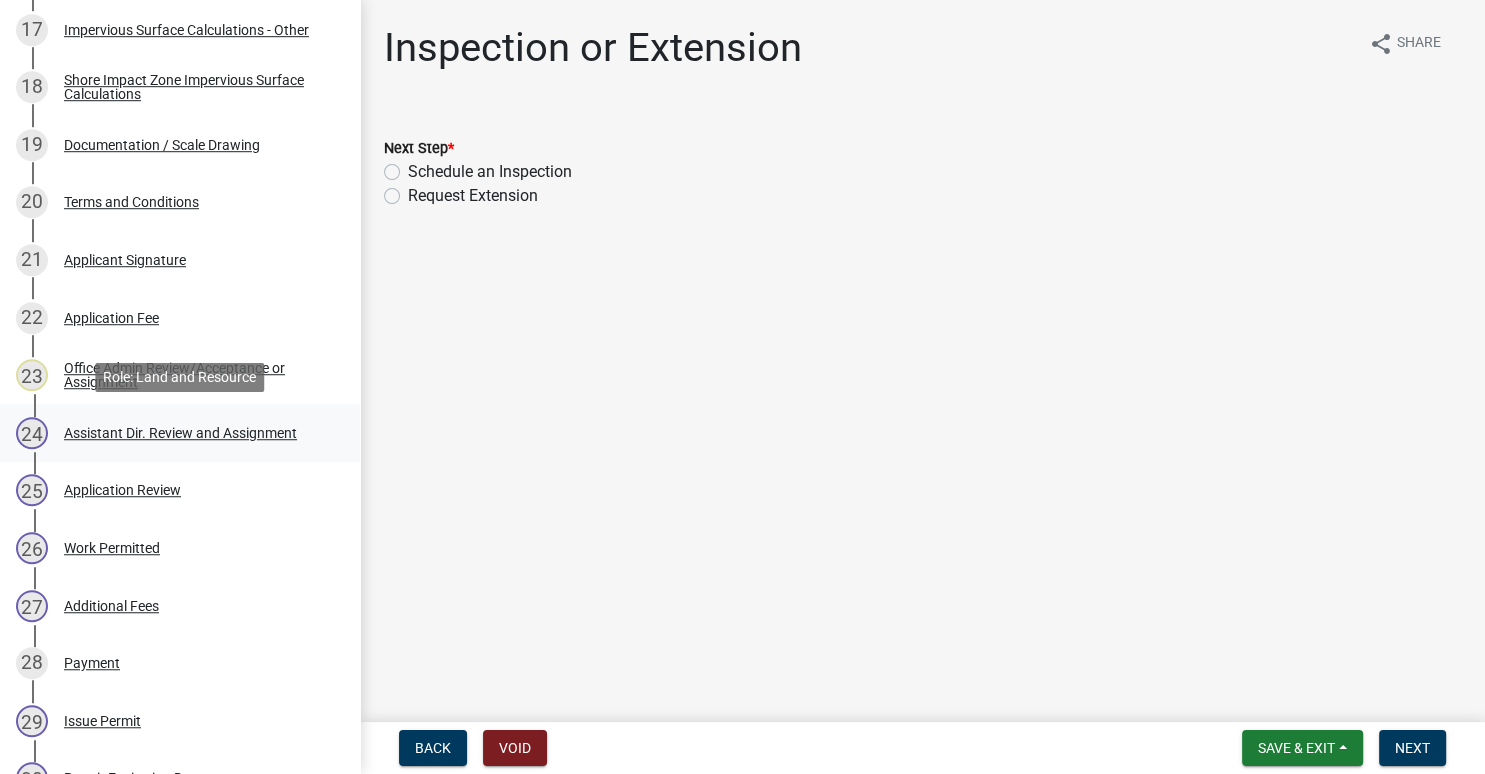 click on "Assistant Dir. Review and Assignment" at bounding box center [180, 433] 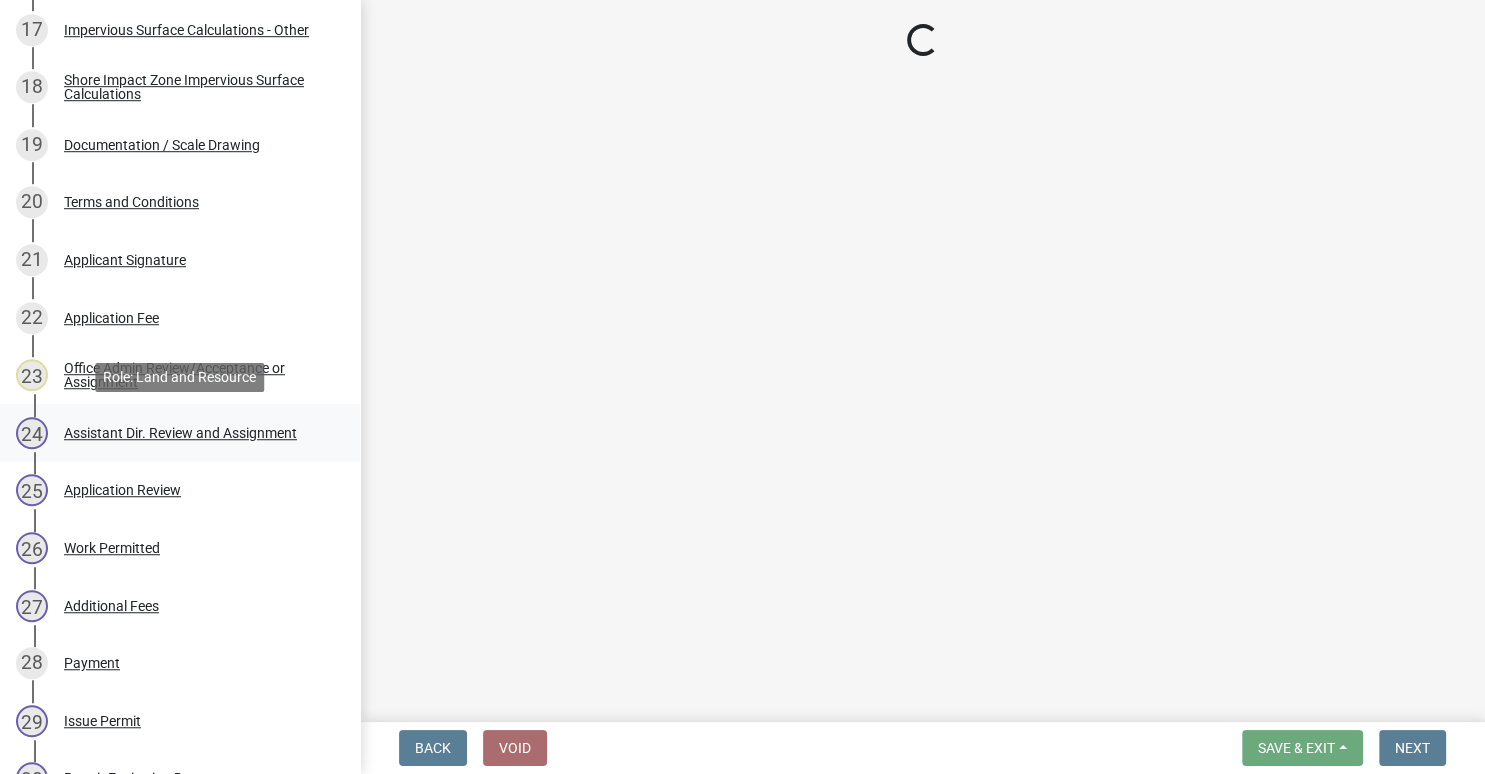 select on "6b95c9b4-5b94-4d6a-a2c9-ae9db59a969e" 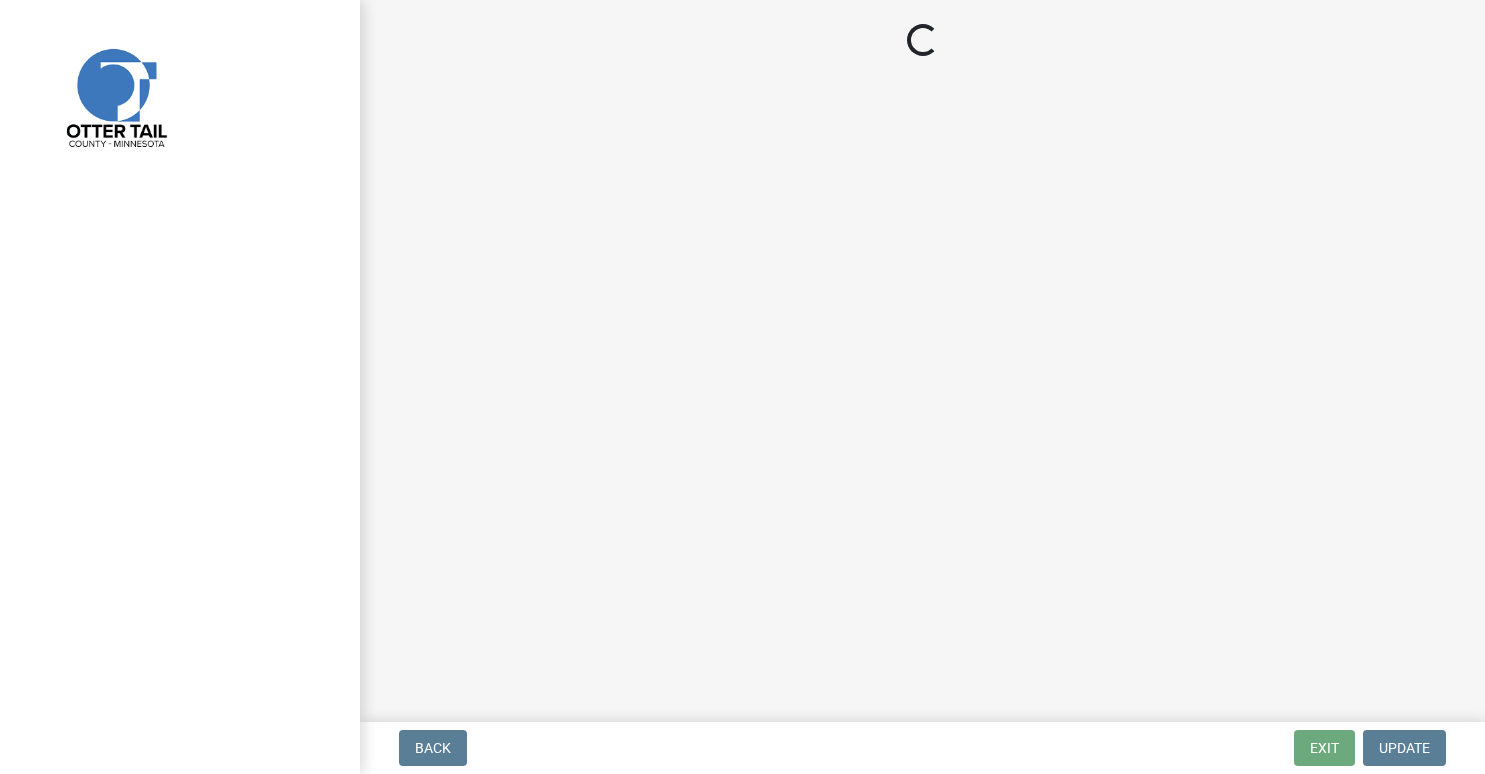 scroll, scrollTop: 0, scrollLeft: 0, axis: both 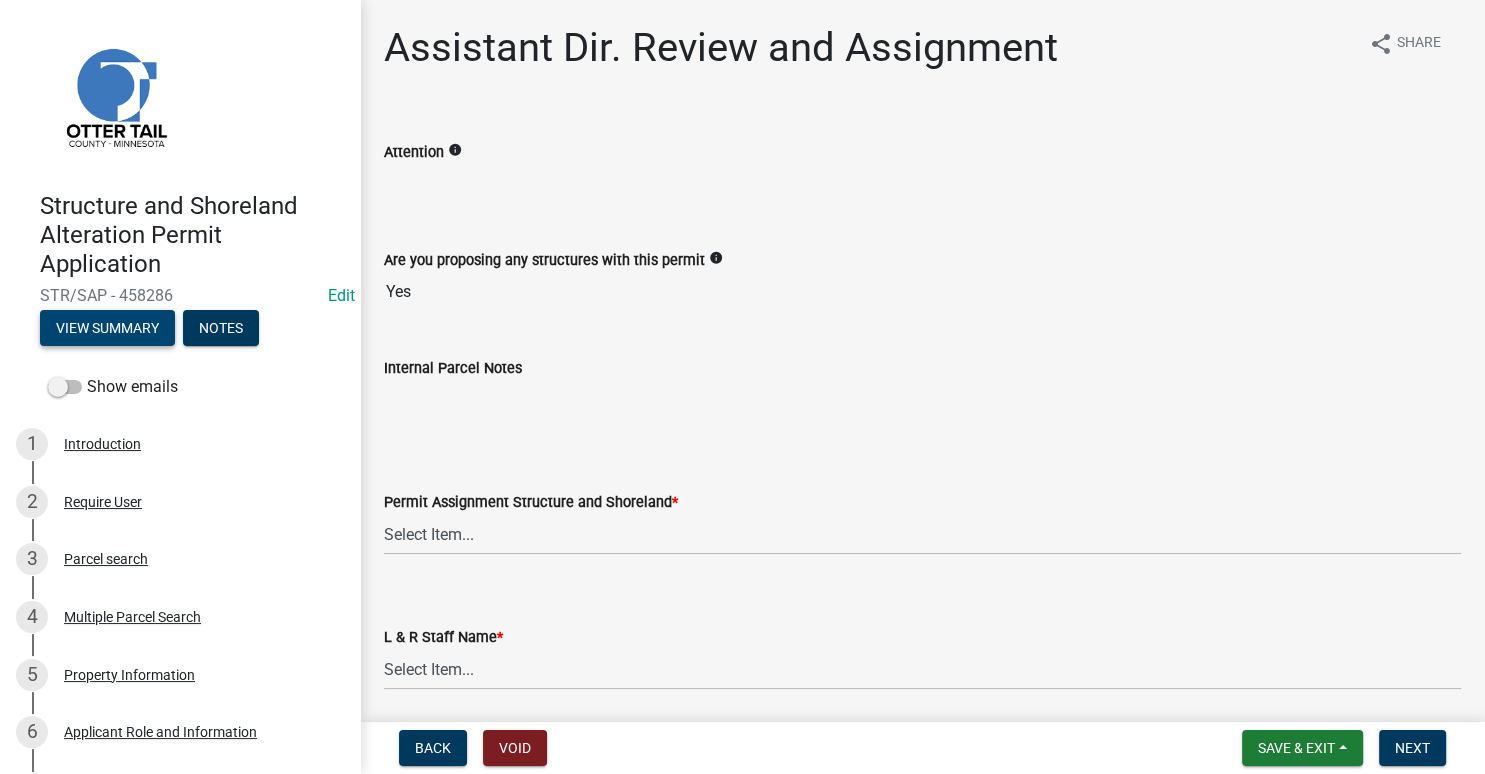click on "View Summary" at bounding box center [107, 328] 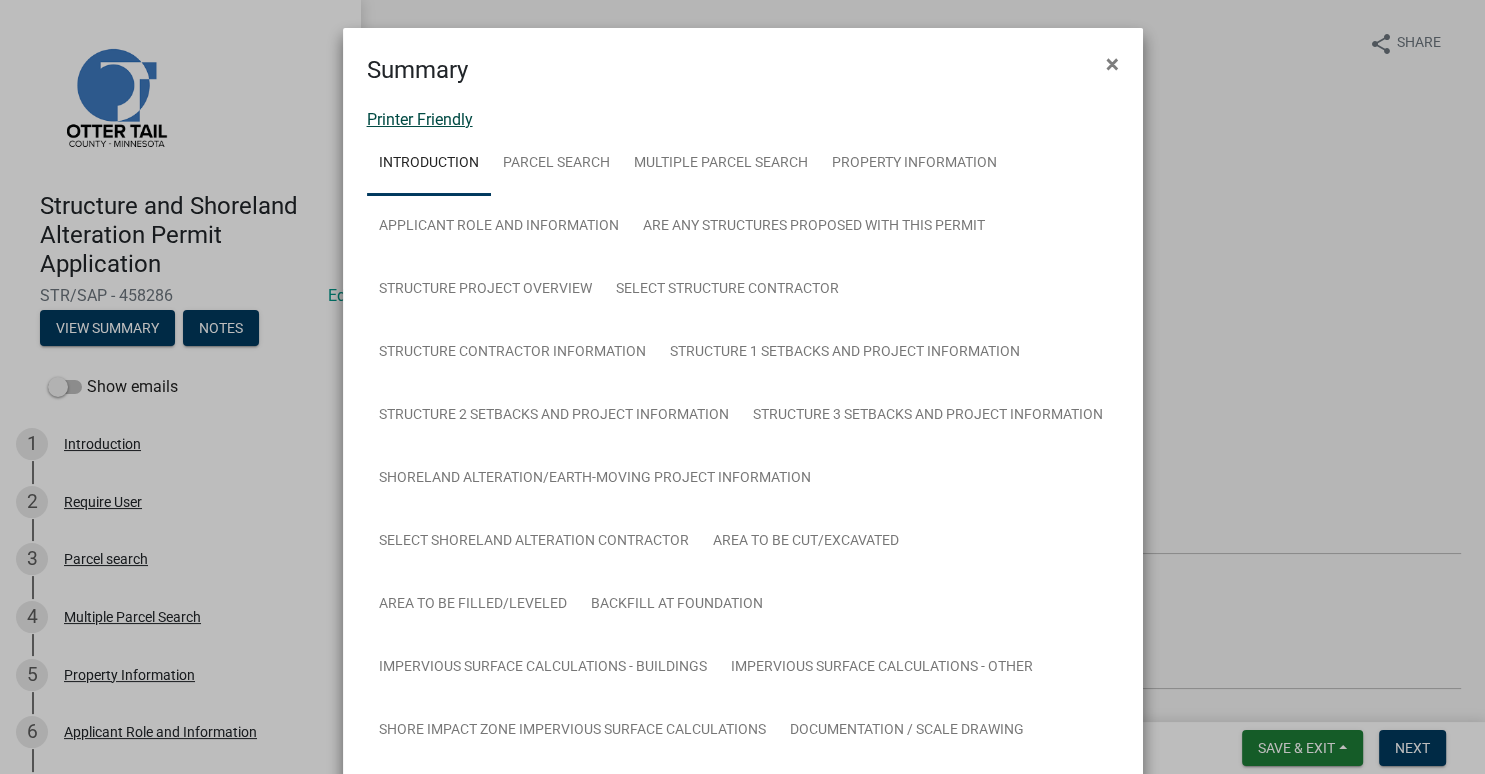 click on "Printer Friendly" 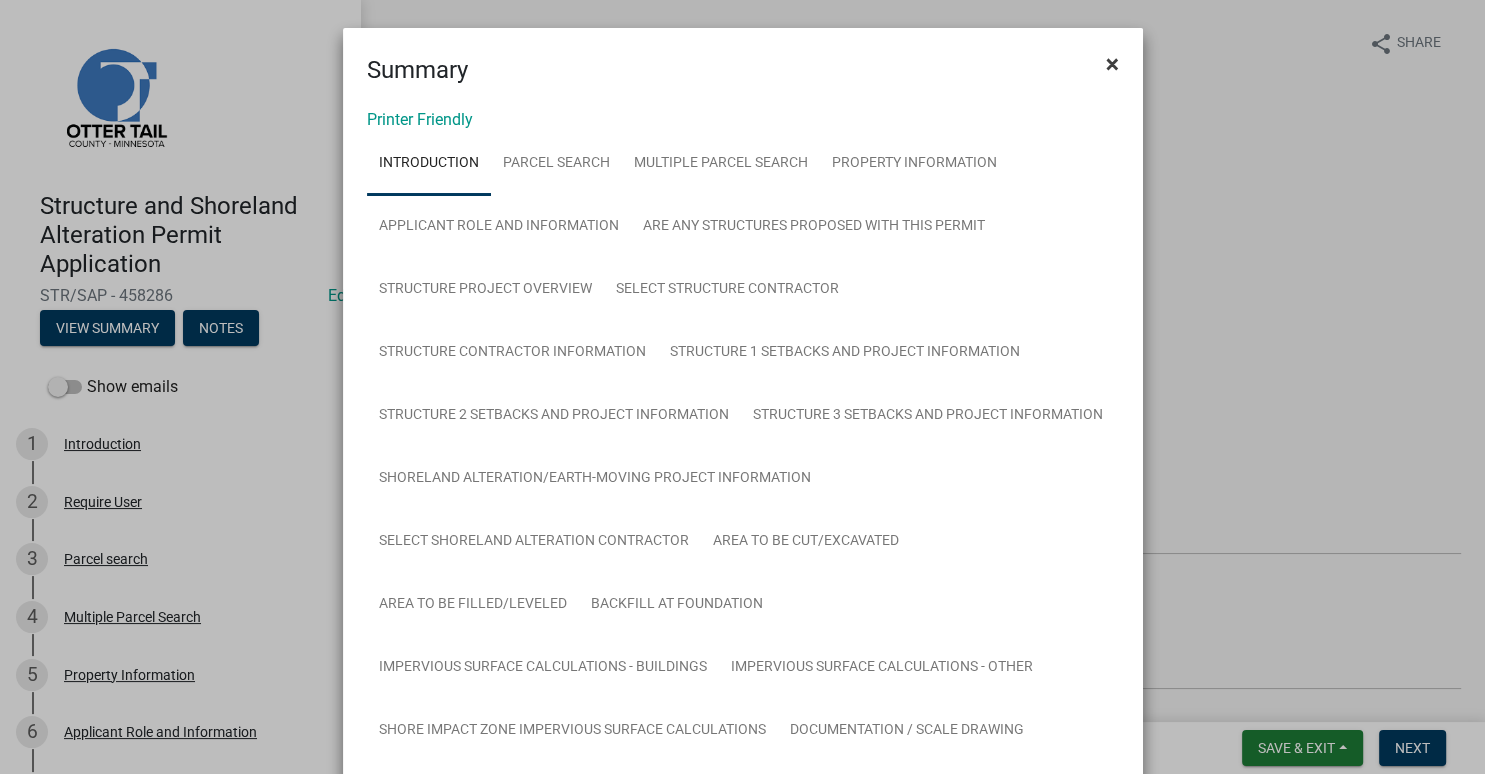 click on "×" 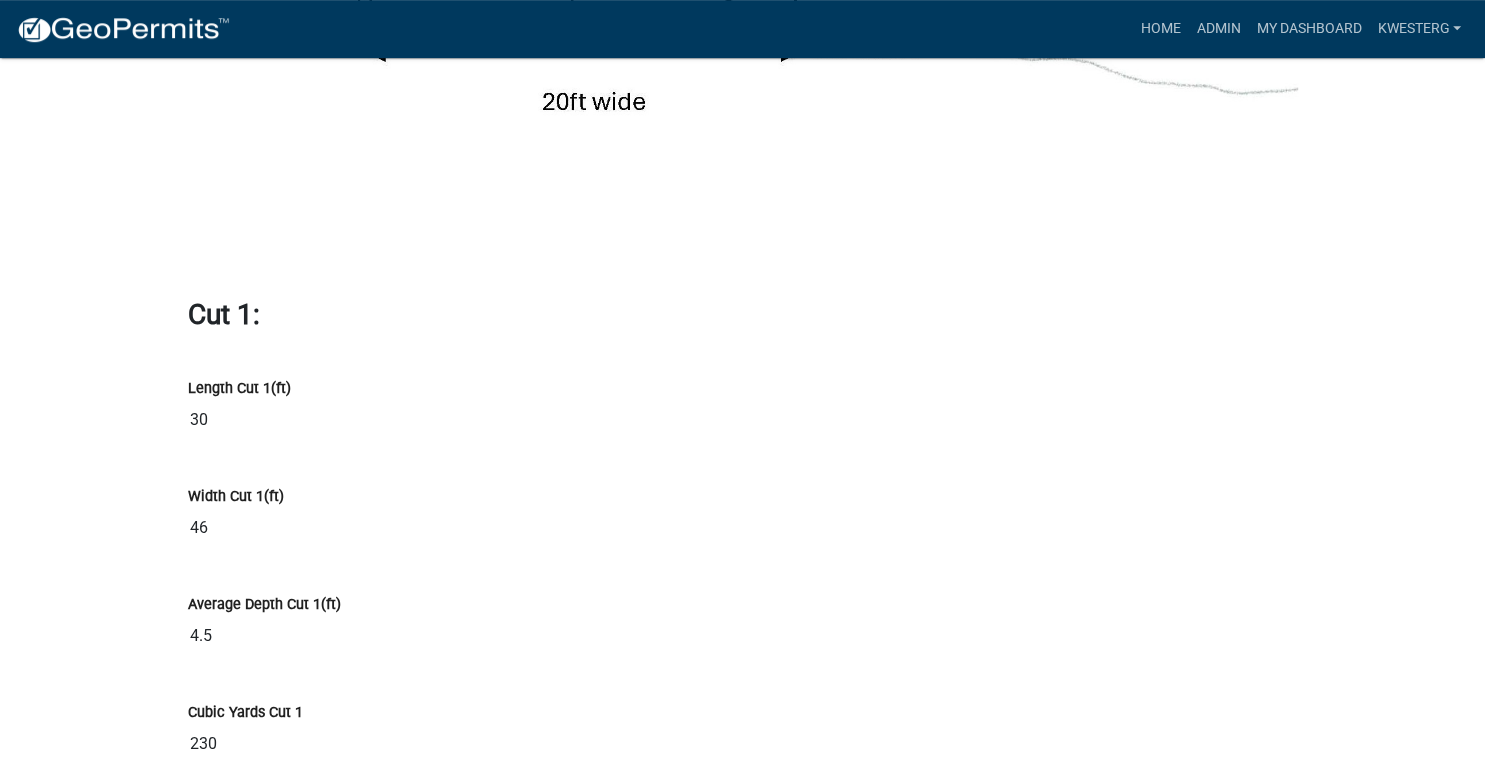 scroll, scrollTop: 13992, scrollLeft: 0, axis: vertical 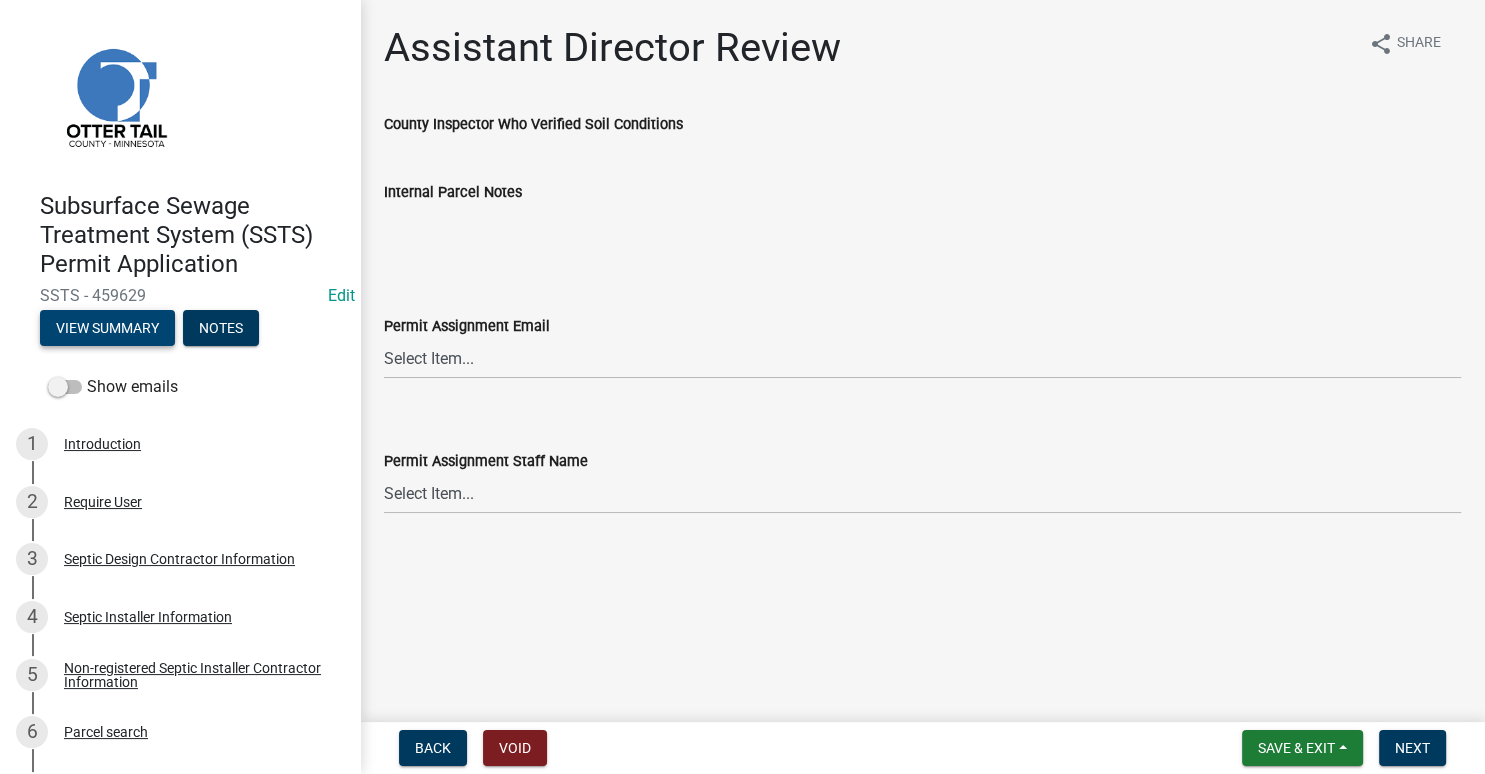 click on "View Summary" at bounding box center [107, 328] 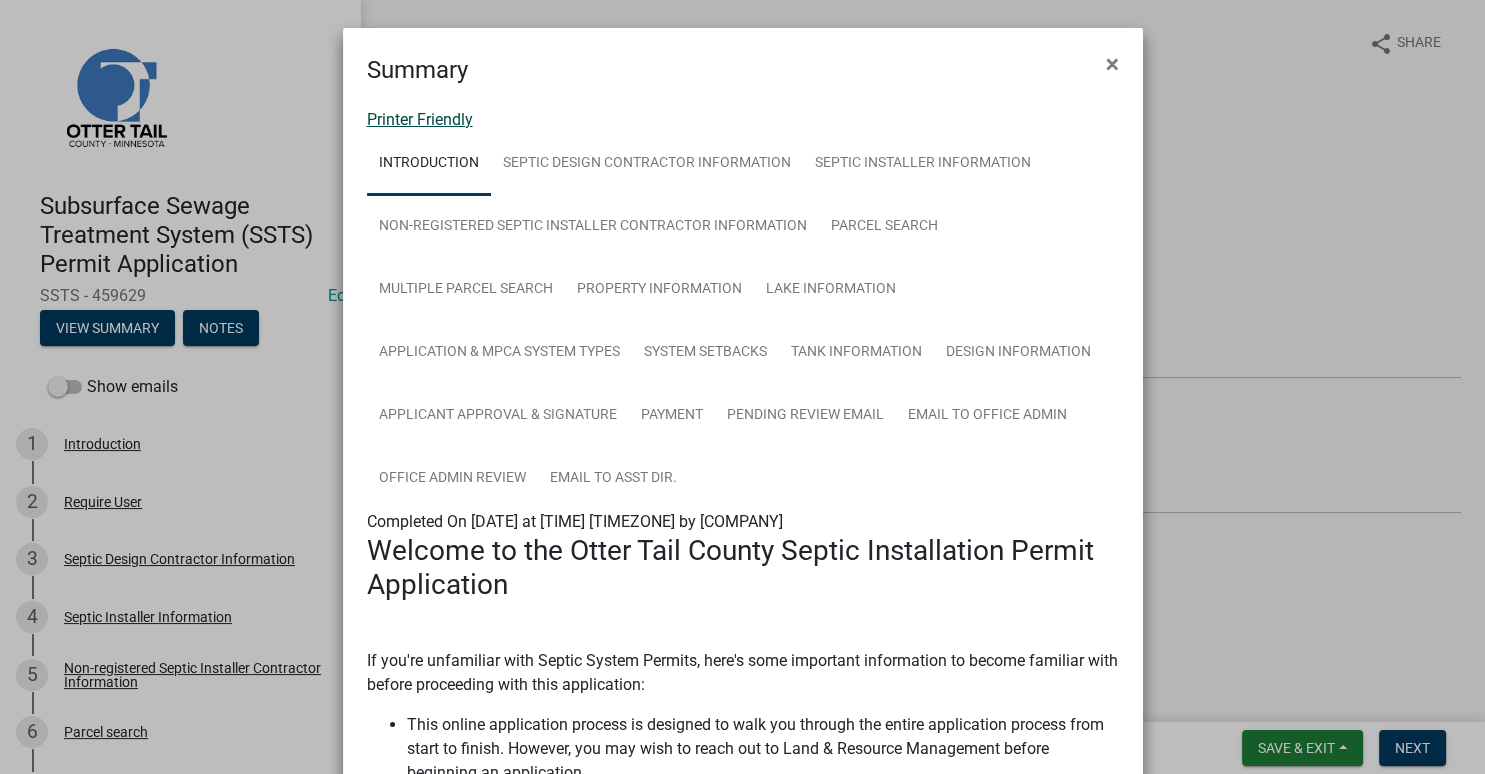 click on "Printer Friendly" 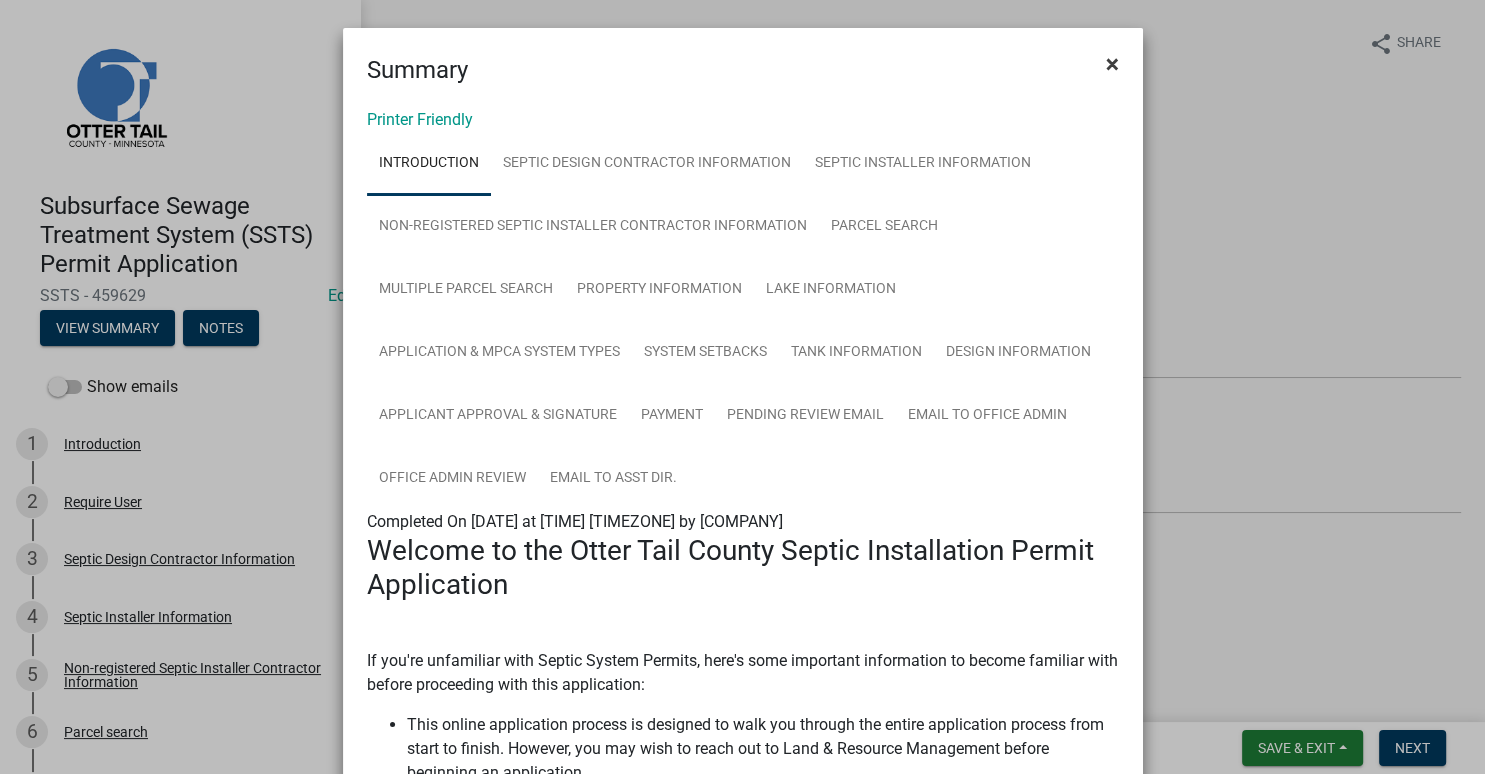 click on "×" 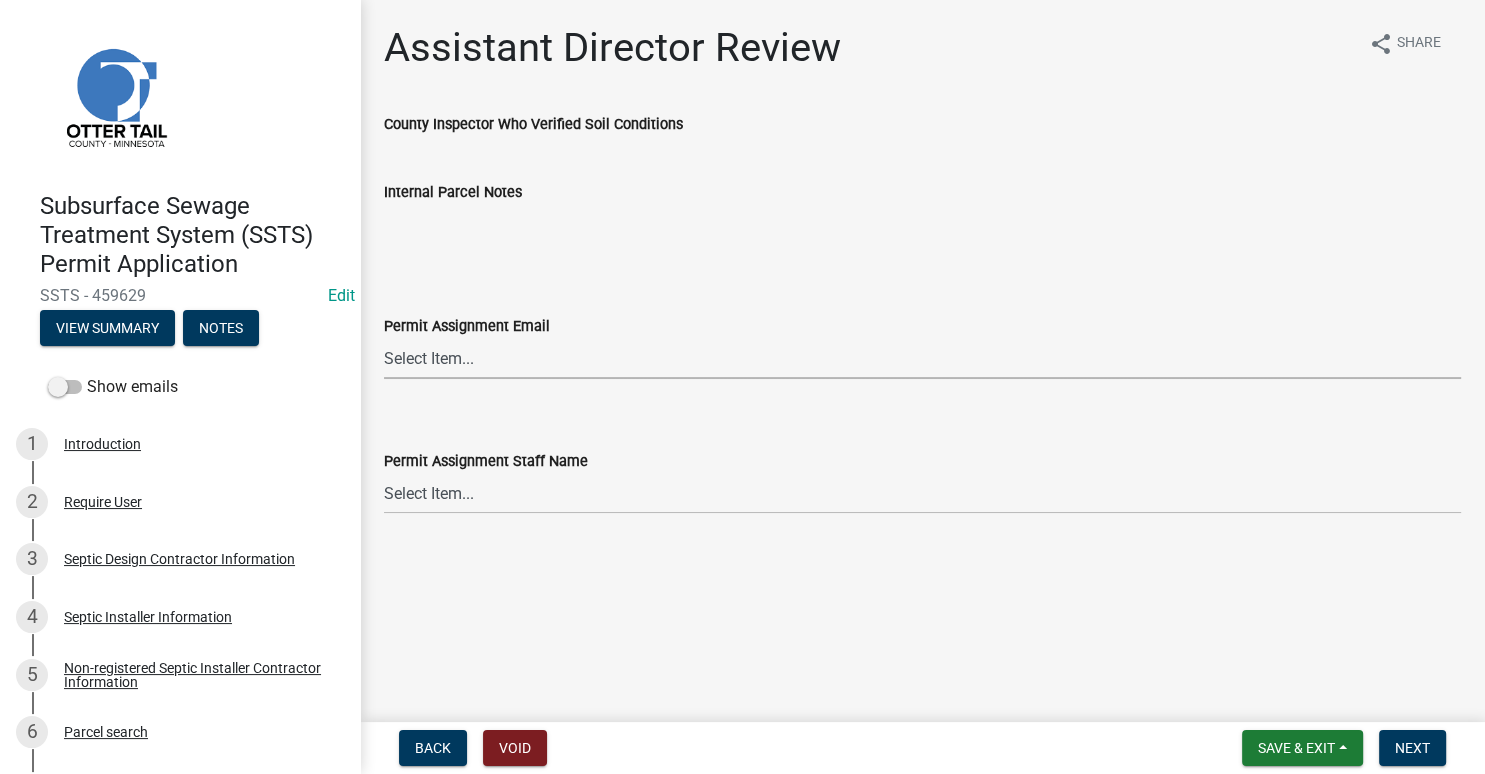 click on "Select Item...   [FIRST] [LAST] ([EMAIL]@example.com)   [FIRST] [LAST] ([EMAIL]@example.com)   [FIRST] [LAST] ([EMAIL]@example.com)   [FIRST] [LAST] ([EMAIL]@example.com)   [FIRST] [LAST] ([EMAIL]@example.com)   [FIRST] [LAST] ([EMAIL]@example.com)   [FIRST] [LAST] ([EMAIL]@example.com)   [FIRST] [LAST] ([EMAIL]@example.com)   [FIRST] [LAST] ([EMAIL]@example.com)   [FIRST] [LAST] ([EMAIL]@example.com)   [FIRST] [LAST] ([EMAIL]@example.com)   [FIRST] [LAST] ([EMAIL]@example.com)   [FIRST] [LAST] ([EMAIL]@example.com)   [FIRST] [LAST] ([EMAIL]@example.com)" at bounding box center [922, 358] 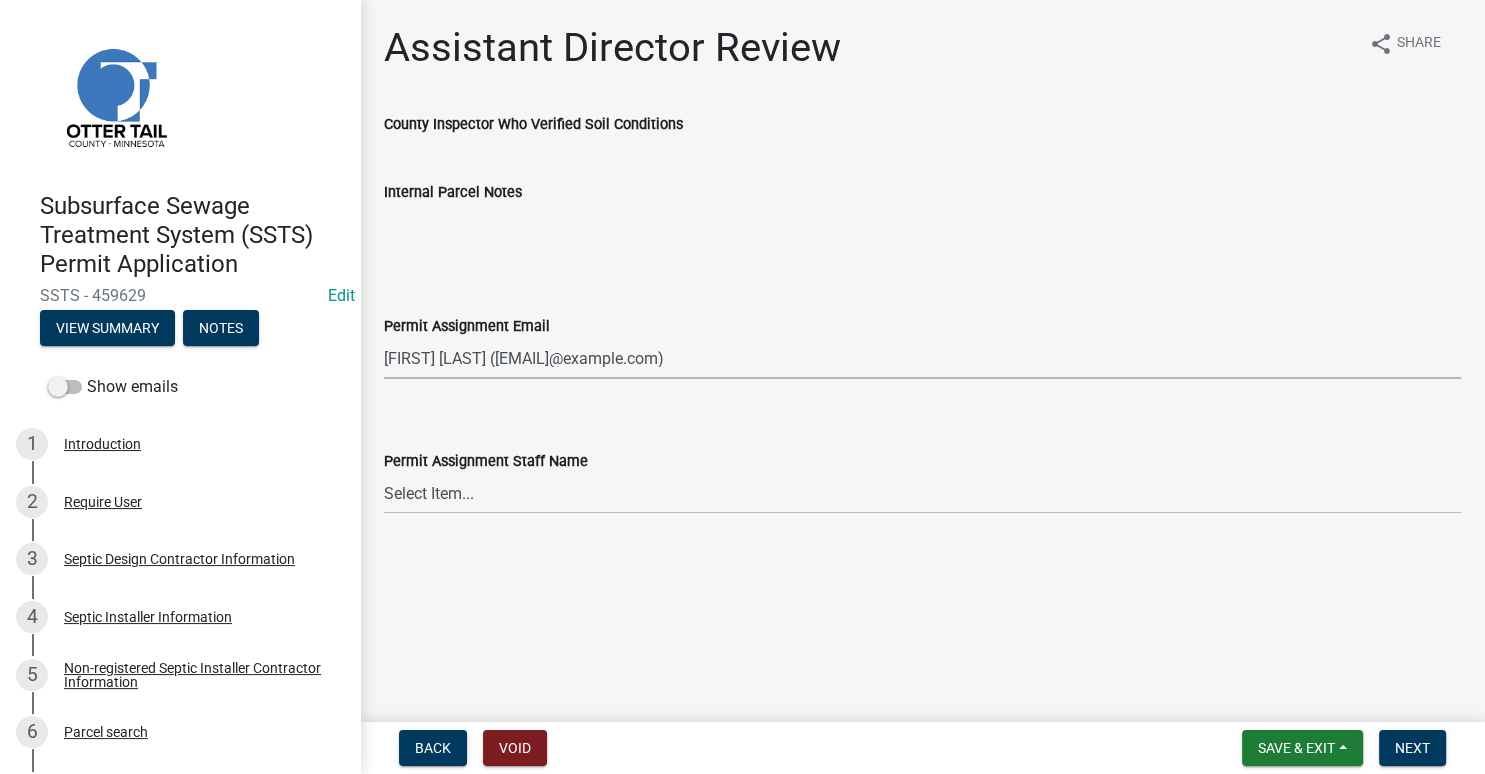 click on "[FIRST] [LAST] ([EMAIL]@example.com)" at bounding box center (0, 0) 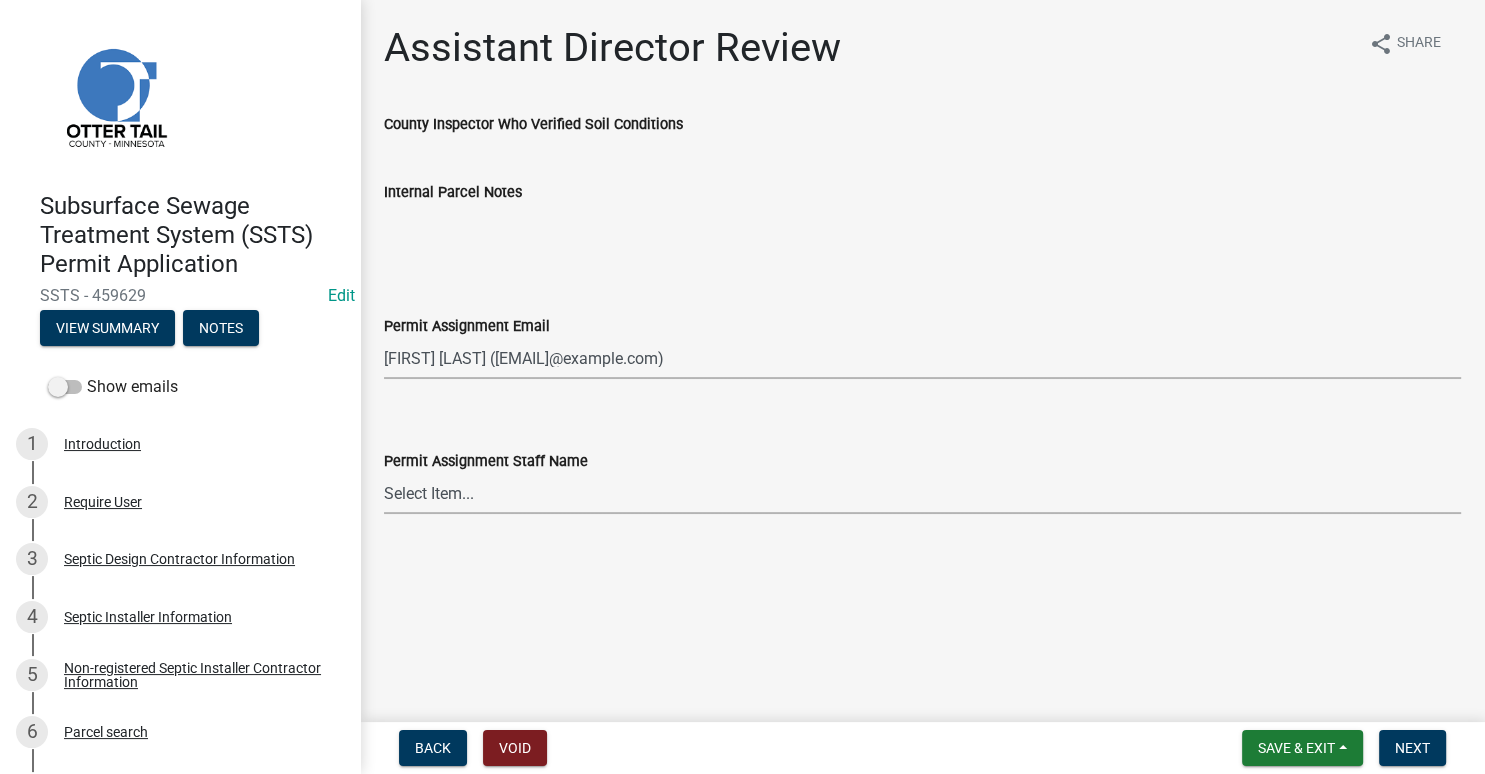 click on "Select Item...   [FIRST] [LAST]   [FIRST] [LAST]   [FIRST] [LAST]   [FIRST] [LAST]   [FIRST] [LAST]   [FIRST] [LAST]   [FIRST] [LAST]   [FIRST] [LAST]   [FIRST] [LAST]   [FIRST] [LAST]   [FIRST] [LAST]   [FIRST] [LAST]   [FIRST] [LAST]   [FIRST] [LAST]" at bounding box center [922, 493] 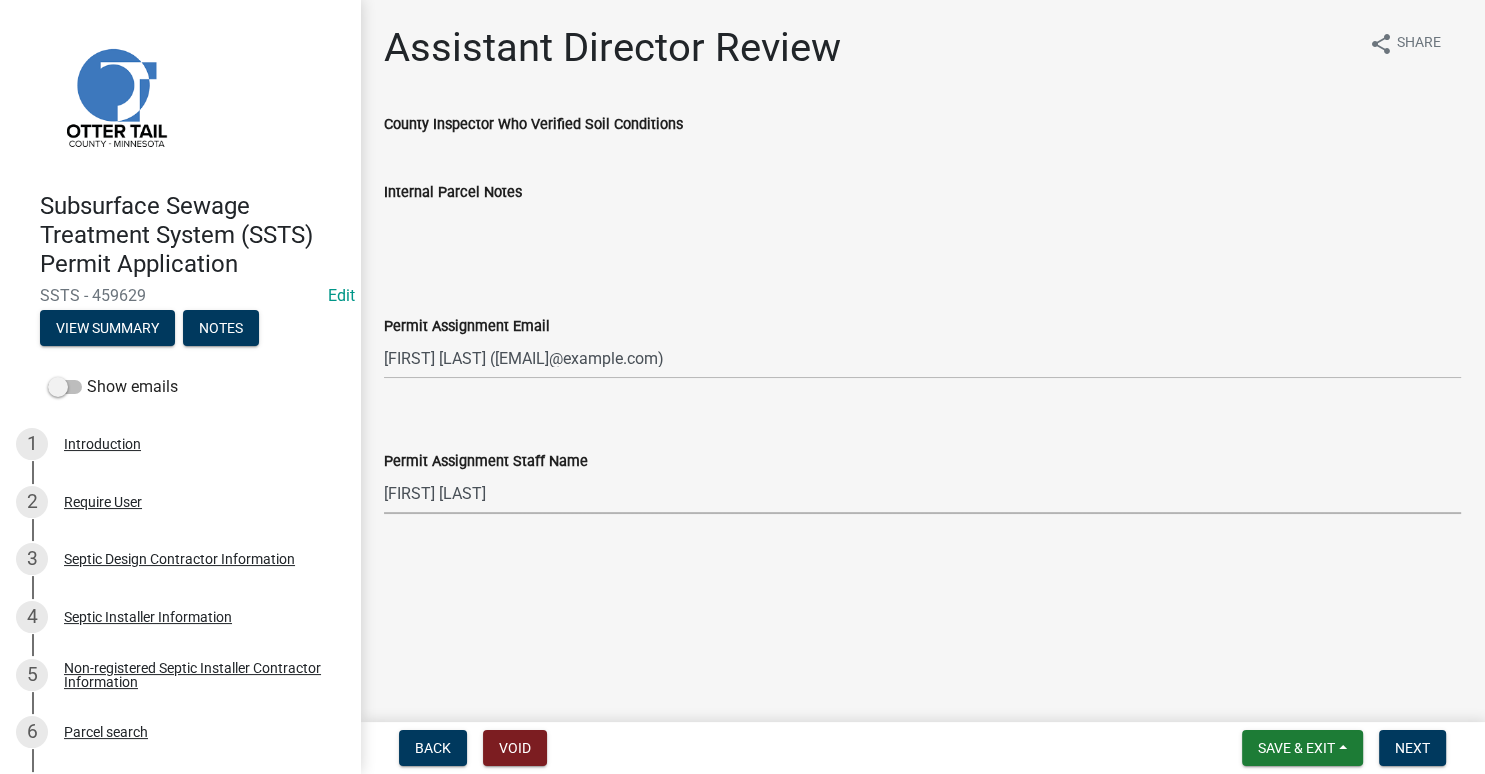 click on "[FIRST] [LAST]" at bounding box center [0, 0] 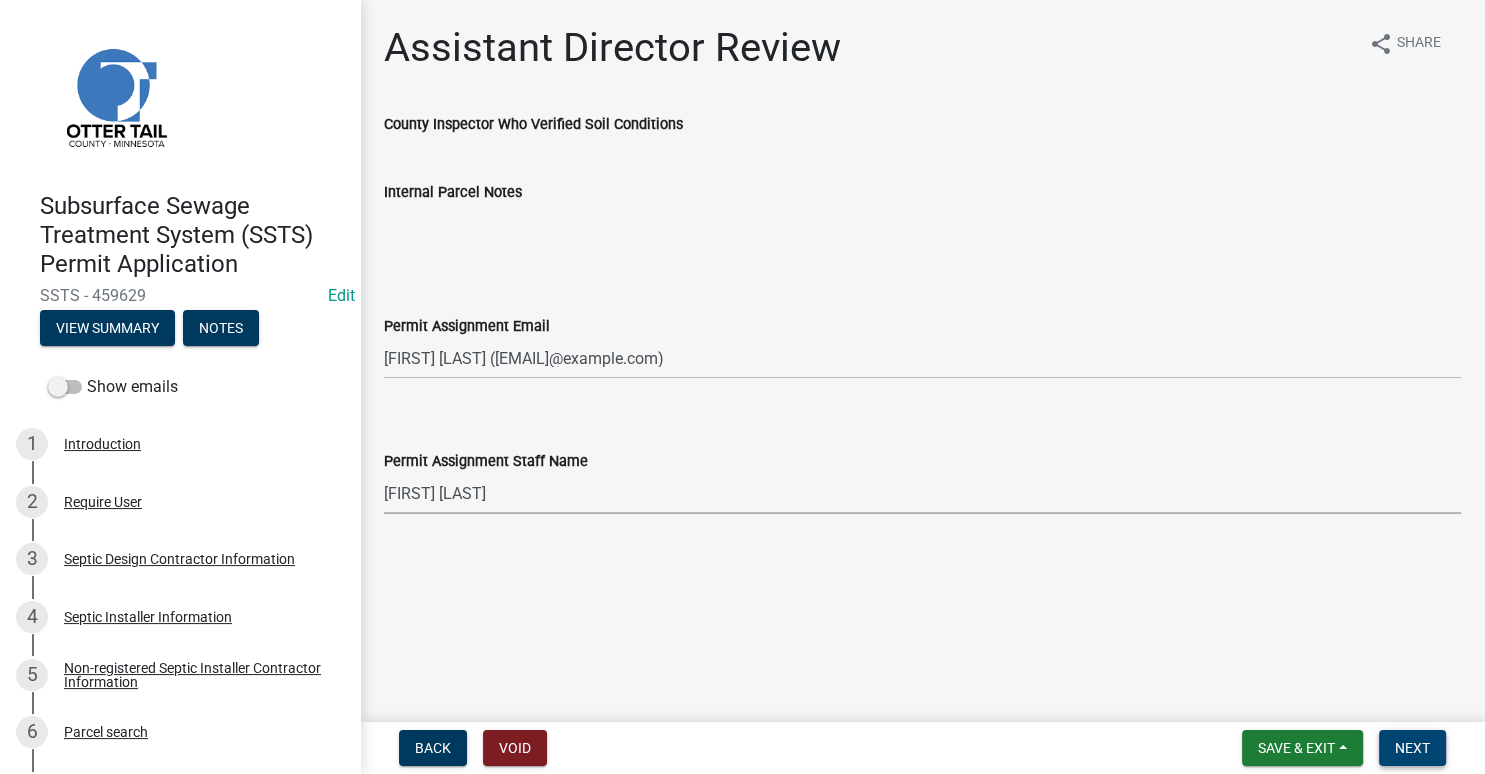 click on "Next" at bounding box center (1412, 748) 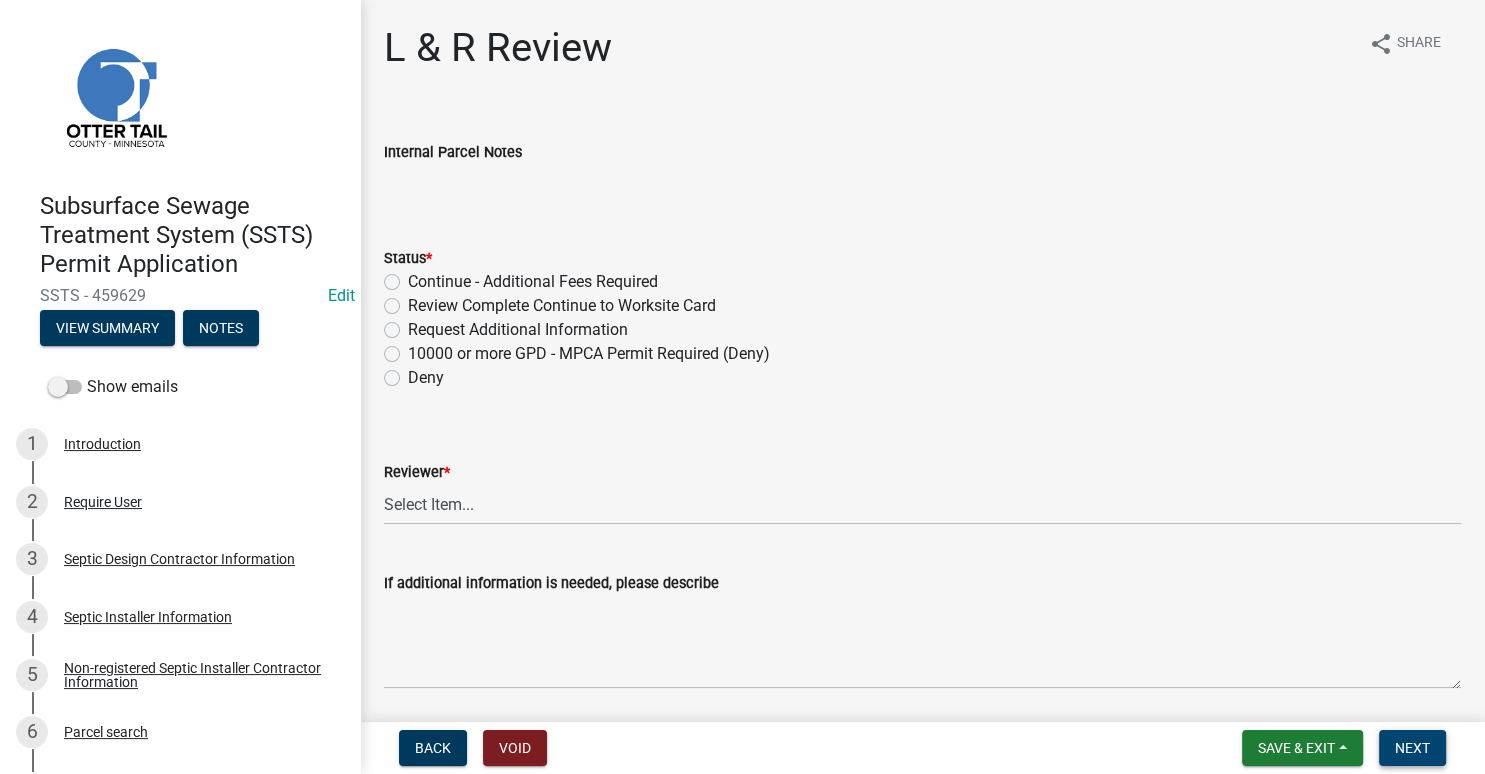 click on "Next" at bounding box center [1412, 748] 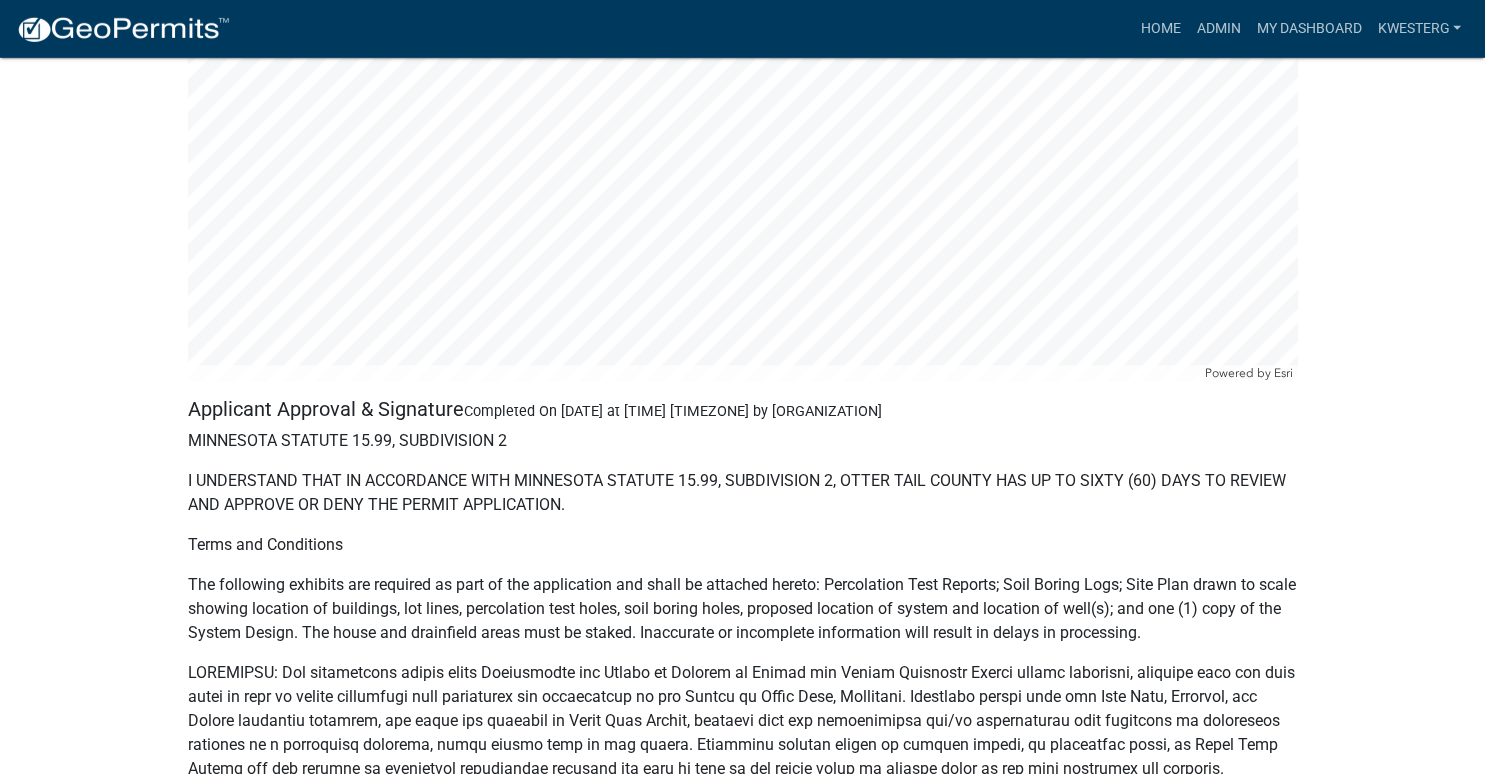 scroll, scrollTop: 9345, scrollLeft: 0, axis: vertical 